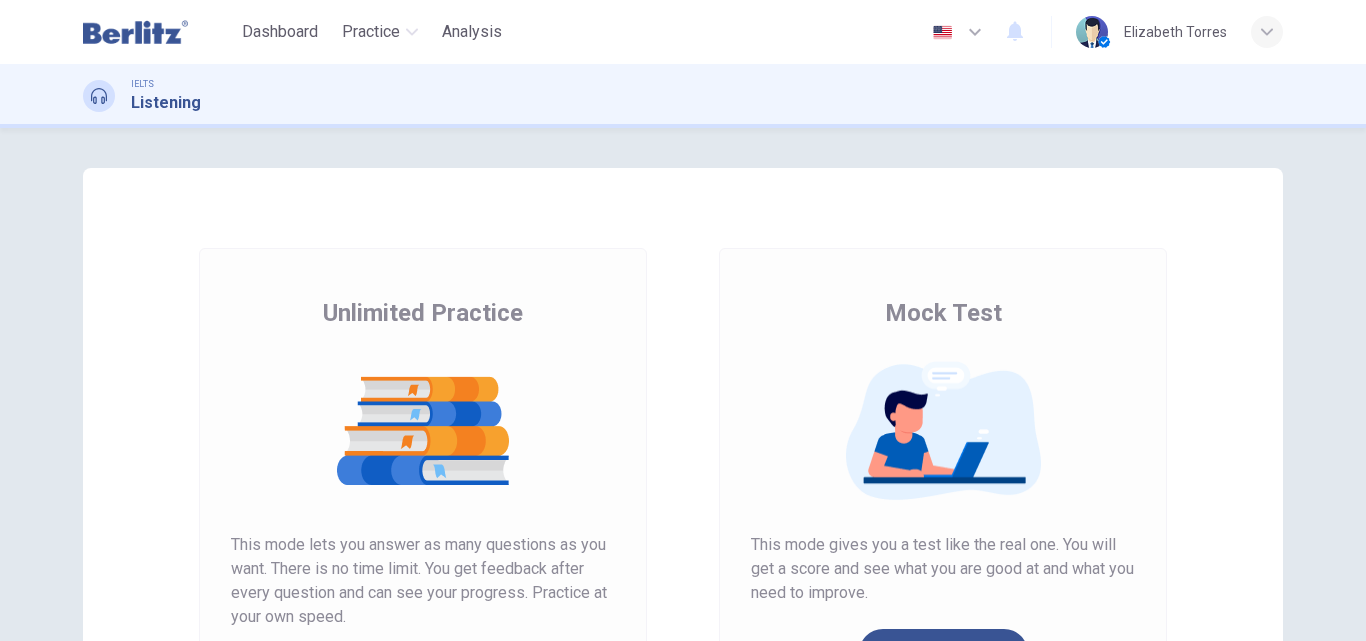 scroll, scrollTop: 0, scrollLeft: 0, axis: both 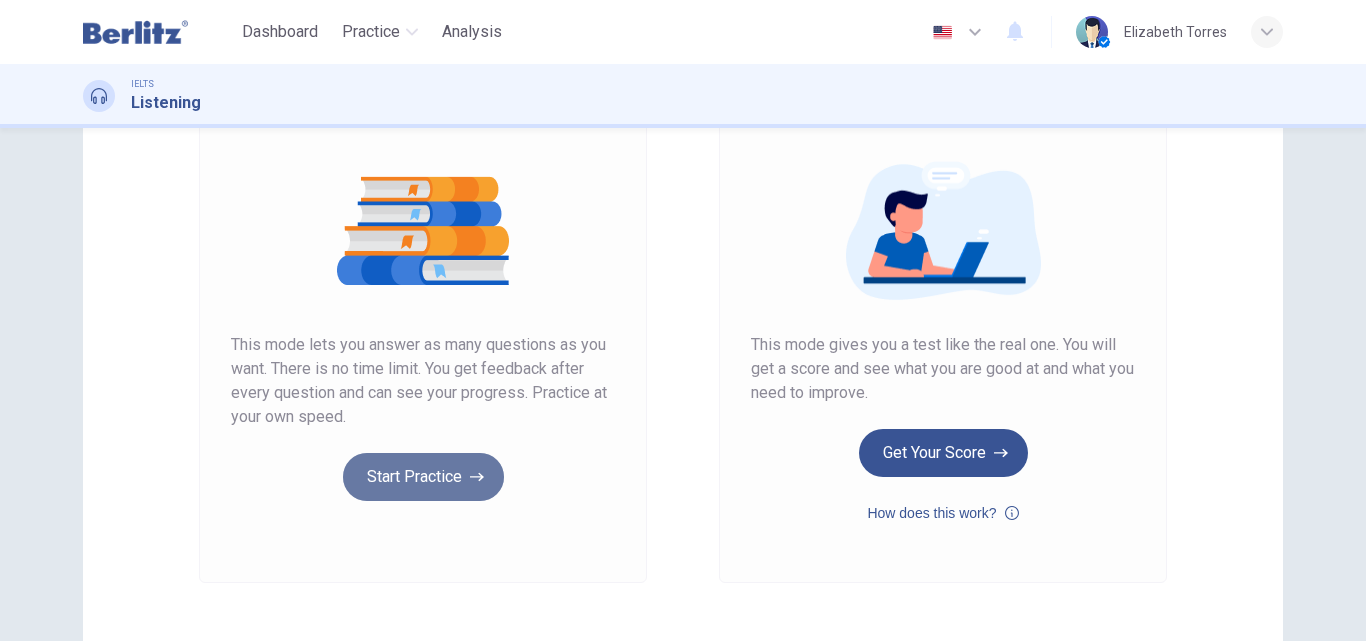 click on "Start Practice" at bounding box center (423, 477) 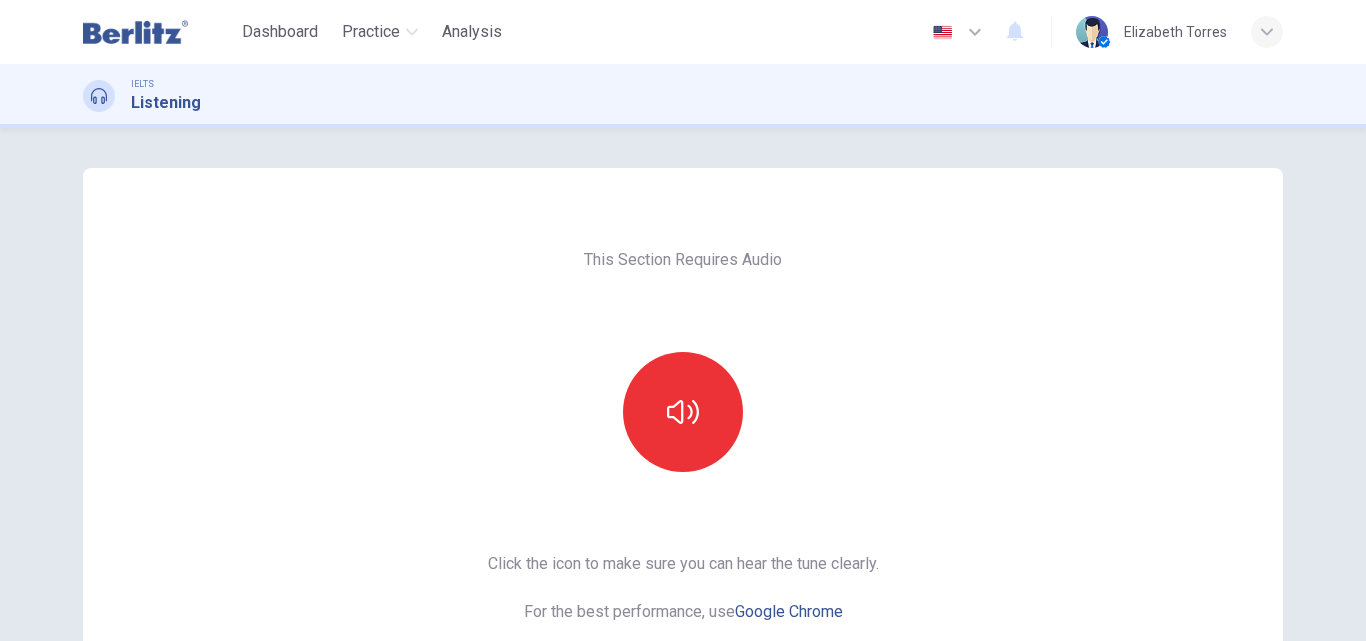 scroll, scrollTop: 100, scrollLeft: 0, axis: vertical 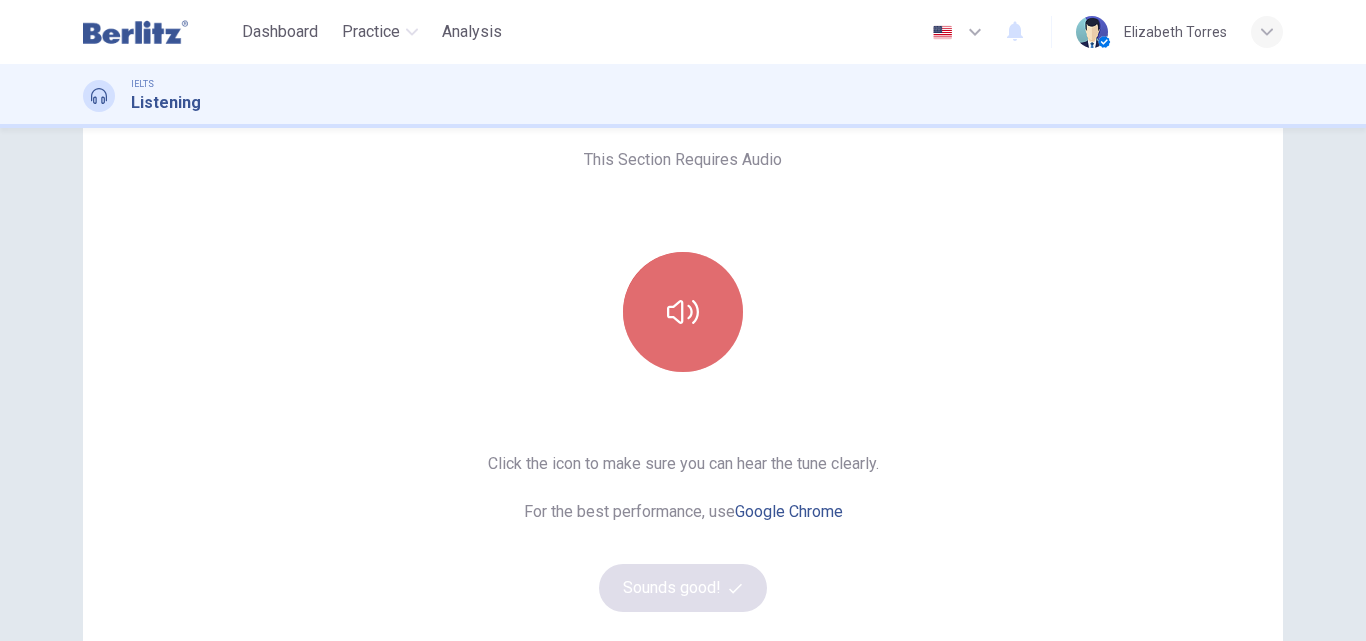 click at bounding box center (683, 312) 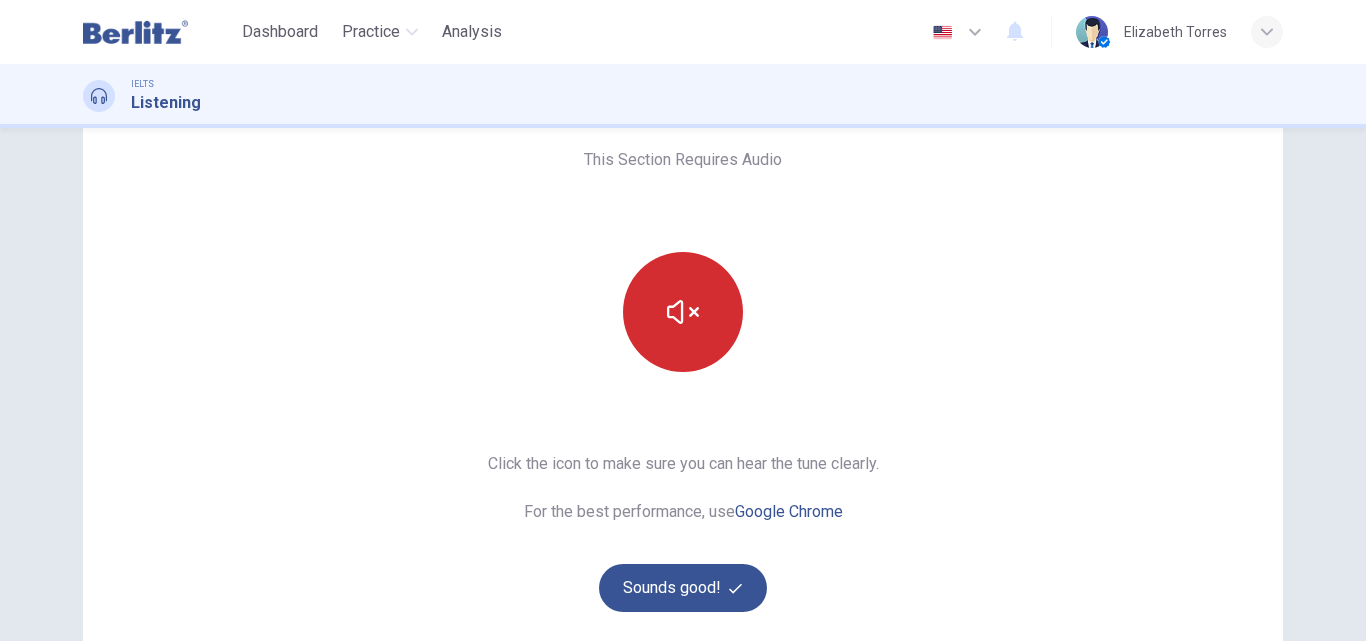click at bounding box center (683, 312) 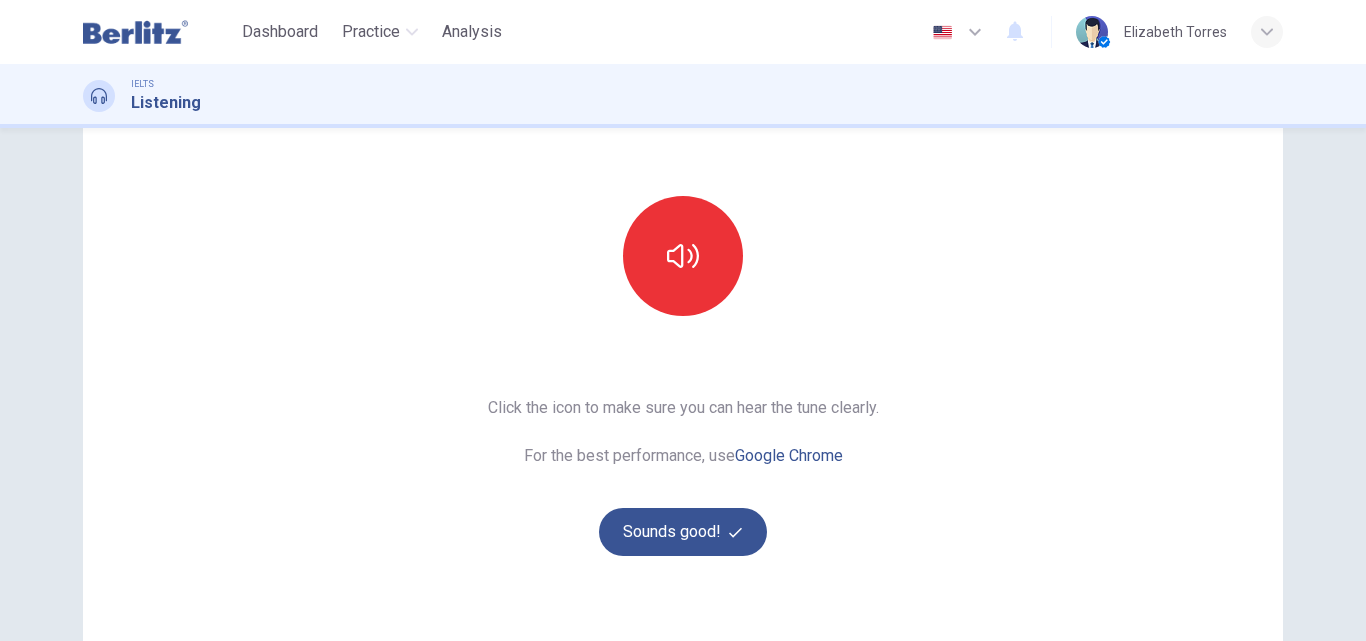 scroll, scrollTop: 200, scrollLeft: 0, axis: vertical 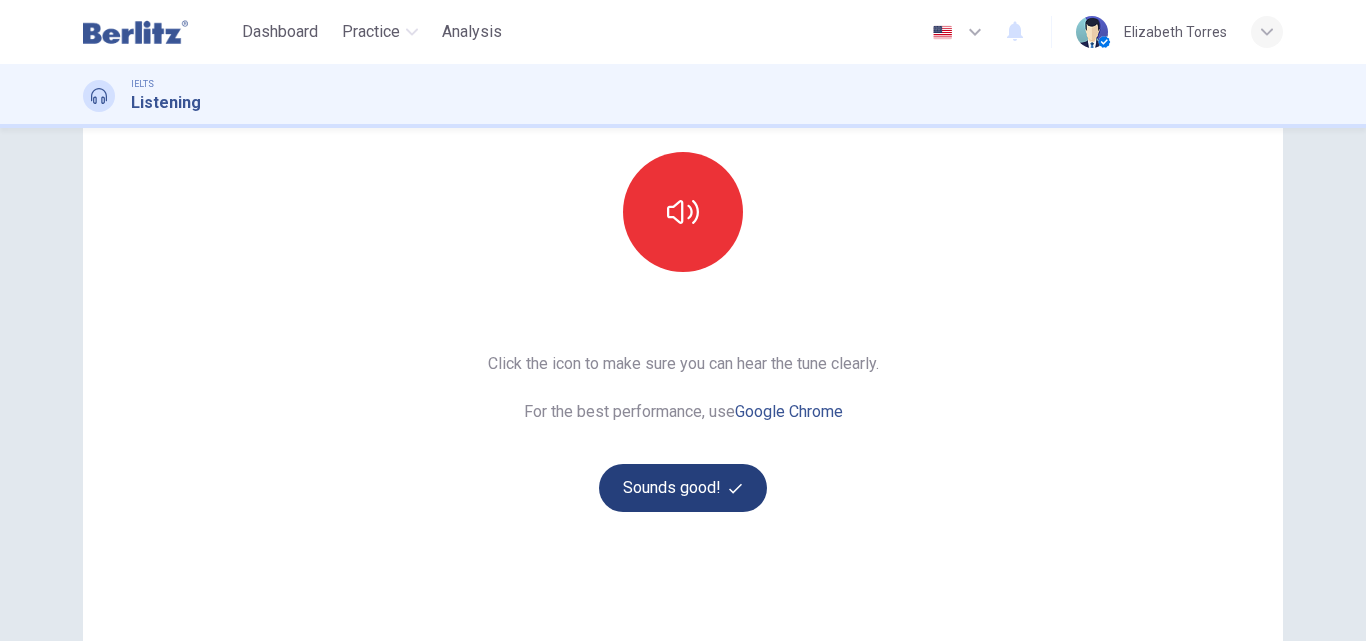 click on "Sounds good!" at bounding box center (683, 488) 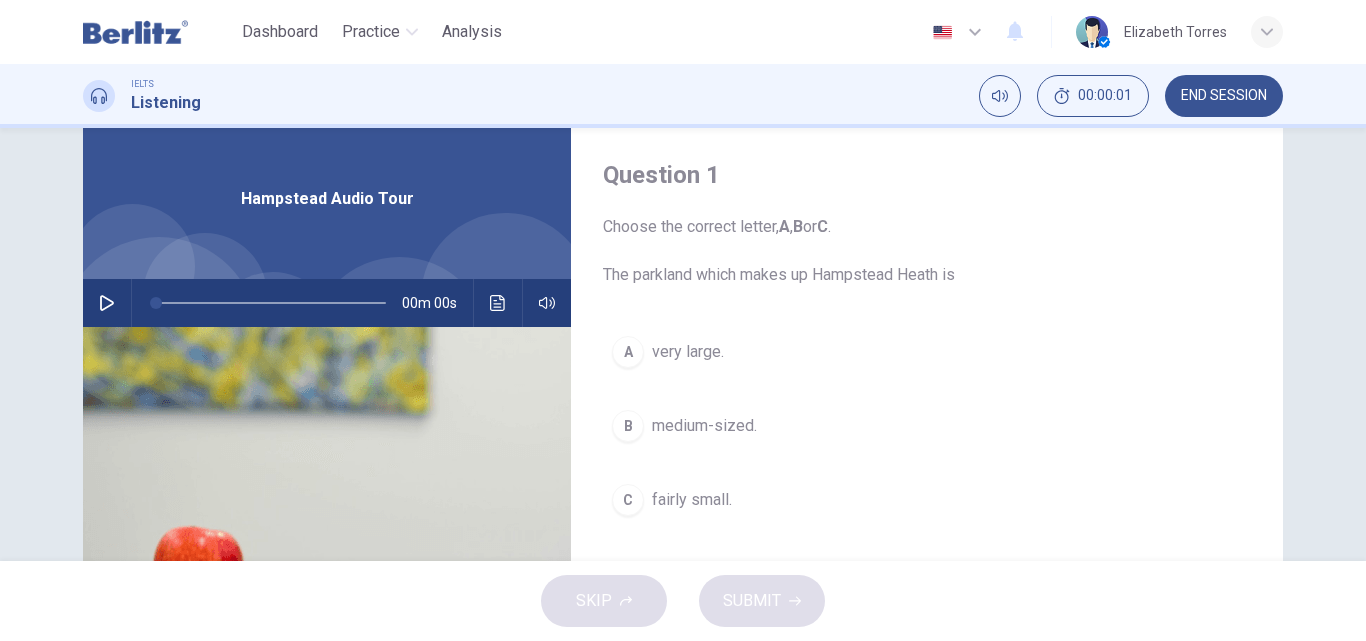 scroll, scrollTop: 0, scrollLeft: 0, axis: both 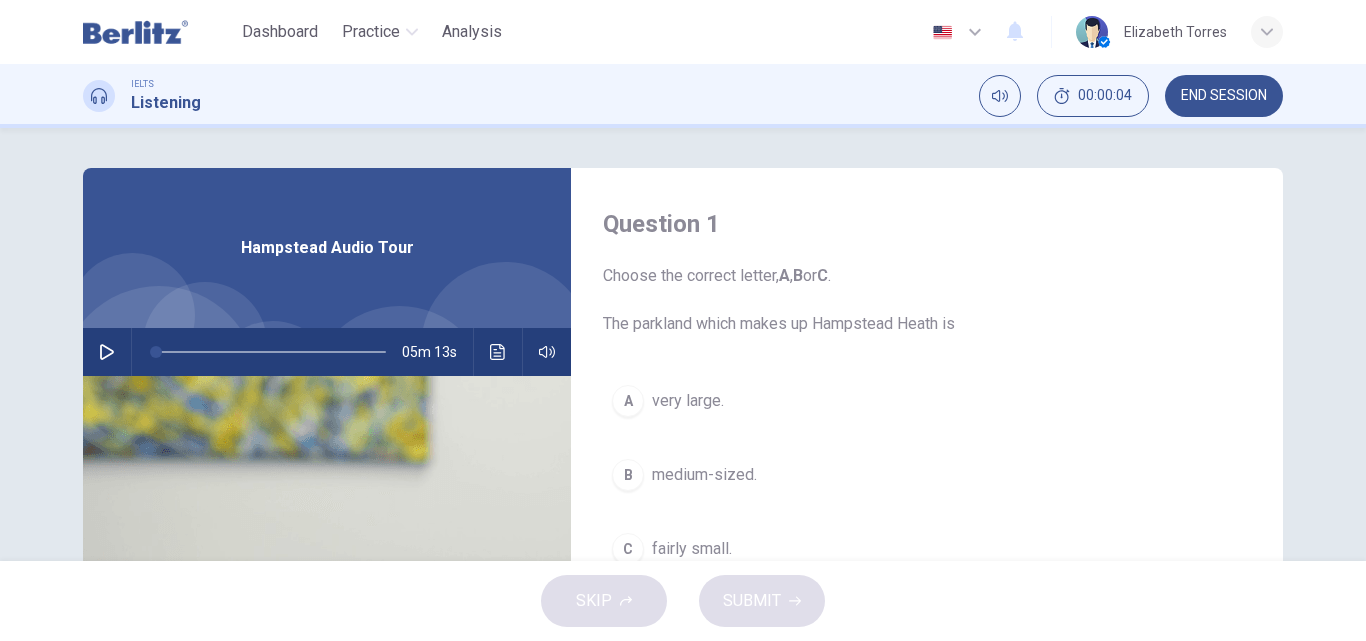 click on "Choose the correct letter, A , B or C . The parkland which makes up Hampstead Heath is" at bounding box center [927, 300] 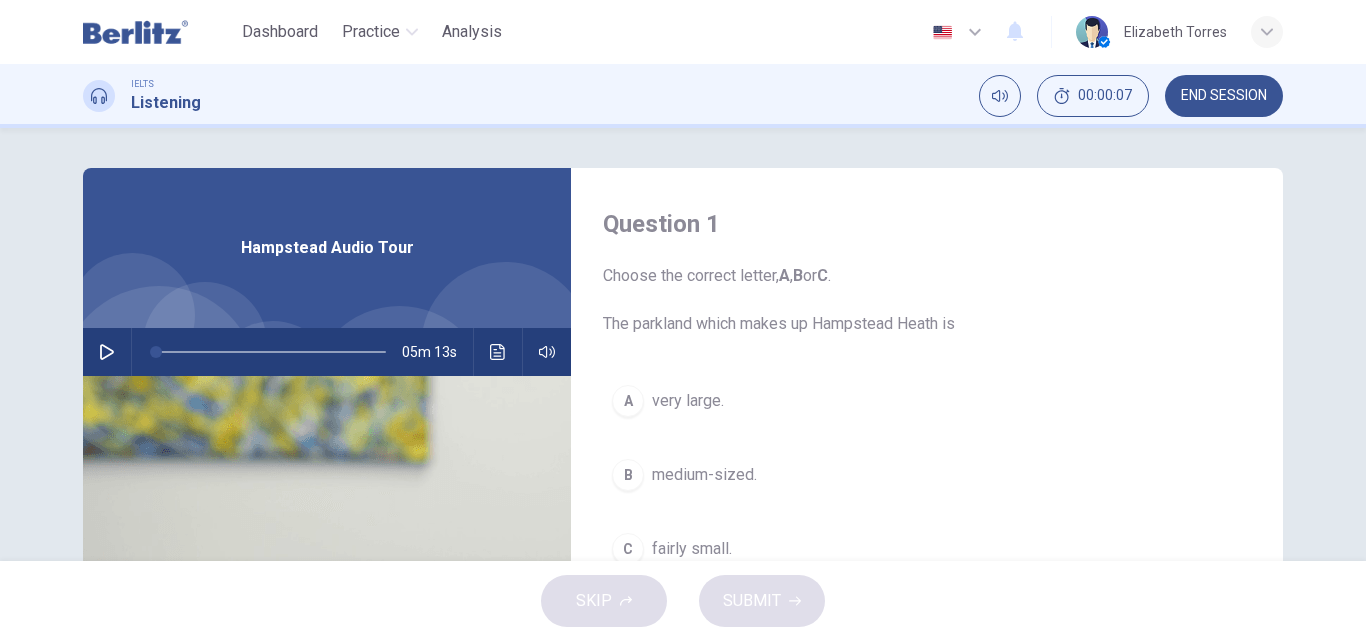 click on "Question 1 Choose the correct letter,  A ,  B  or  C . The parkland which makes up Hampstead Heath is A very large. B medium-sized. C fairly small." at bounding box center [927, 515] 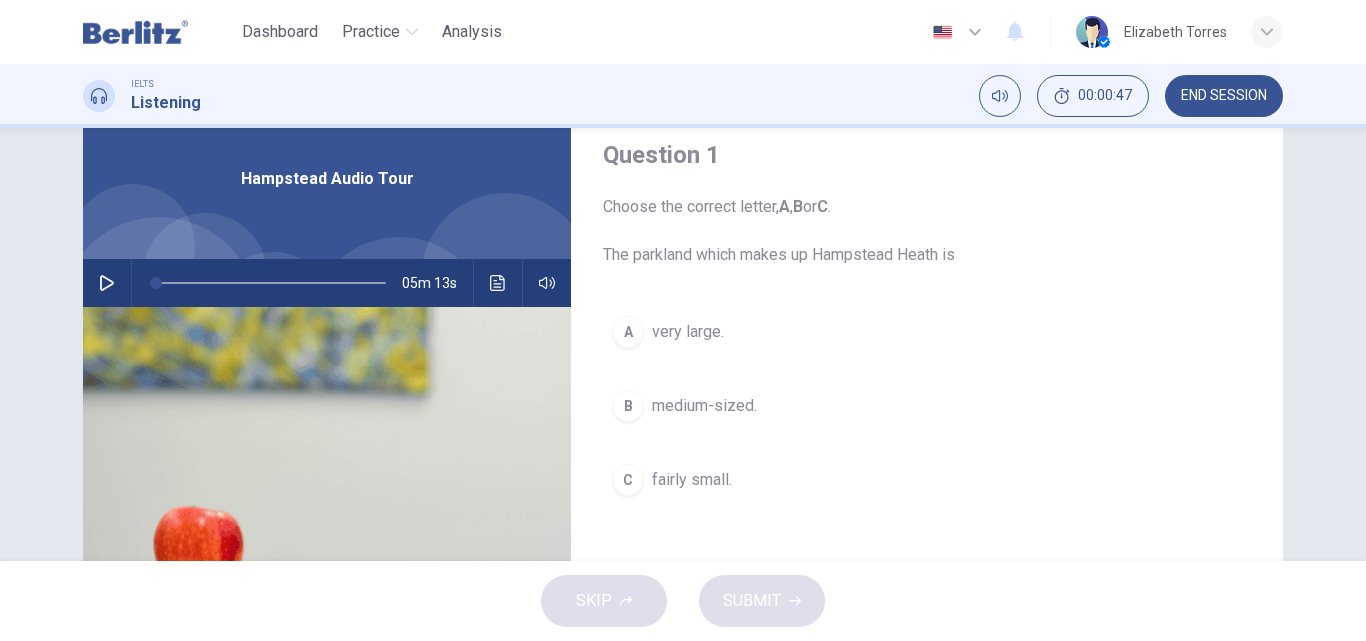 scroll, scrollTop: 0, scrollLeft: 0, axis: both 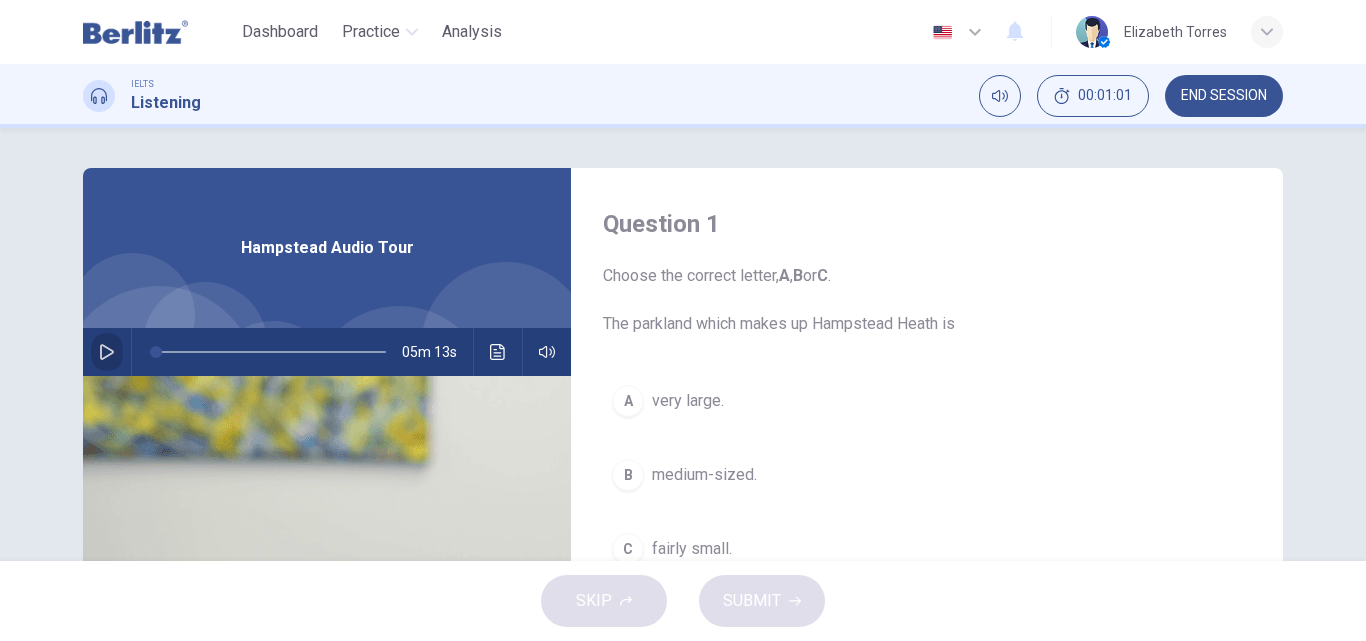 click at bounding box center (107, 352) 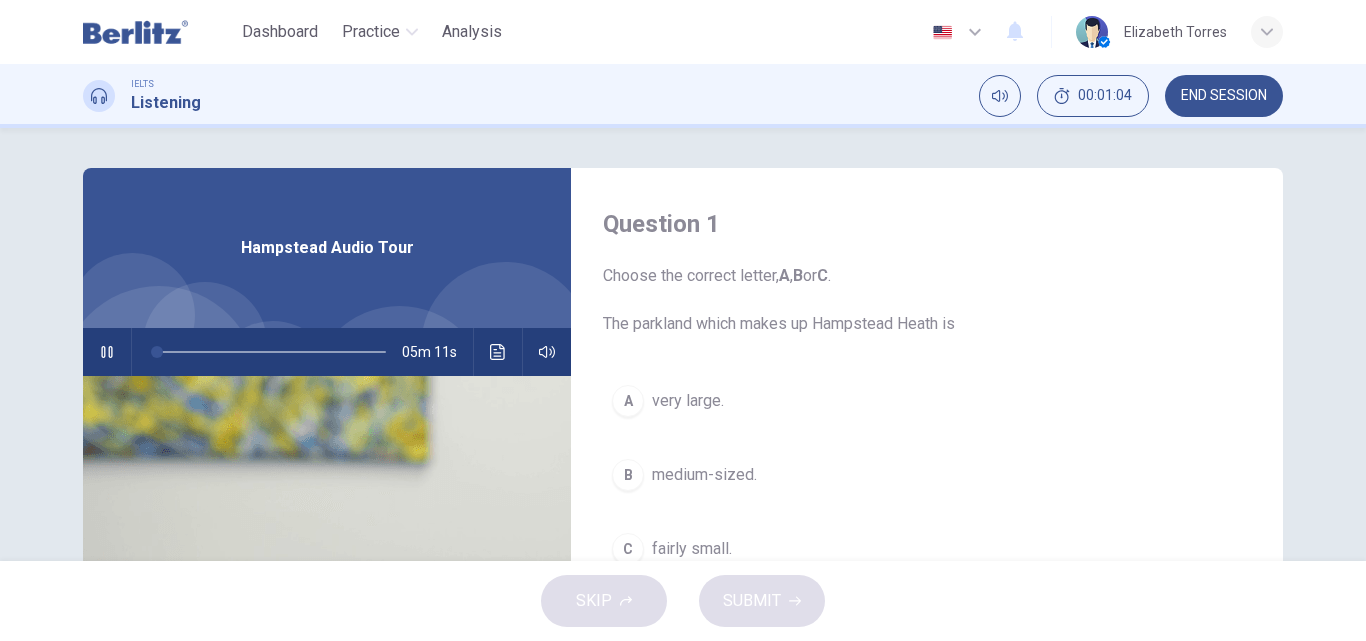 scroll, scrollTop: 100, scrollLeft: 0, axis: vertical 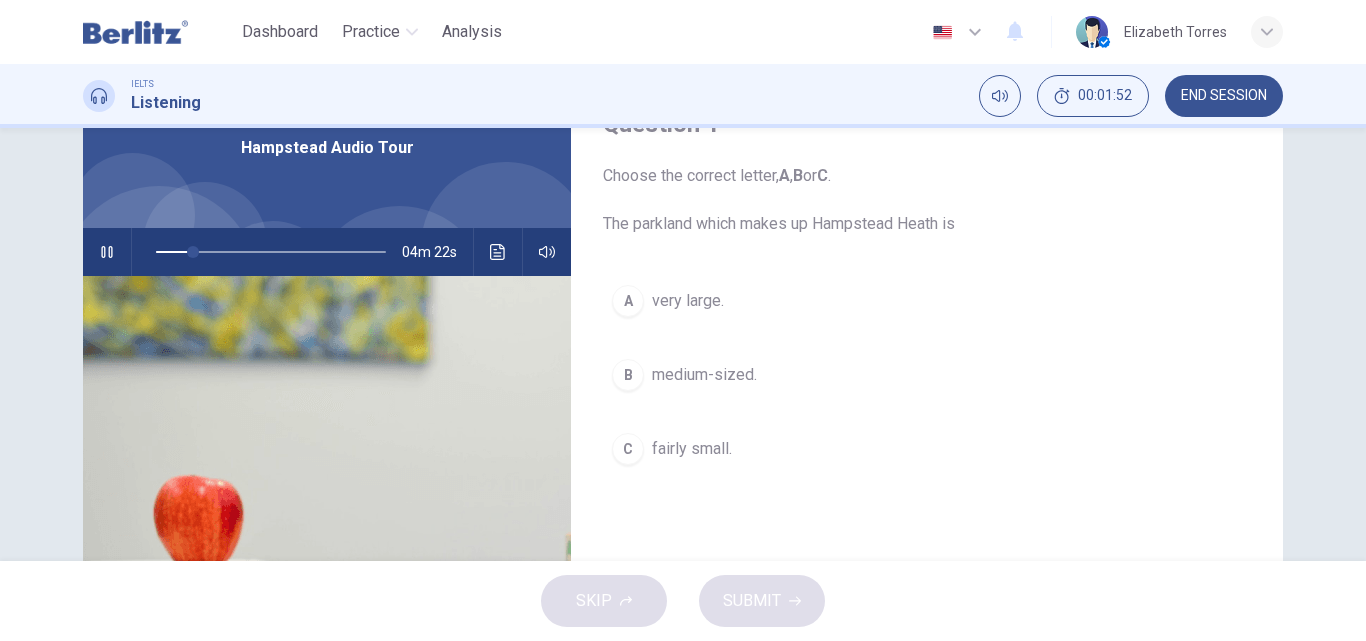 click at bounding box center [107, 252] 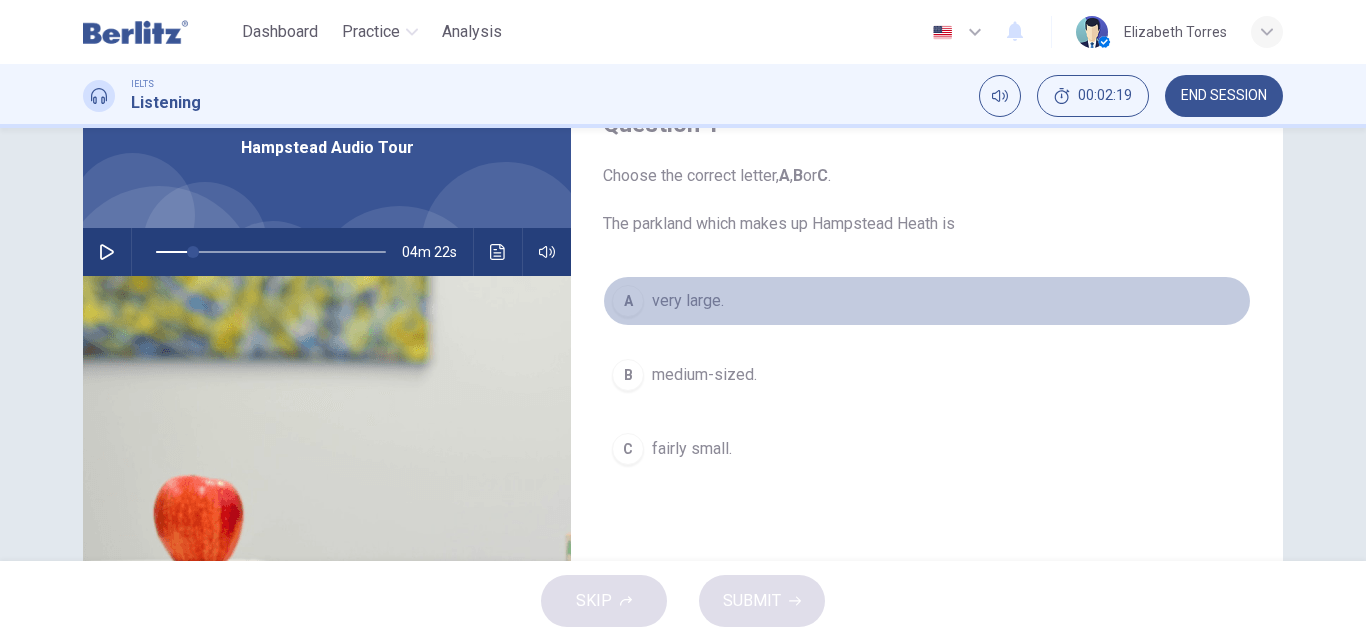 click on "A" at bounding box center (628, 301) 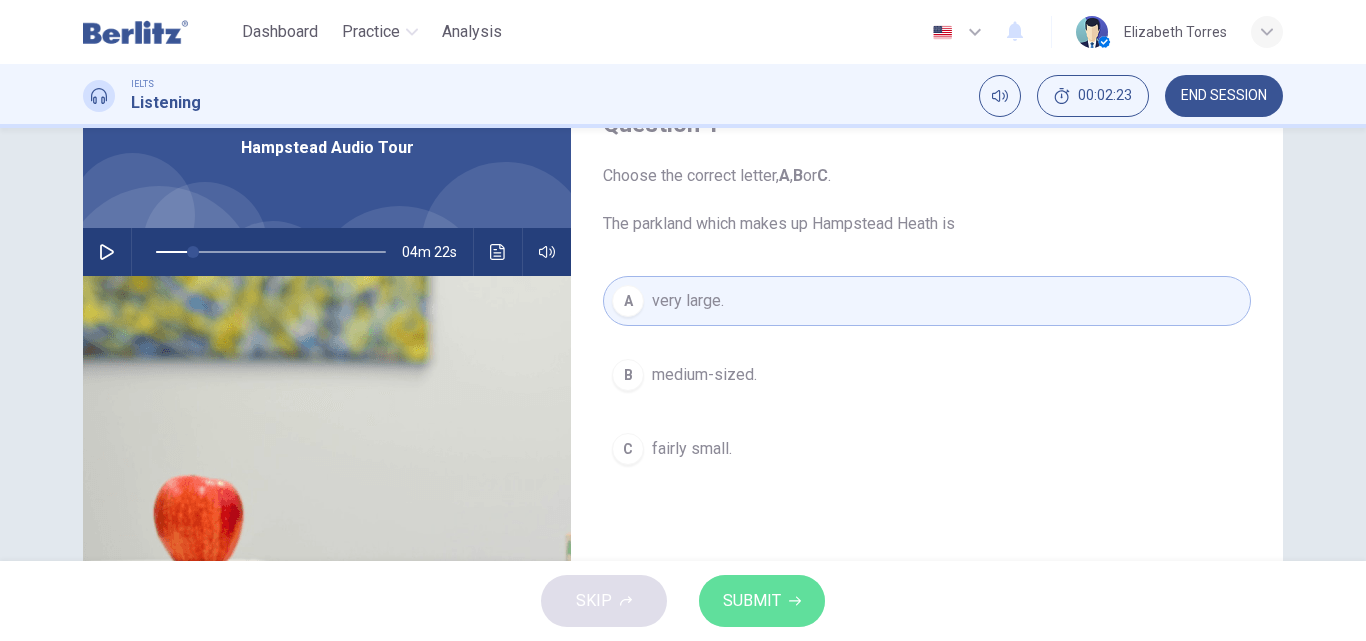 click on "SUBMIT" at bounding box center [752, 601] 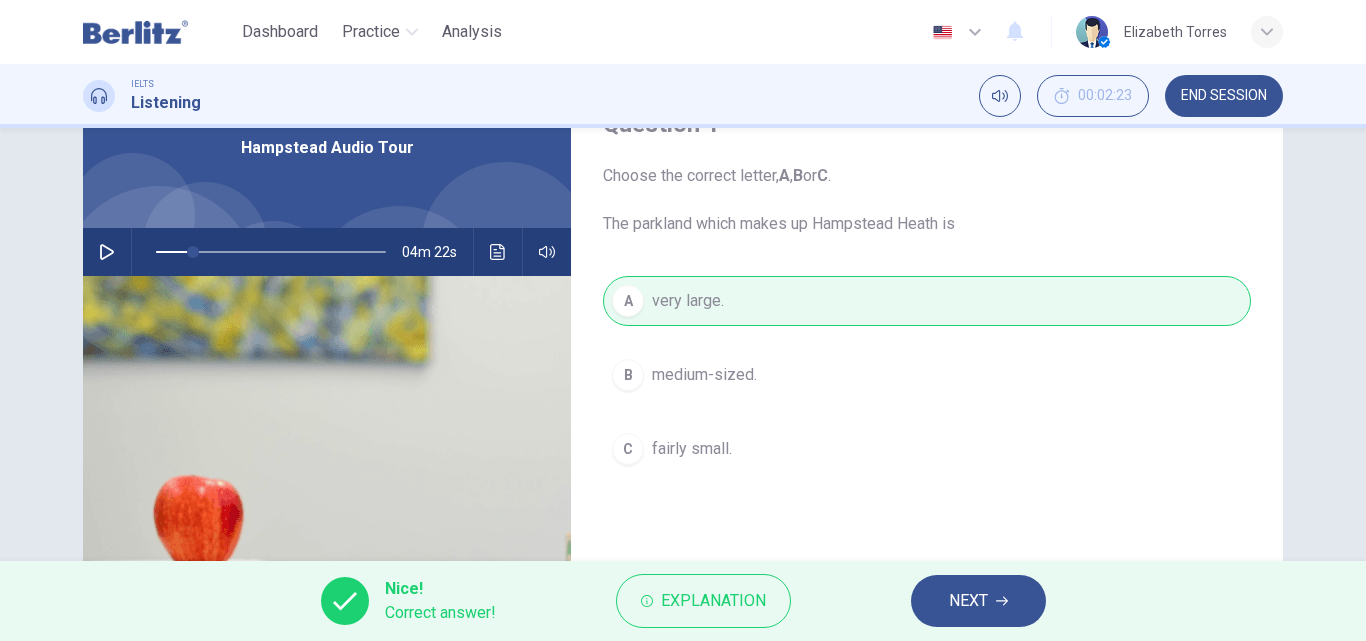 click on "NEXT" at bounding box center (968, 601) 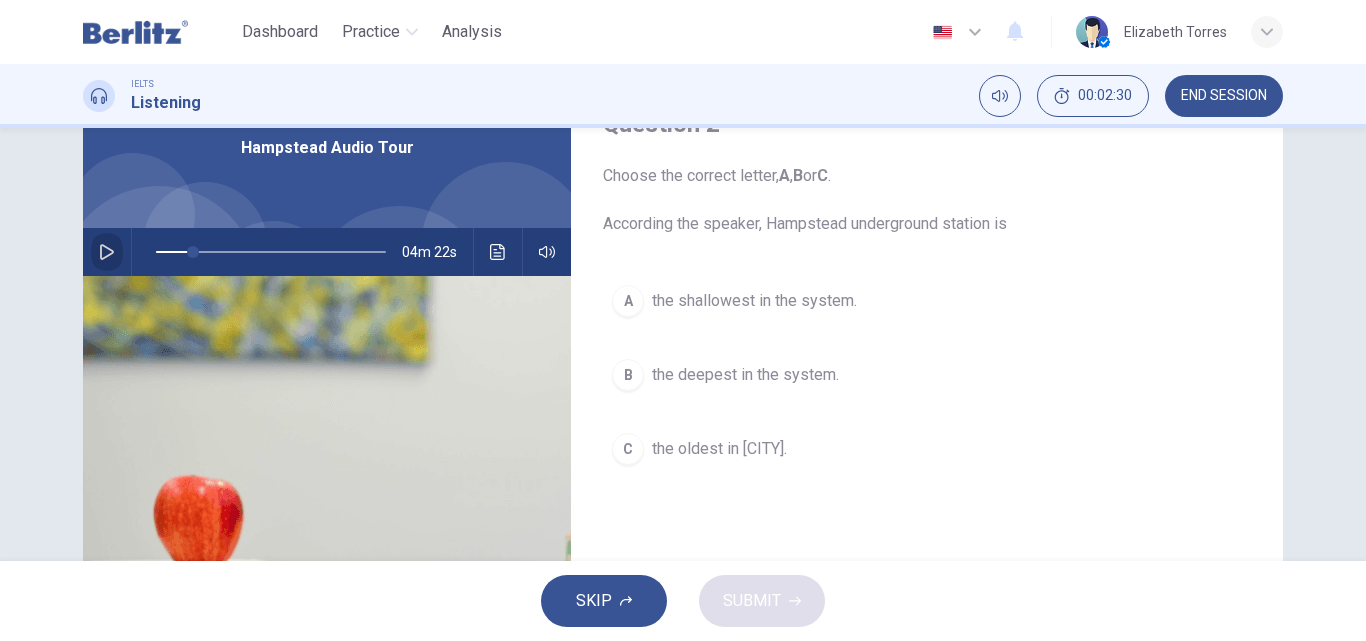 click at bounding box center [107, 252] 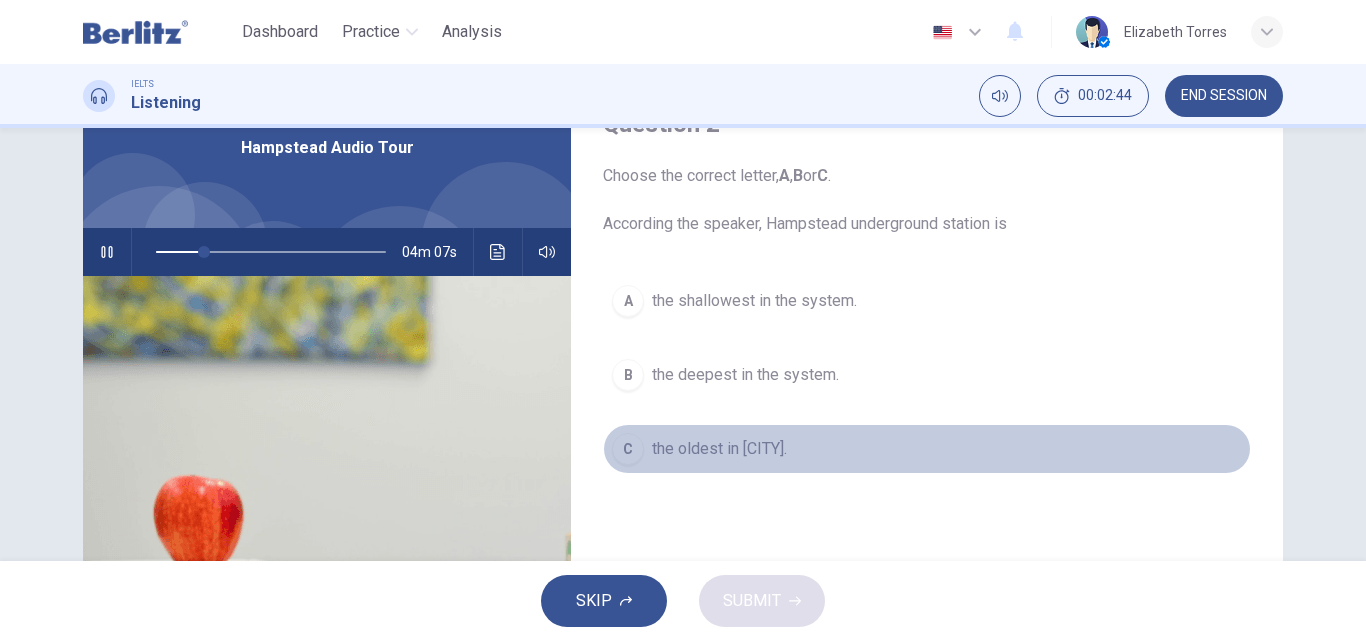 click on "C" at bounding box center [628, 301] 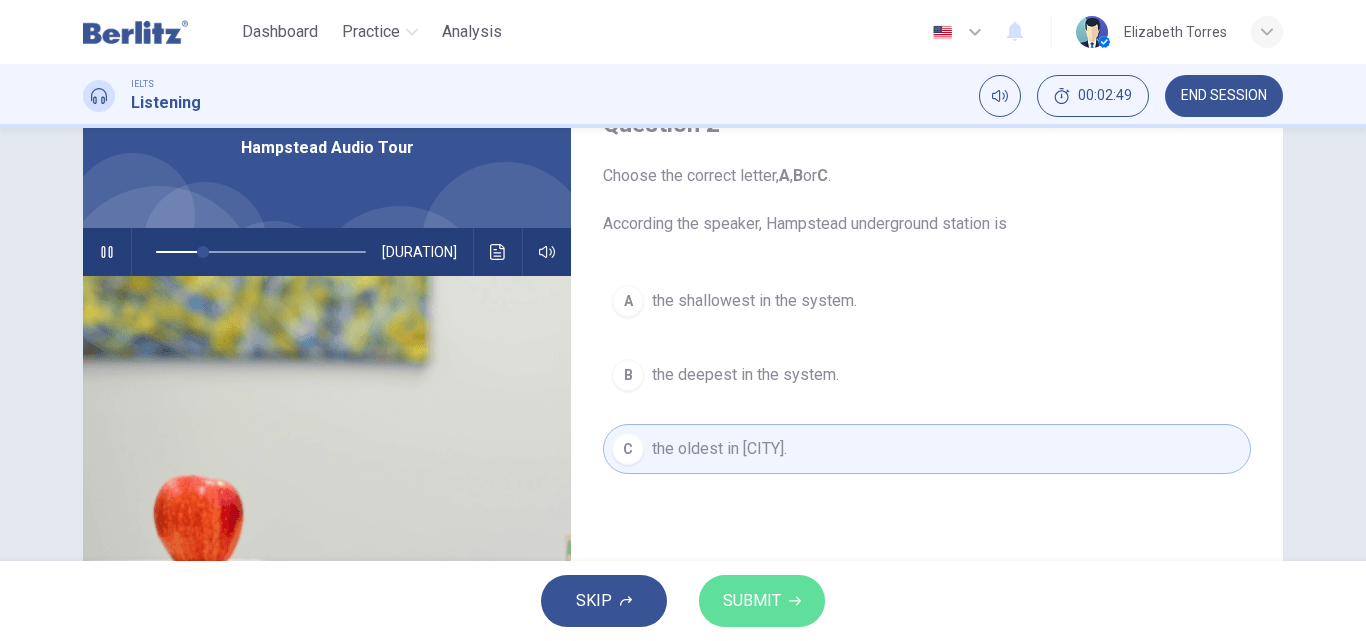 click on "SUBMIT" at bounding box center [752, 601] 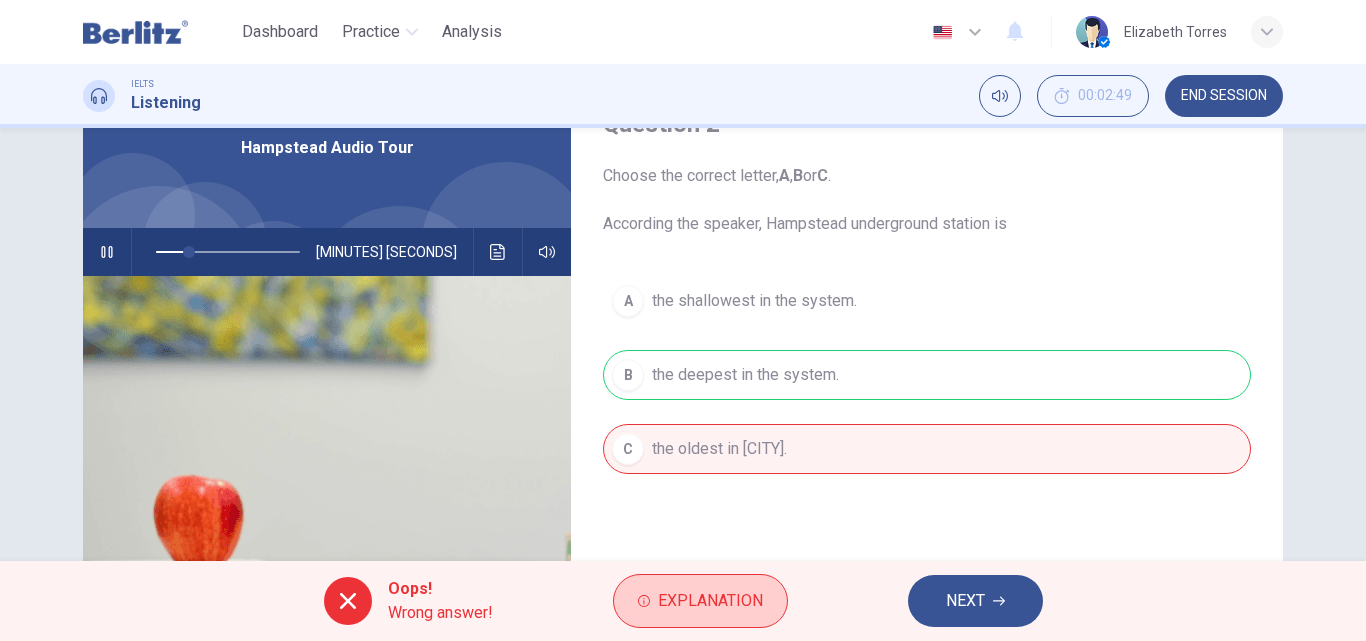 click on "Explanation" at bounding box center [710, 601] 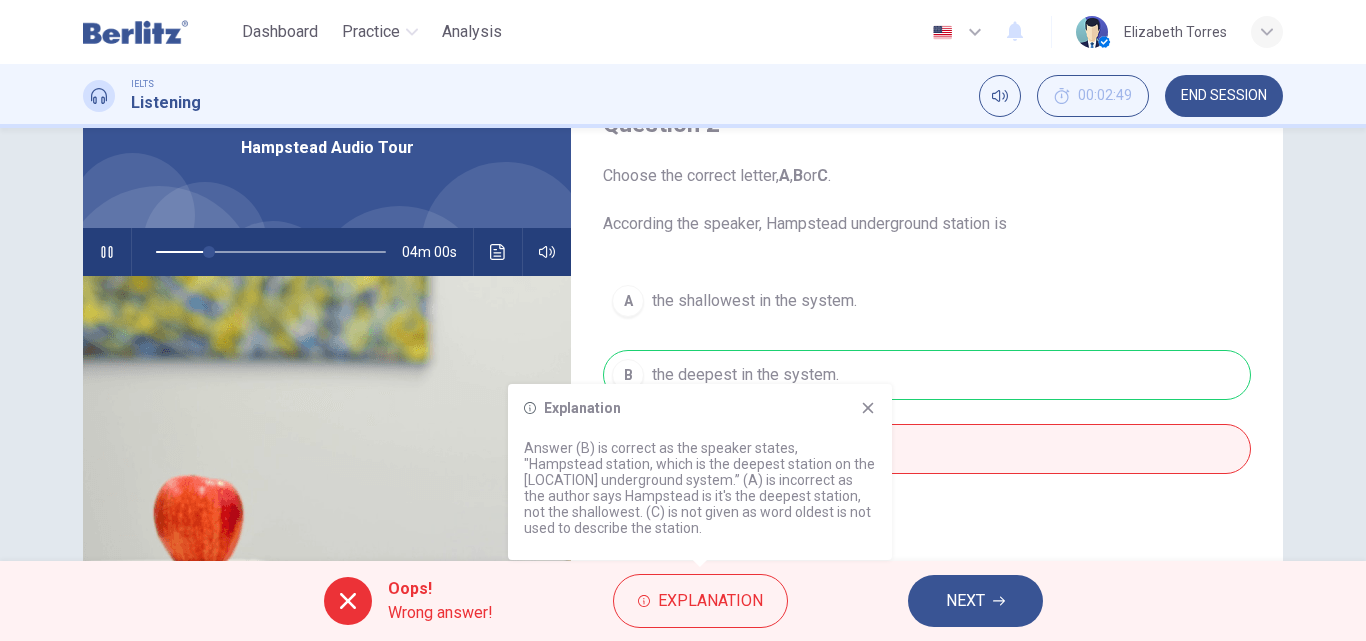 click at bounding box center [107, 252] 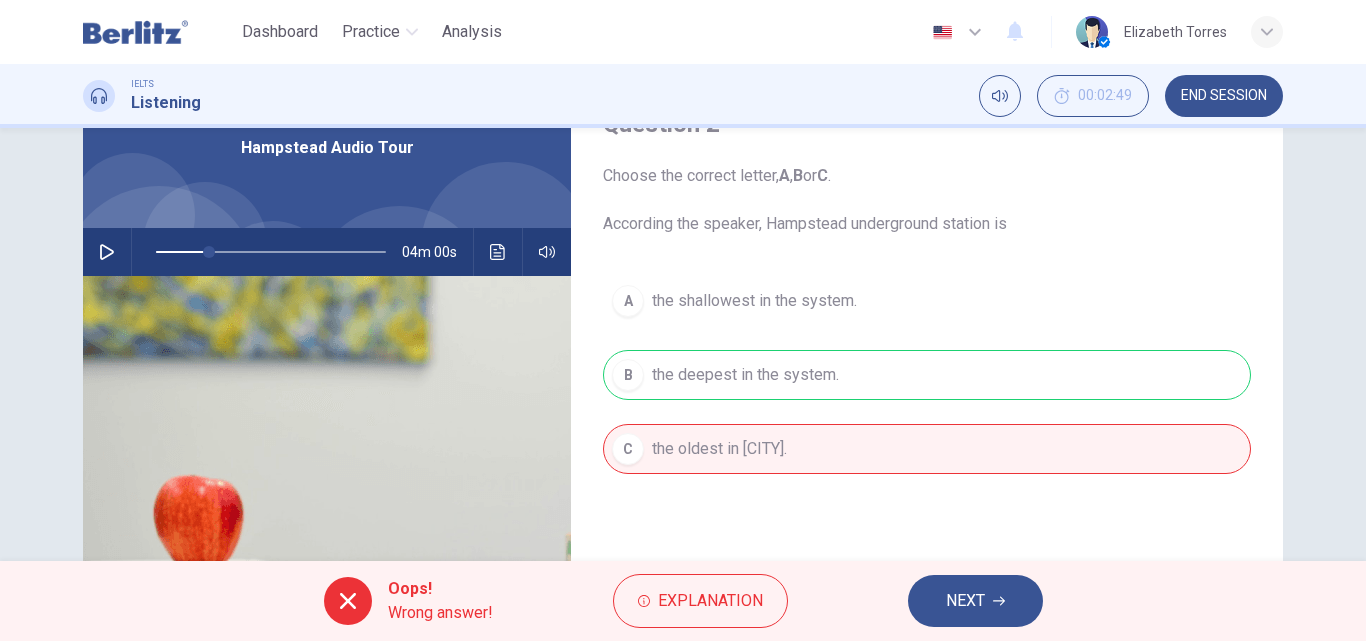 click at bounding box center [107, 252] 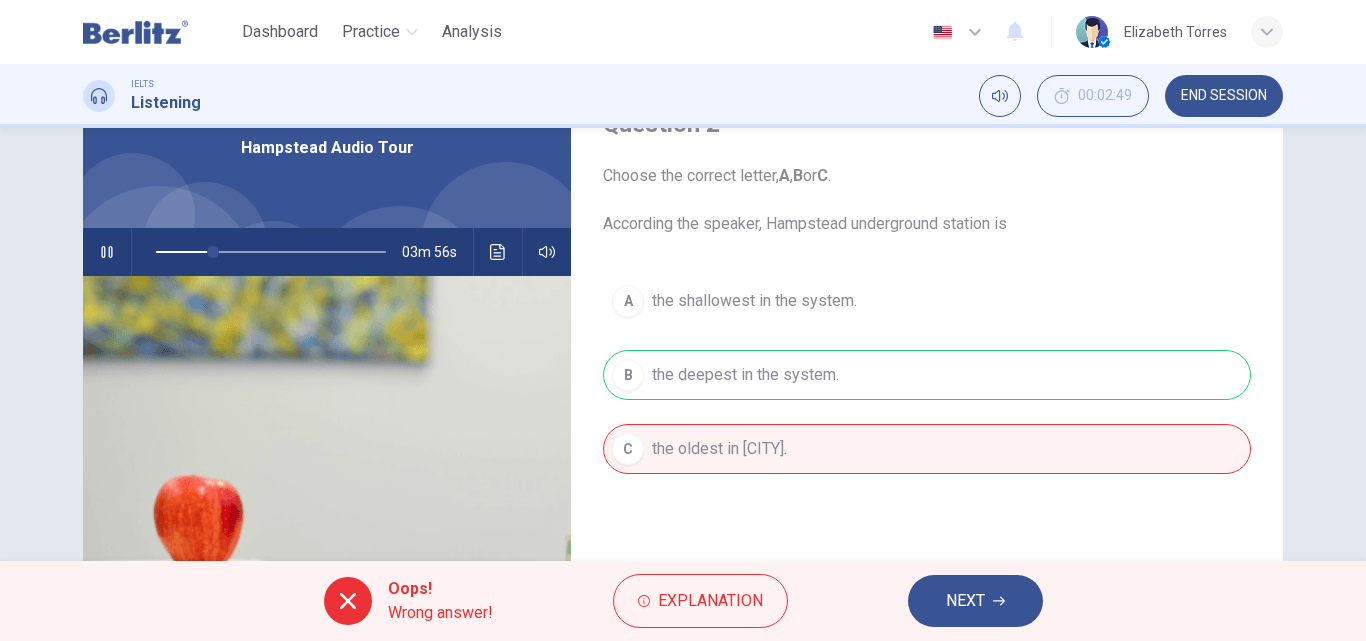 click at bounding box center (107, 252) 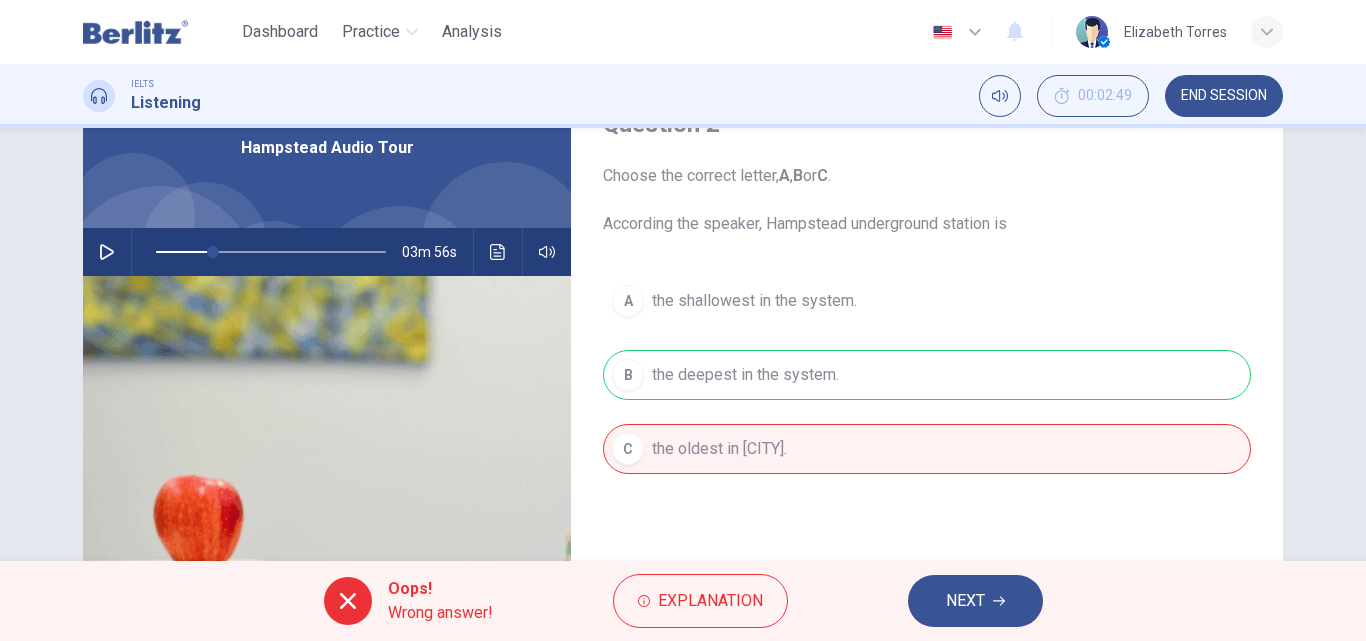 click at bounding box center [107, 252] 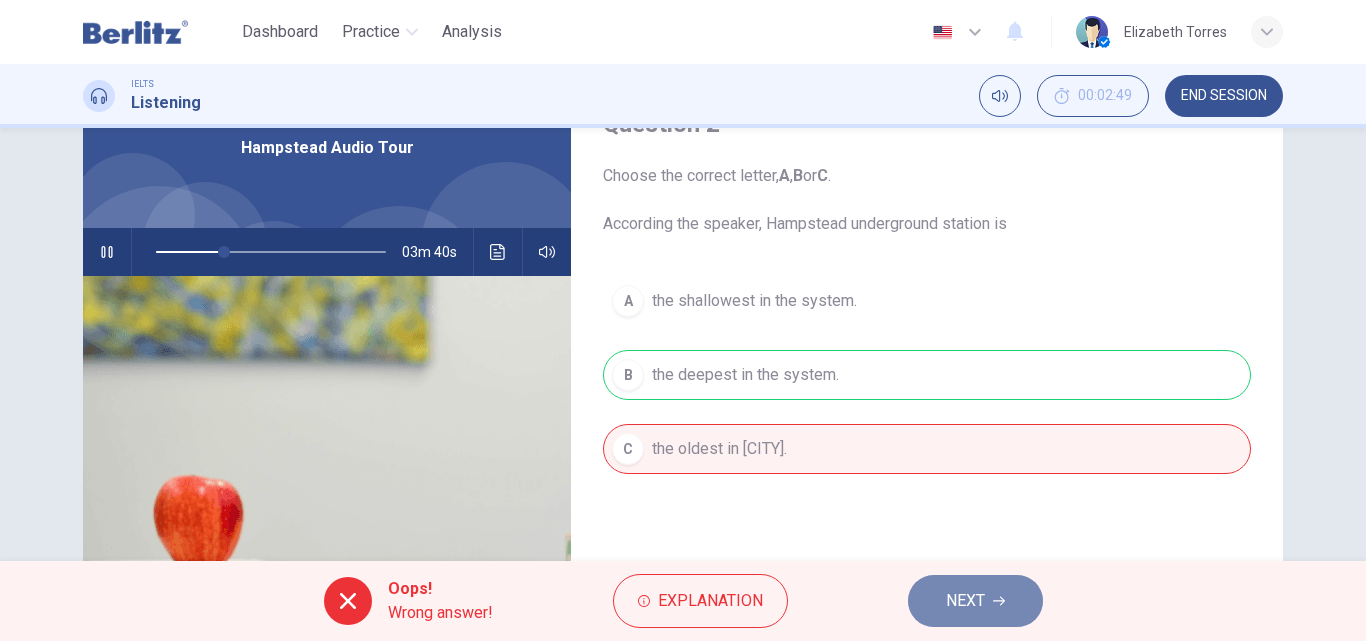 click on "NEXT" at bounding box center [965, 601] 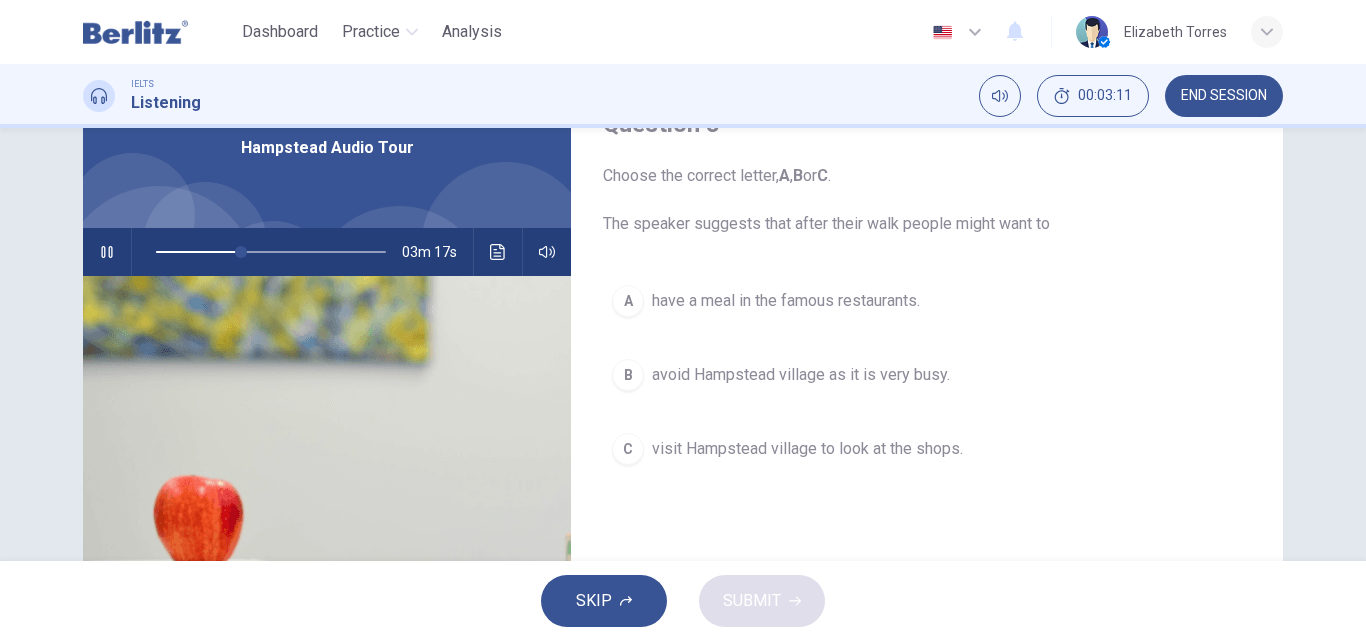 click on "C" at bounding box center (628, 301) 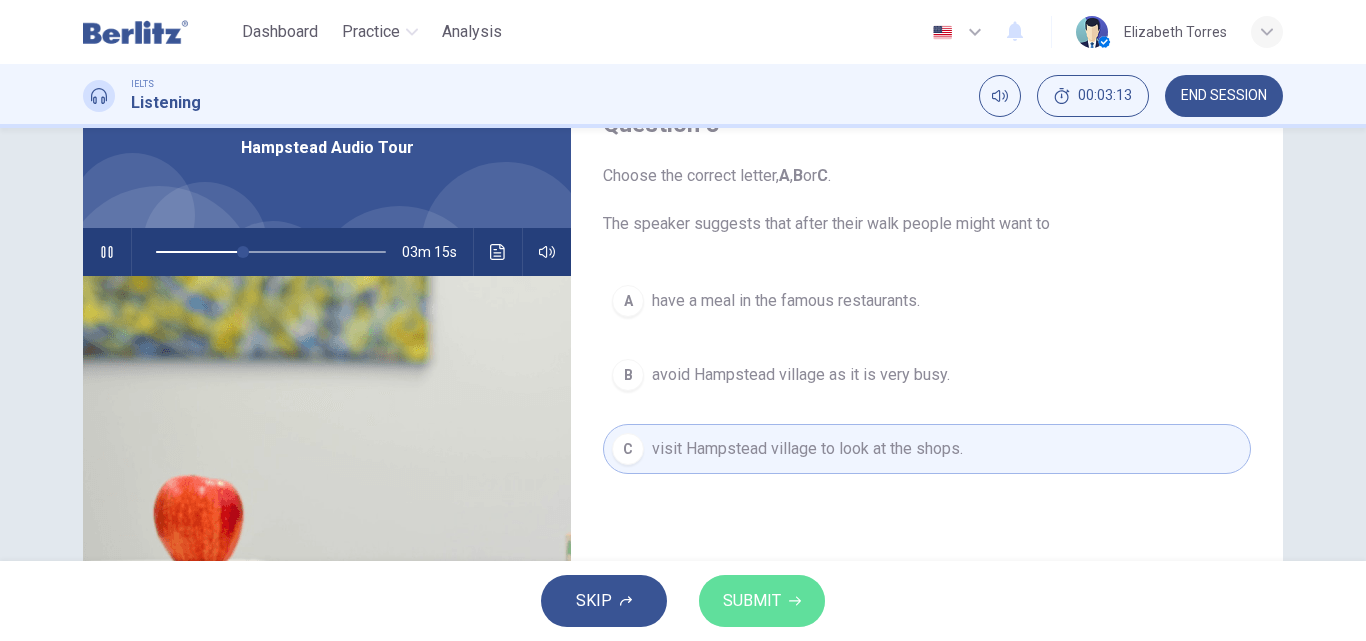 click on "SUBMIT" at bounding box center [752, 601] 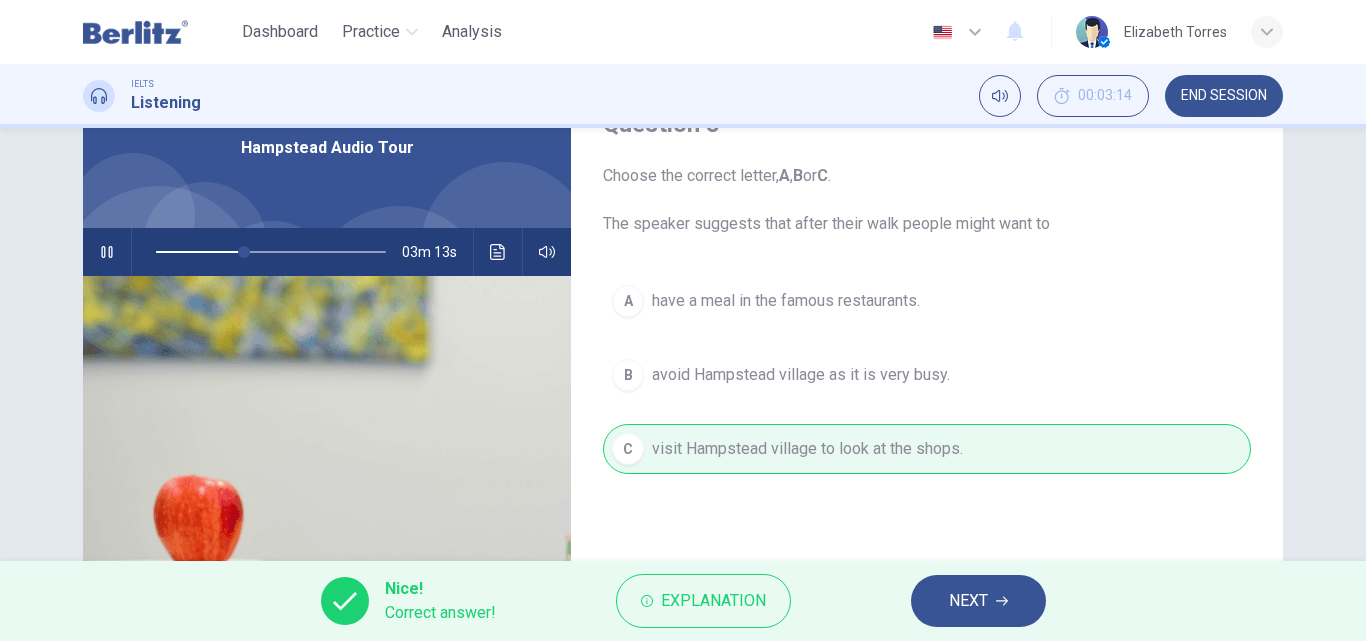 click on "NEXT" at bounding box center [968, 601] 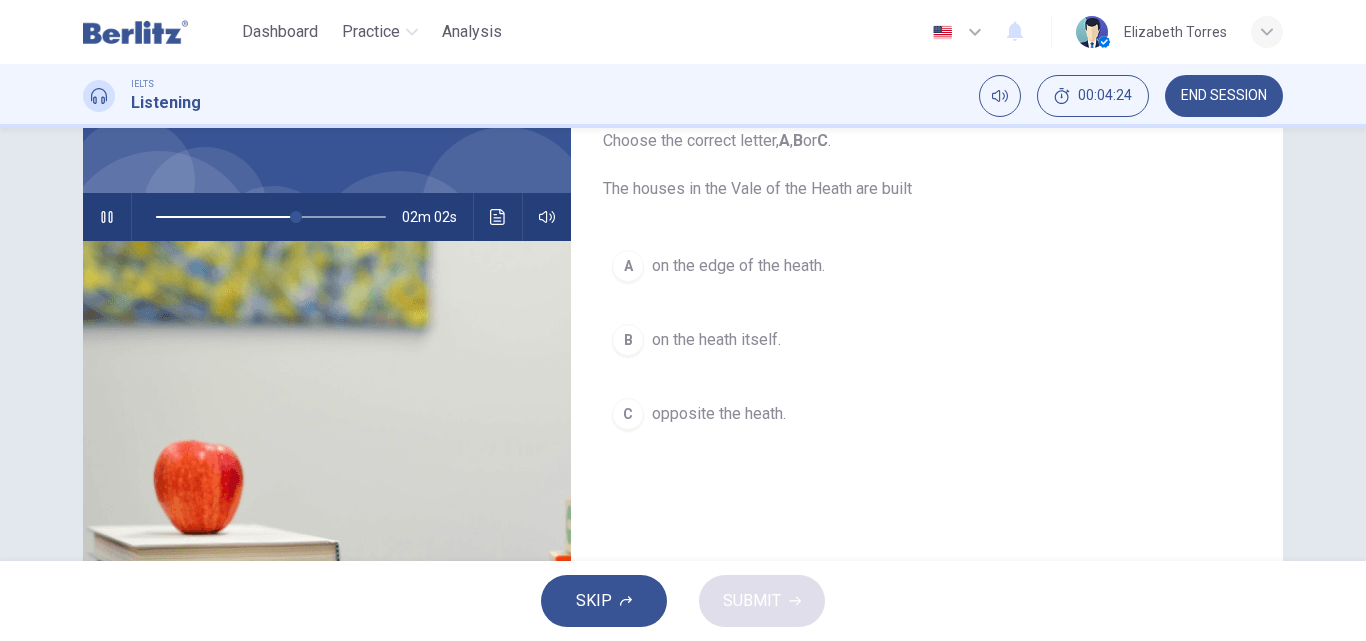 scroll, scrollTop: 100, scrollLeft: 0, axis: vertical 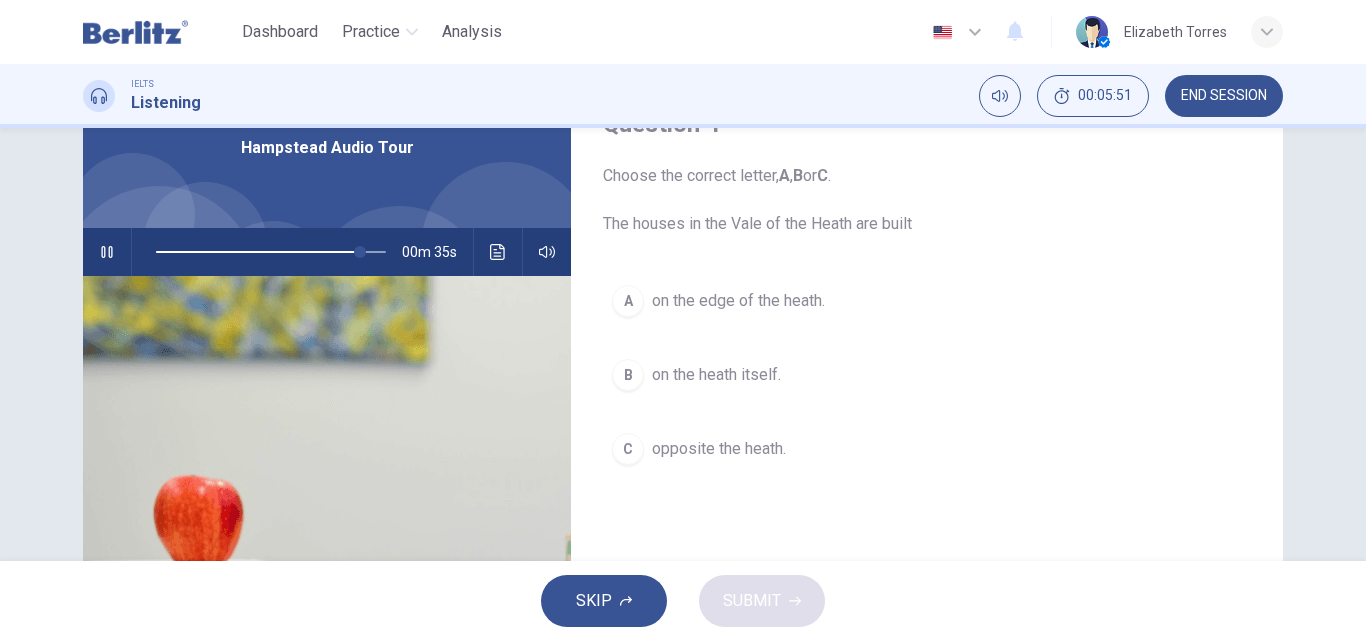 click on "A" at bounding box center (628, 301) 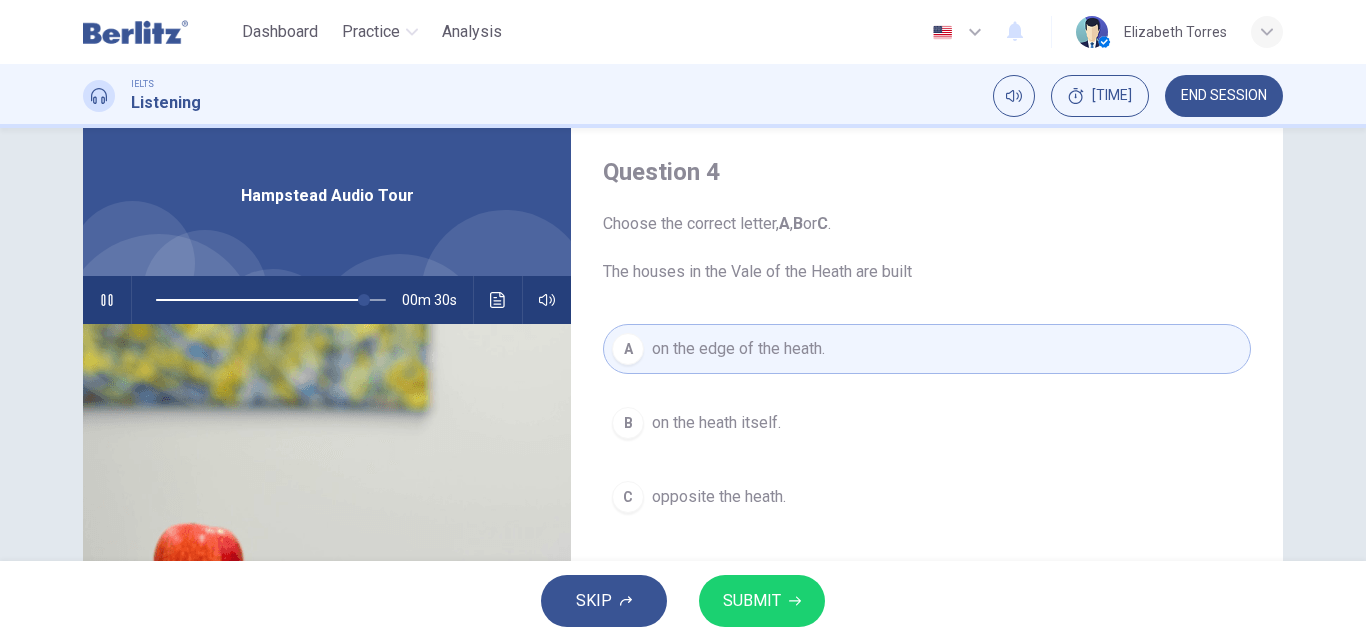 scroll, scrollTop: 100, scrollLeft: 0, axis: vertical 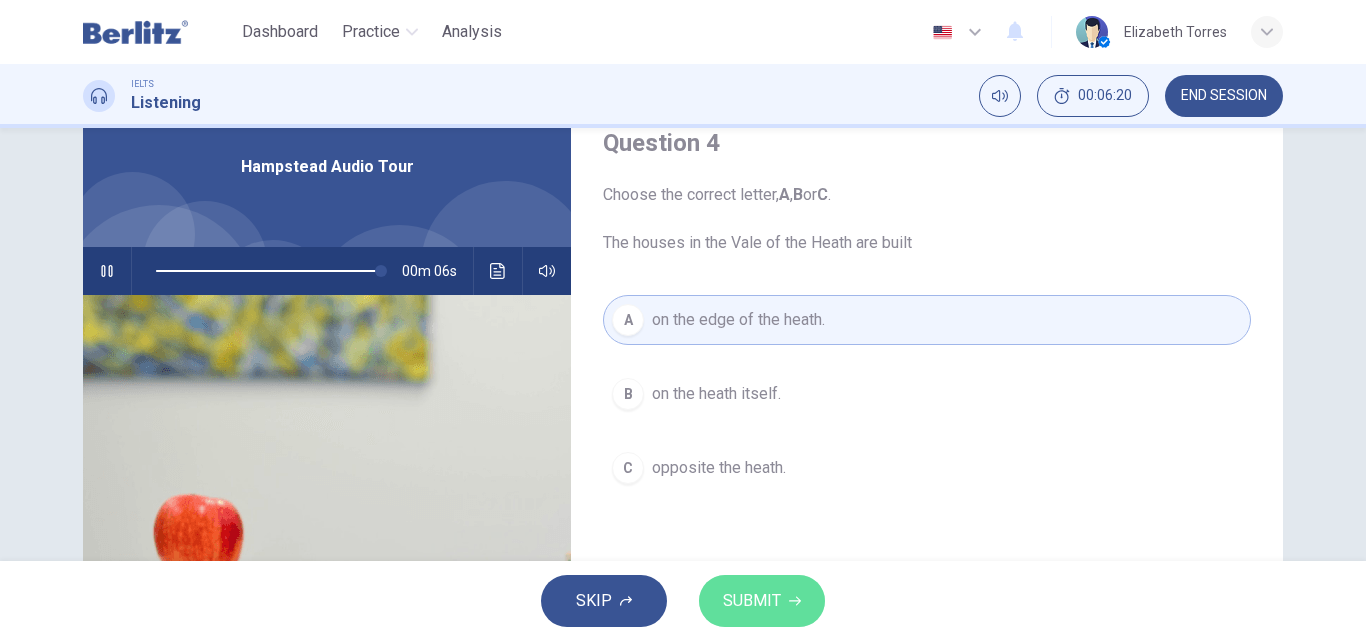 click on "SUBMIT" at bounding box center [752, 601] 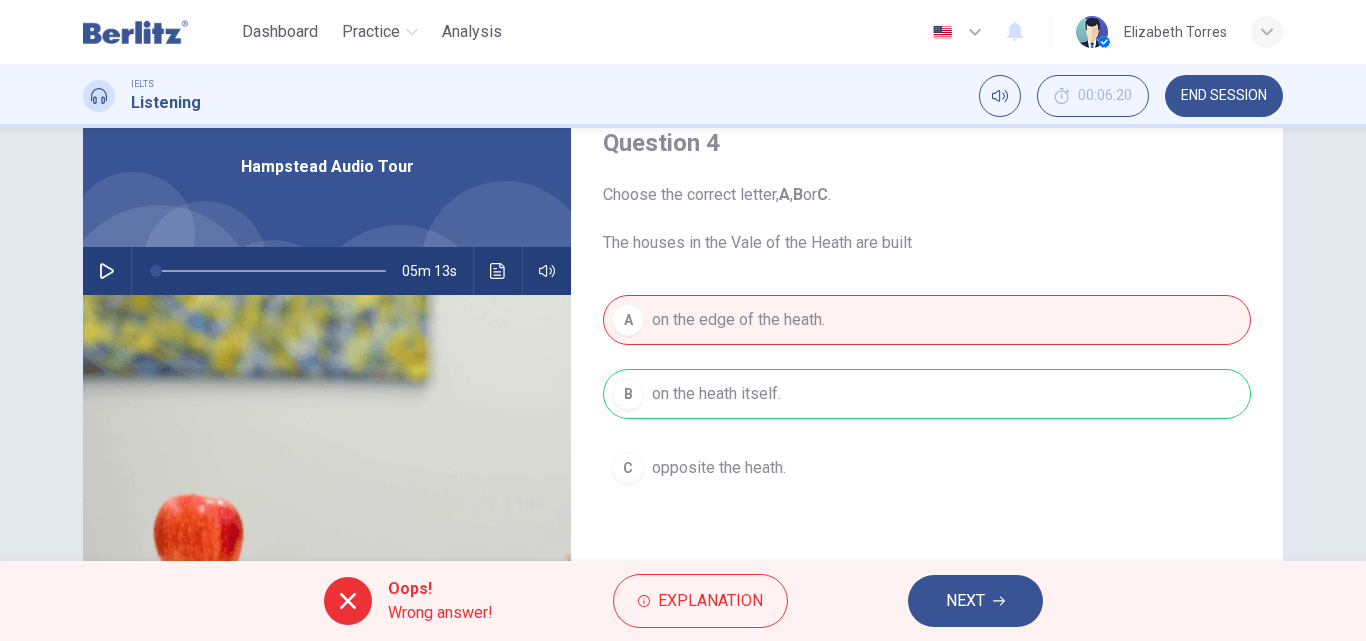 click on "NEXT" at bounding box center (965, 601) 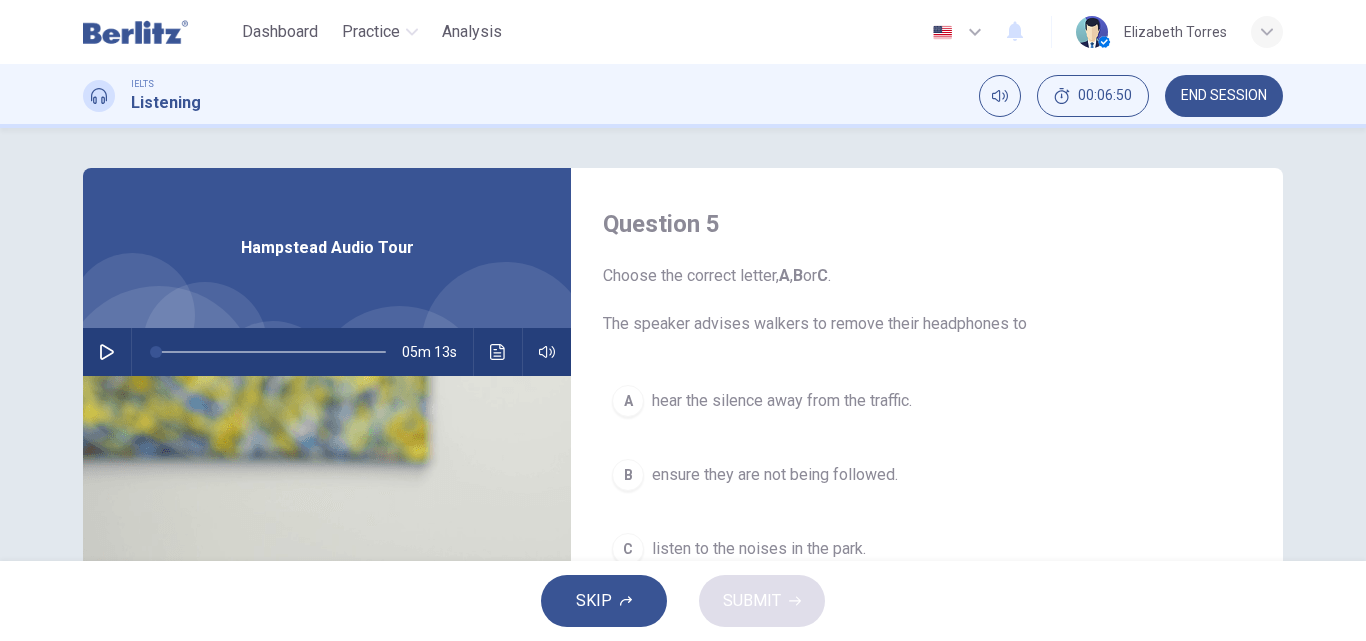scroll, scrollTop: 100, scrollLeft: 0, axis: vertical 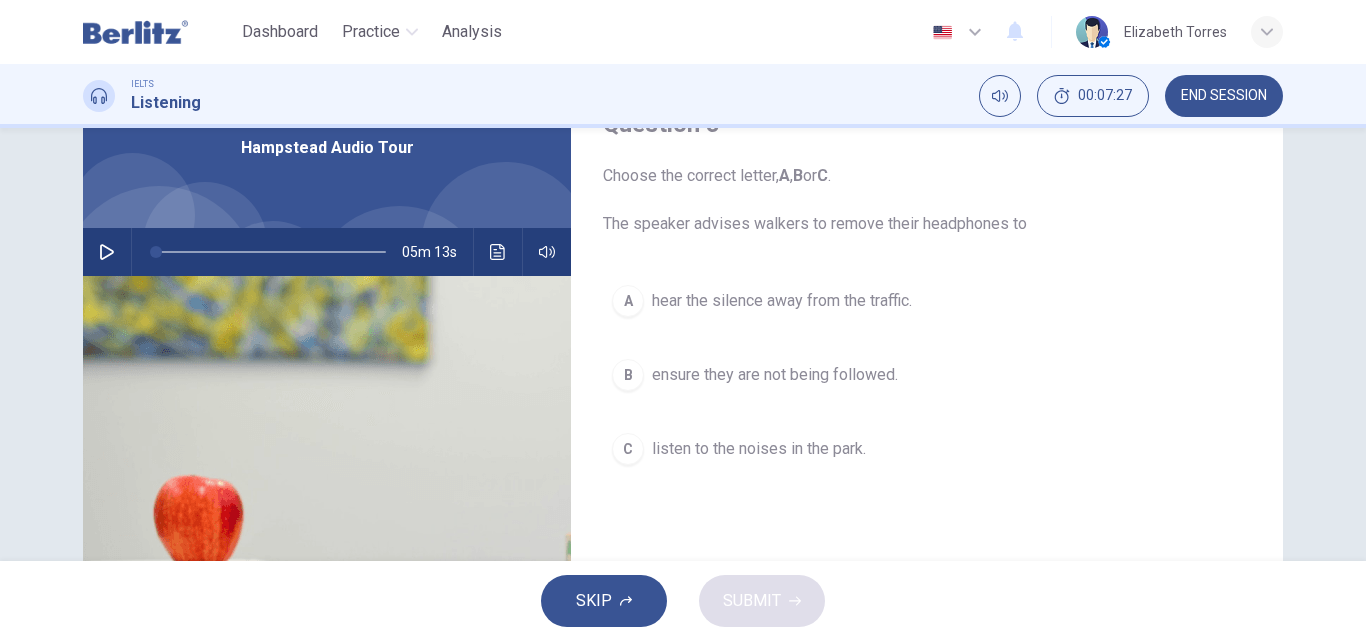 click on "hear the silence away from the traffic." at bounding box center (782, 301) 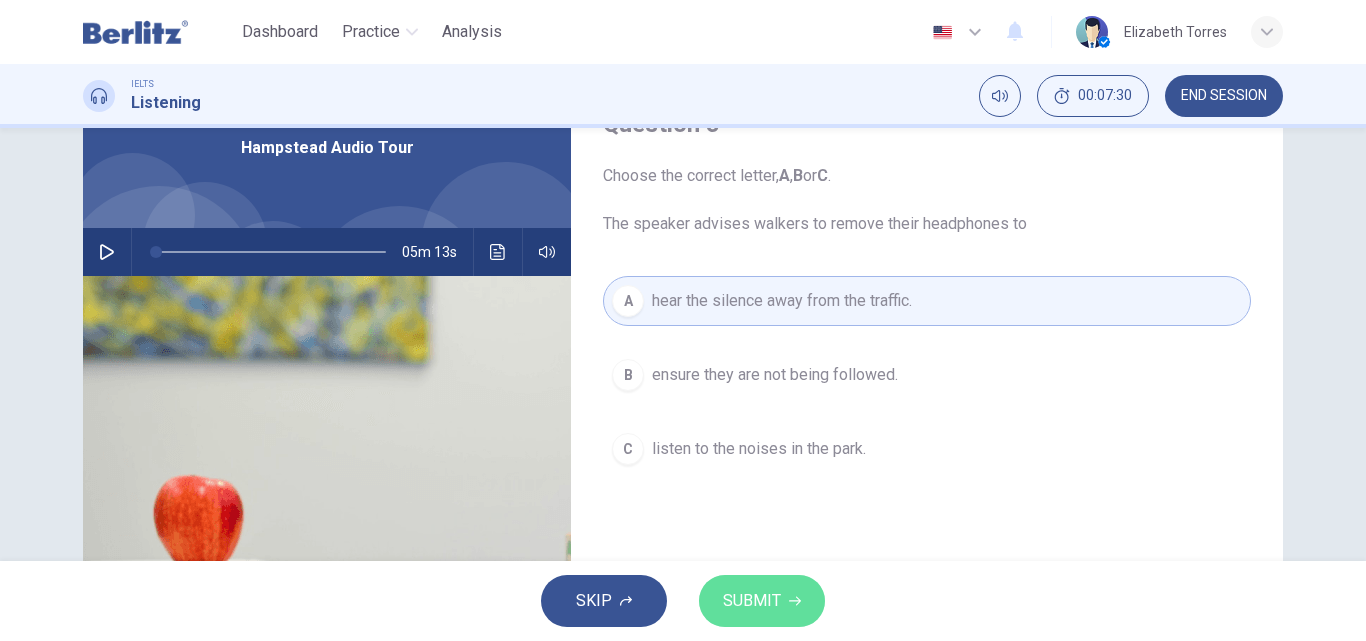 click on "SUBMIT" at bounding box center [752, 601] 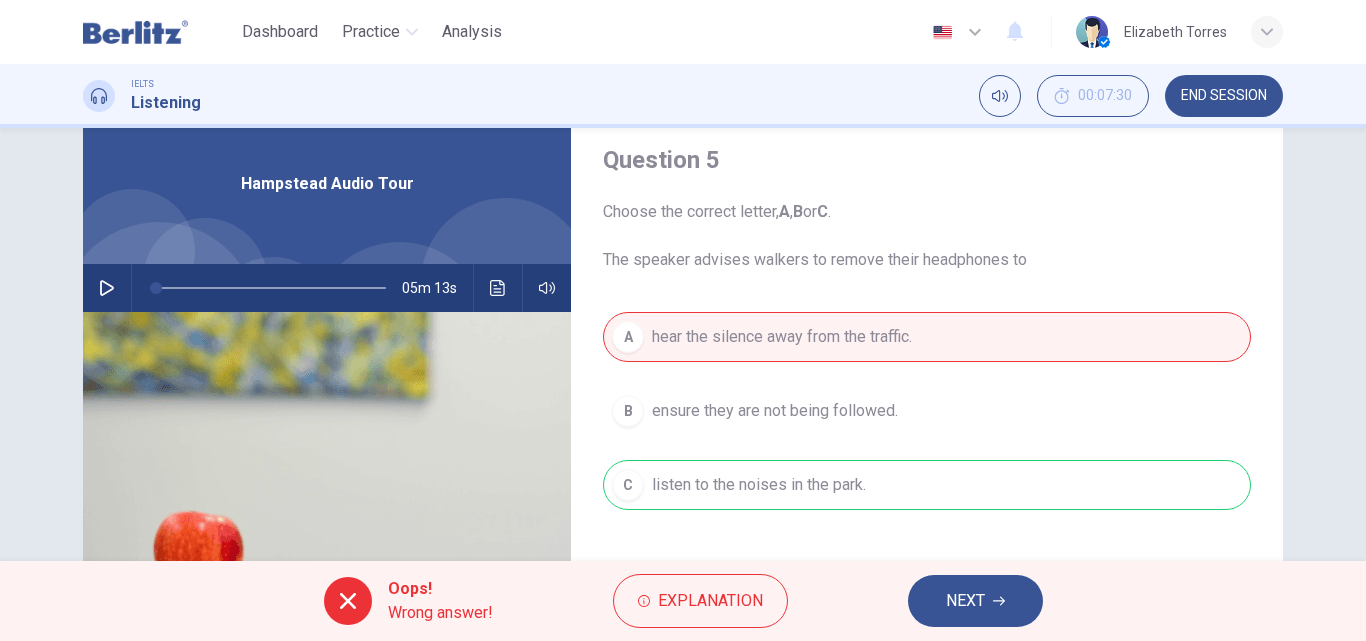 scroll, scrollTop: 100, scrollLeft: 0, axis: vertical 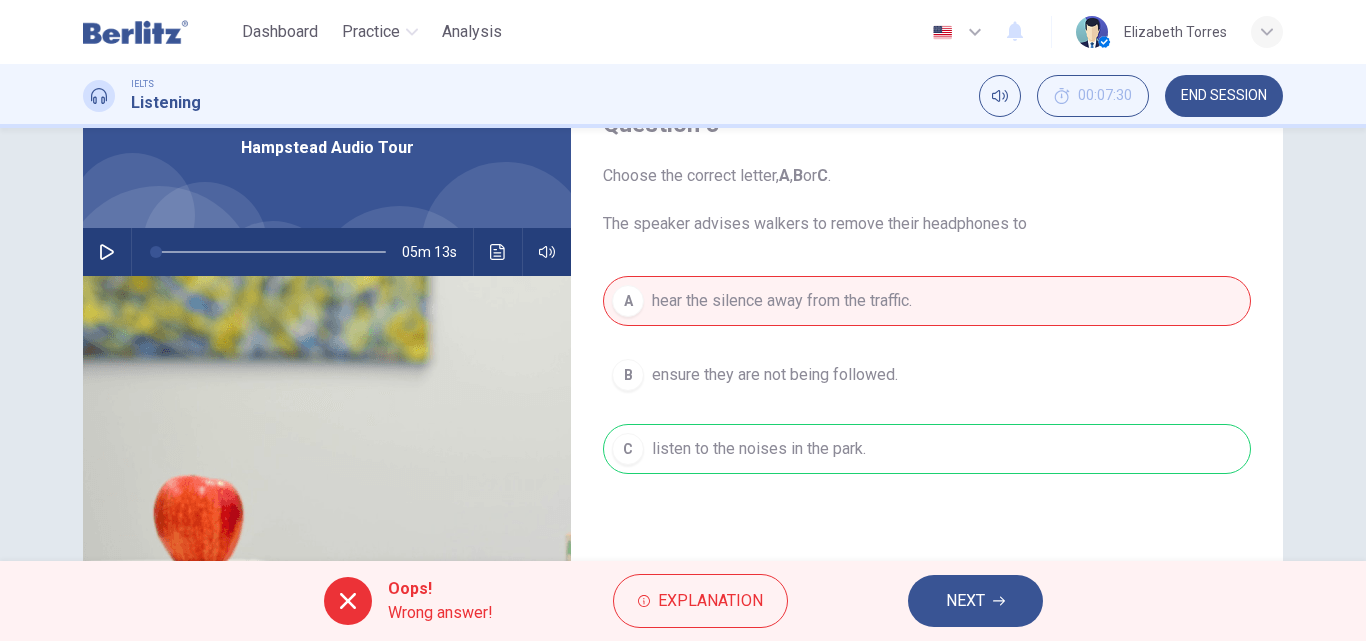 click on "NEXT" at bounding box center (965, 601) 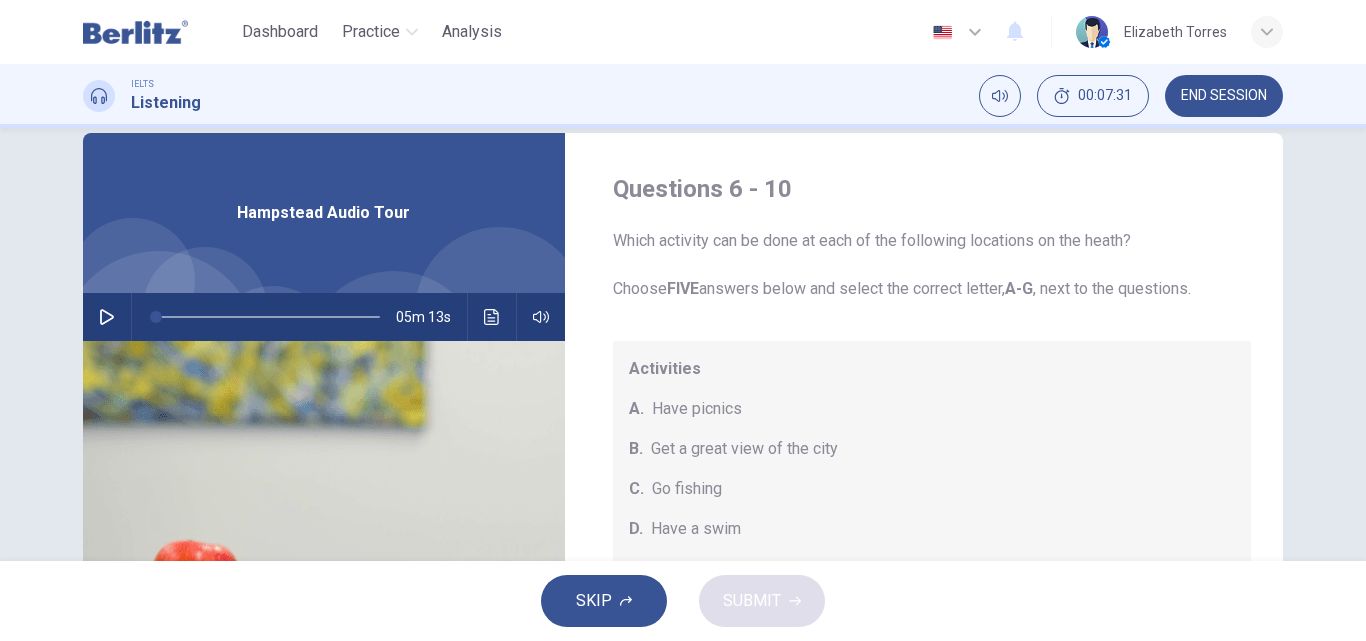 scroll, scrollTop: 0, scrollLeft: 0, axis: both 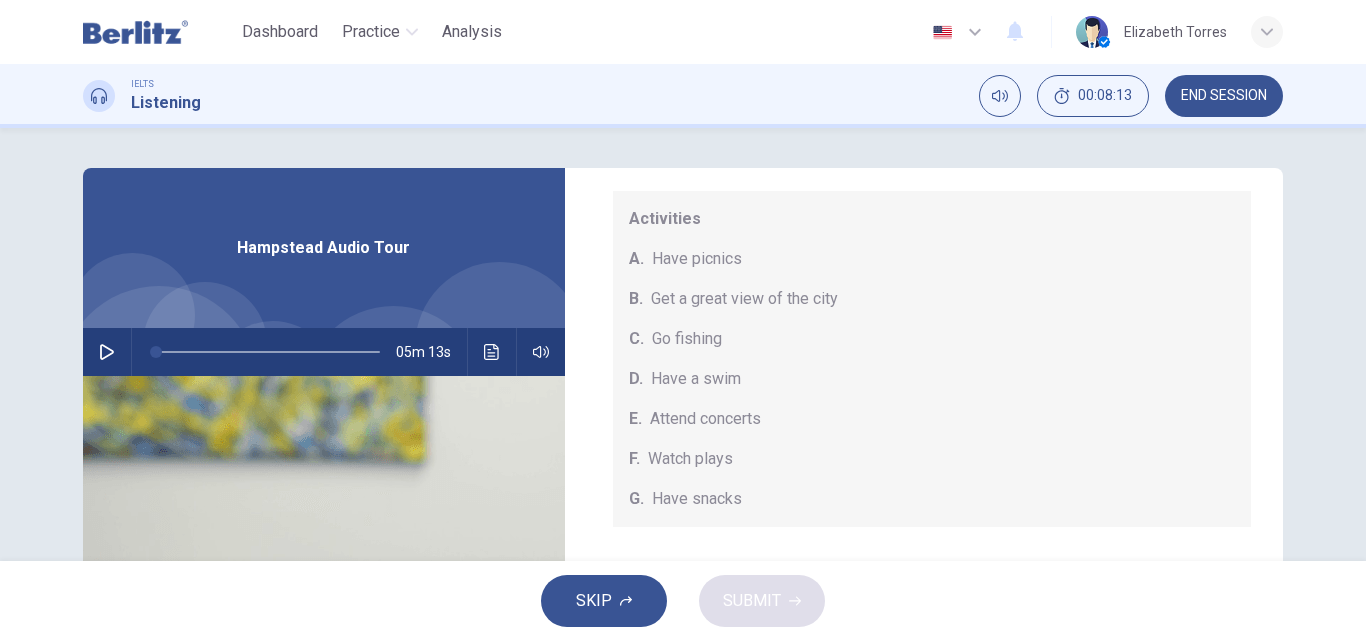 click on "Have picnics" at bounding box center [697, 259] 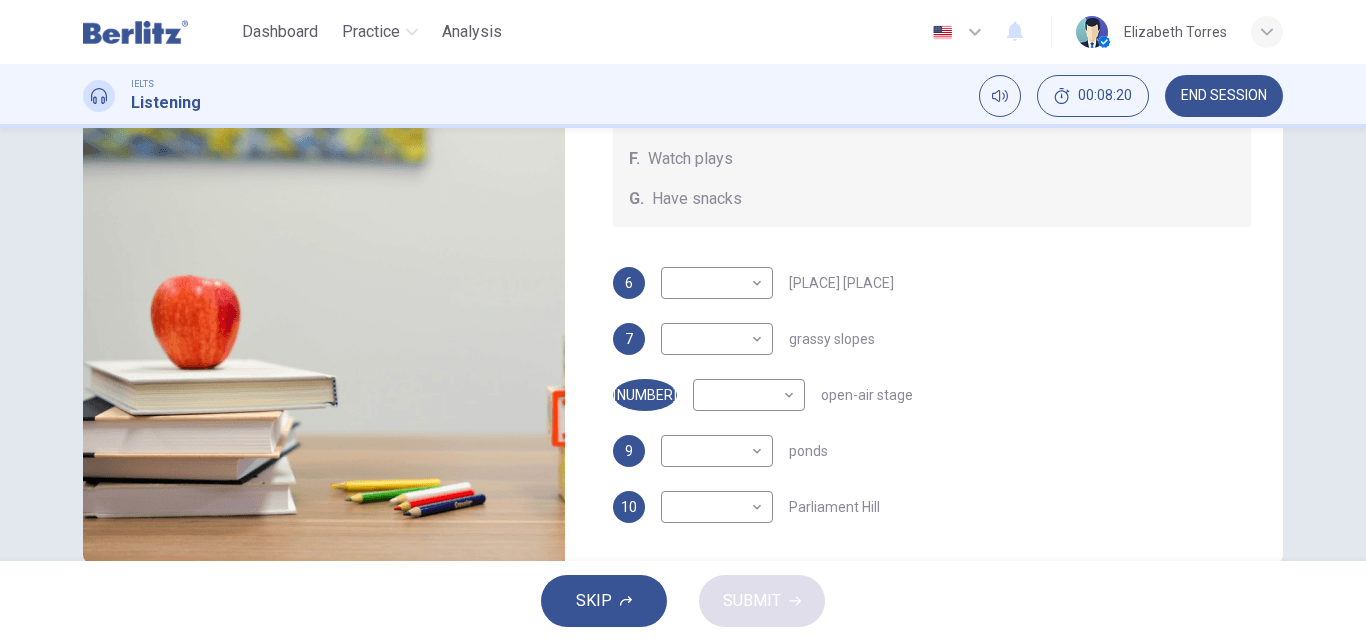 scroll, scrollTop: 342, scrollLeft: 0, axis: vertical 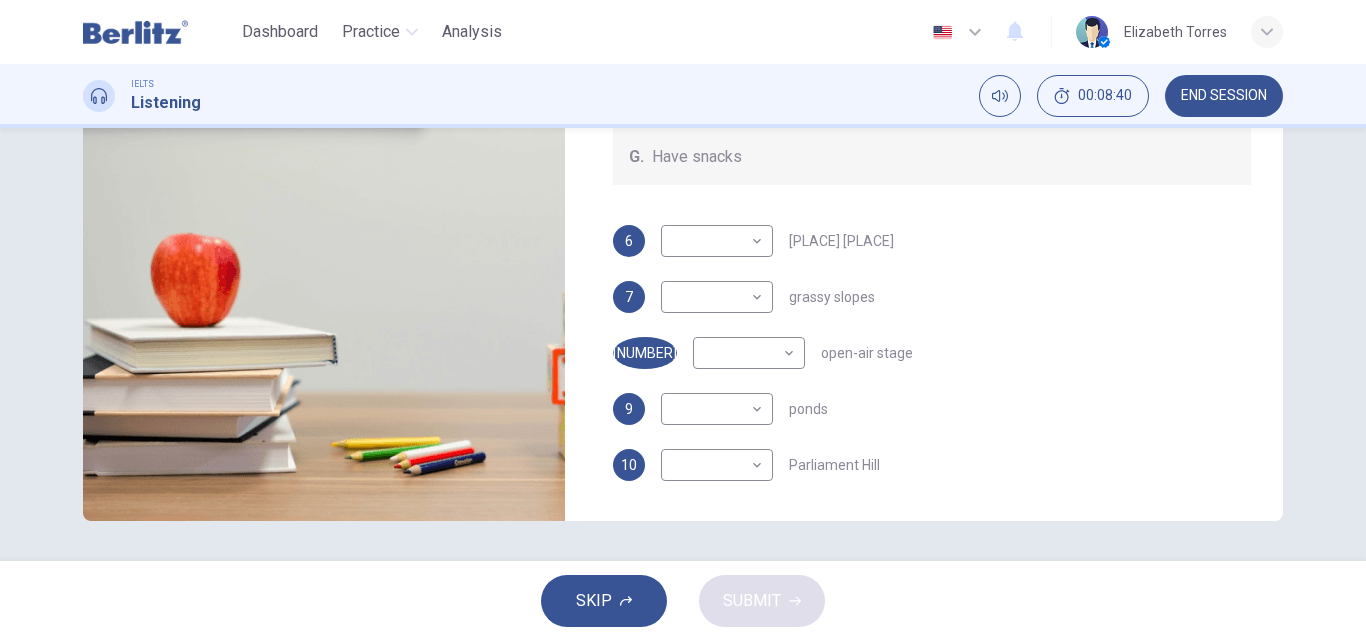 drag, startPoint x: 787, startPoint y: 301, endPoint x: 827, endPoint y: 297, distance: 40.1995 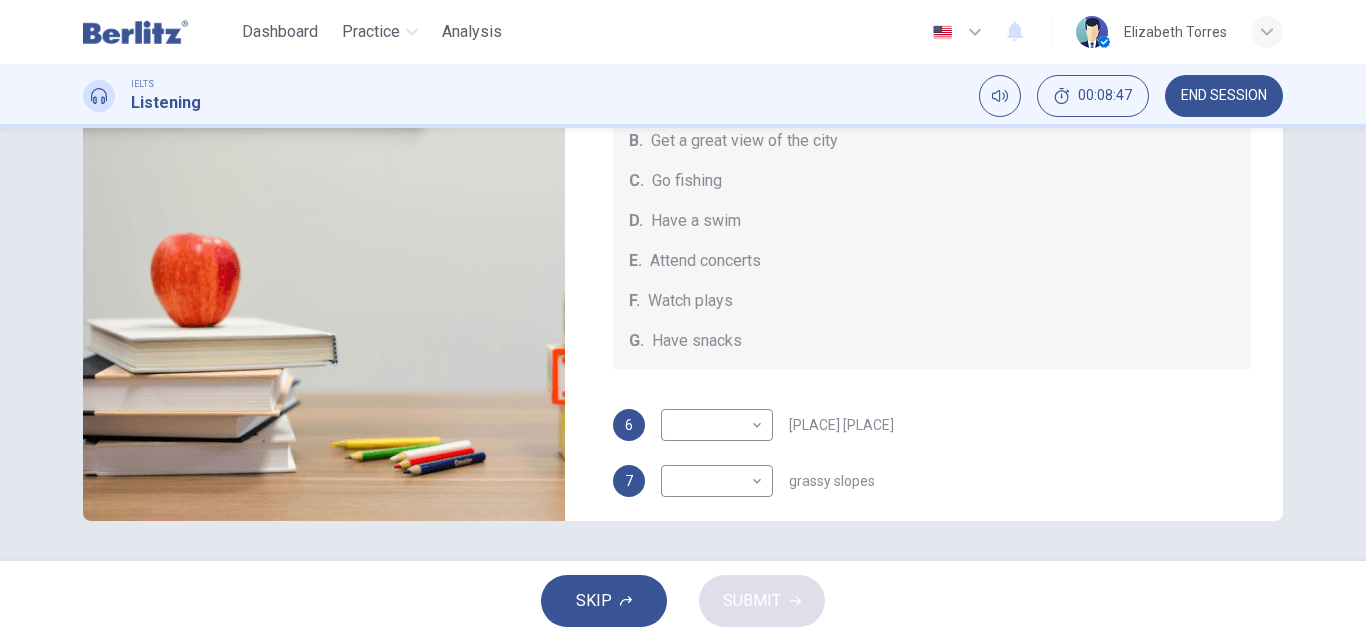 scroll, scrollTop: 0, scrollLeft: 0, axis: both 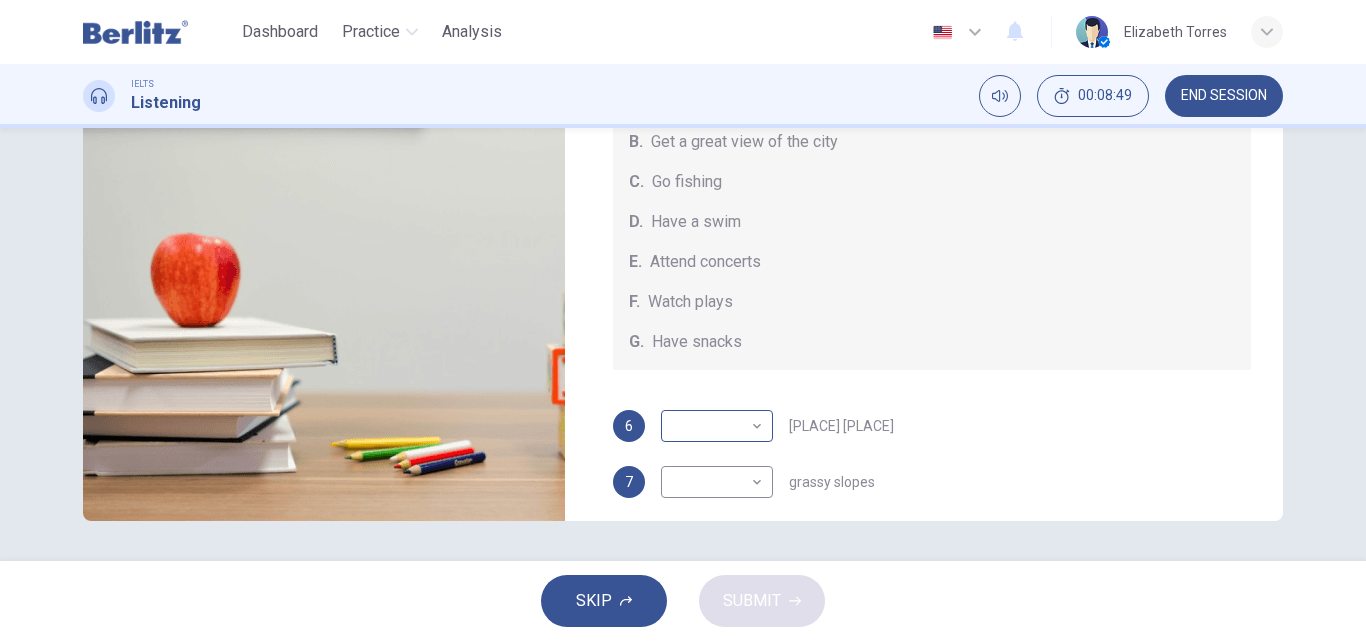 click on "This site uses cookies, as explained in our Privacy Policy . If you agree to the use of cookies, please click the Accept button and continue to browse our site. Privacy Policy Accept Dashboard Practice Analysis English ​ Elizabeth Torres IELTS Listening END SESSION Questions 6 - 10 Which activity can be done at each of the following locations on the heath? Choose FIVE answers below and select the correct letter, A-G , next to the questions. Activities A. Have picnics B. Get a great view of the city C. Go fishing D. Have a swim E. Attend concerts F. Watch plays G. Have snacks 6 ​ ​ Kenwood House 7 ​ ​ grassy slopes 8 ​ ​ open-air stage 9 ​ ​ ponds 10 ​ ​ Parliament Hill Hampstead Audio Tour SKIP SUBMIT Berlitz LatAm - Online Testing Platform Dashboard Practice Analysis Notifications © Copyright 2025" at bounding box center (683, 320) 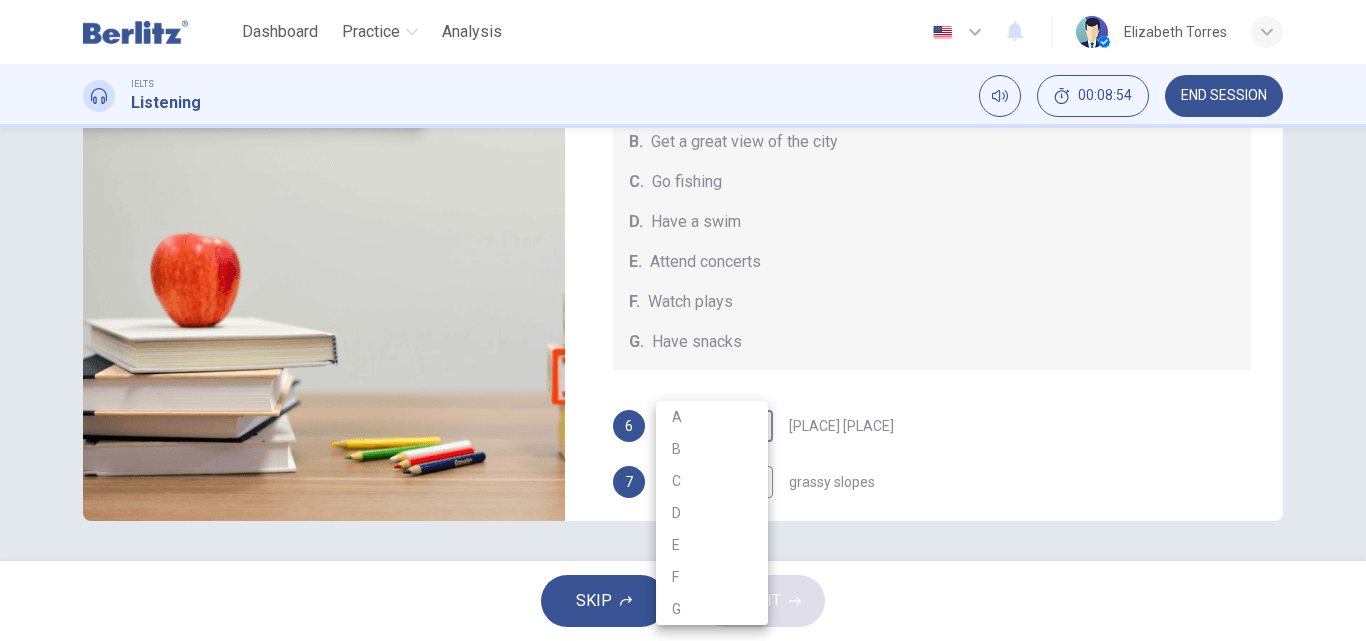 click at bounding box center (683, 320) 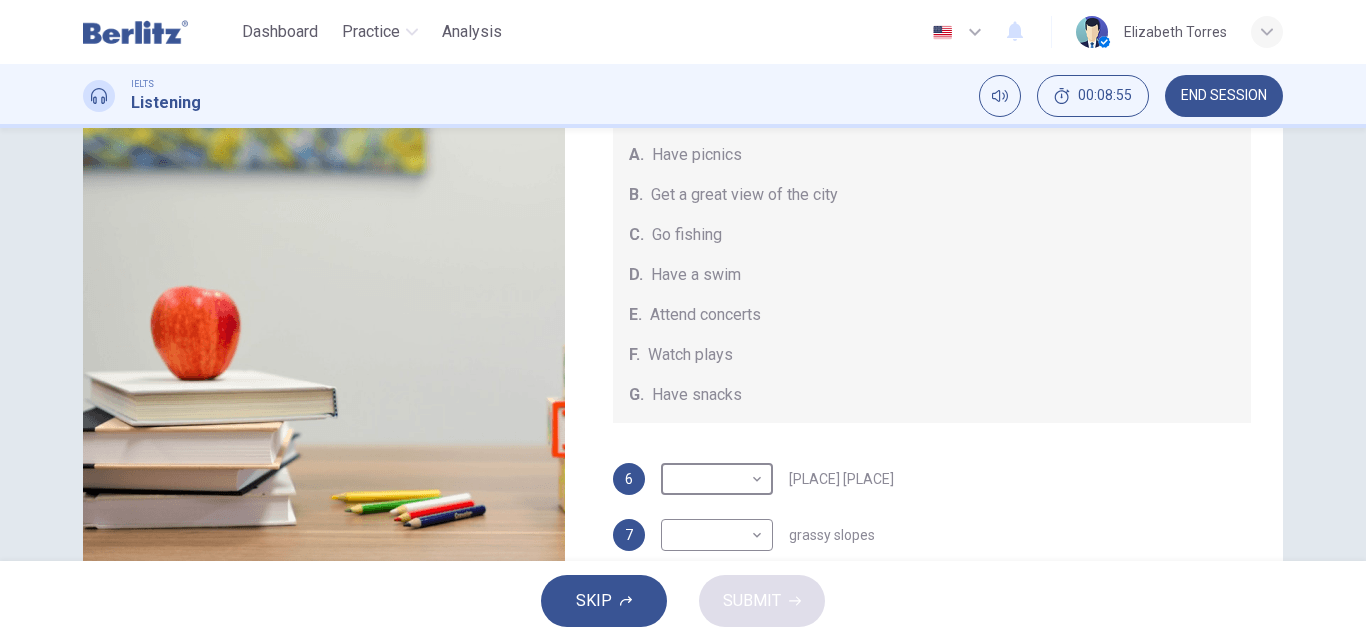 scroll, scrollTop: 242, scrollLeft: 0, axis: vertical 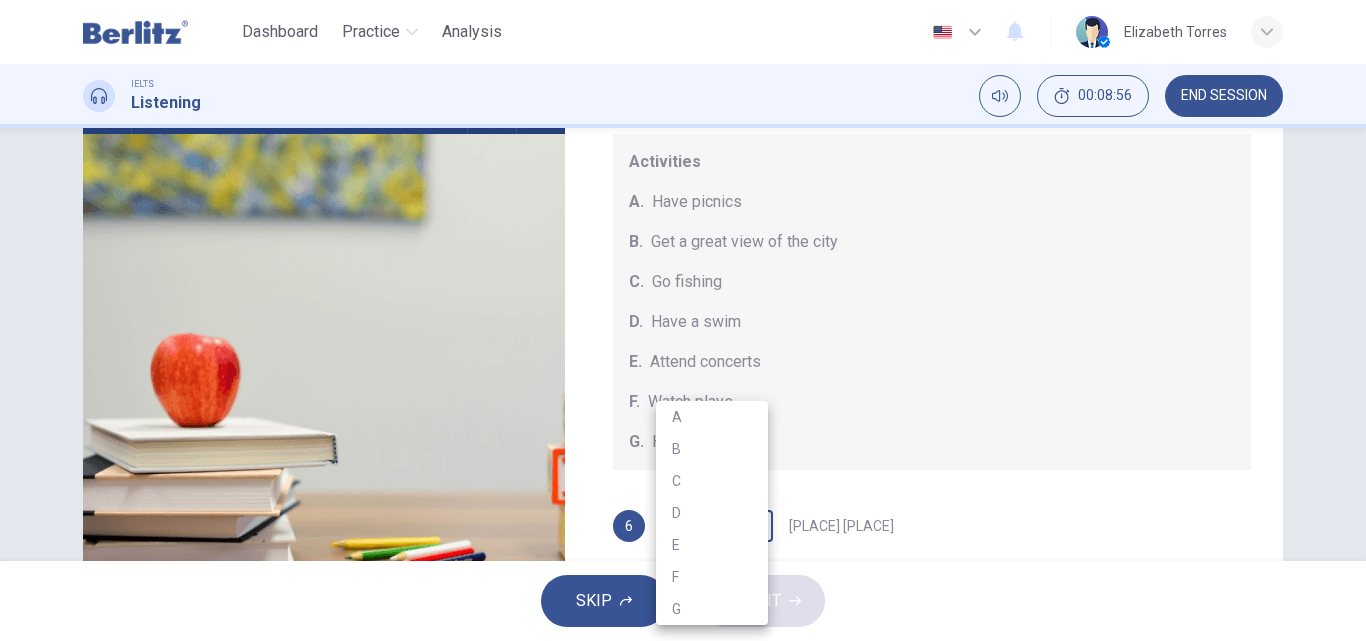 click on "This site uses cookies, as explained in our  Privacy Policy . If you agree to the use of cookies, please click the Accept button and continue to browse our site.   Privacy Policy Accept Dashboard Practice Analysis English ** ​ [FIRST] [LAST] IELTS Listening 00:08:56 END SESSION Questions 6 - 10 Which activity can be done at each of the following locations on the heath? Choose  FIVE  answers below and select the correct letter,  A-G , next to the questions. Activities A. Have picnics B. Get a great view of the city C. Go fishing D. Have a swim E. Attend concerts F. Watch plays G. Have snacks 6 ​ ​ Kenwood House 7 ​ ​ grassy slopes 8 ​ ​ open-air stage 9 ​ ​ ponds 10 ​ ​ Parliament Hill Hampstead Audio Tour 05m 13s SKIP SUBMIT Berlitz LatAm - Online Testing Platform Dashboard Practice Analysis Notifications © Copyright  [YEAR] A B C D E F G" at bounding box center [683, 320] 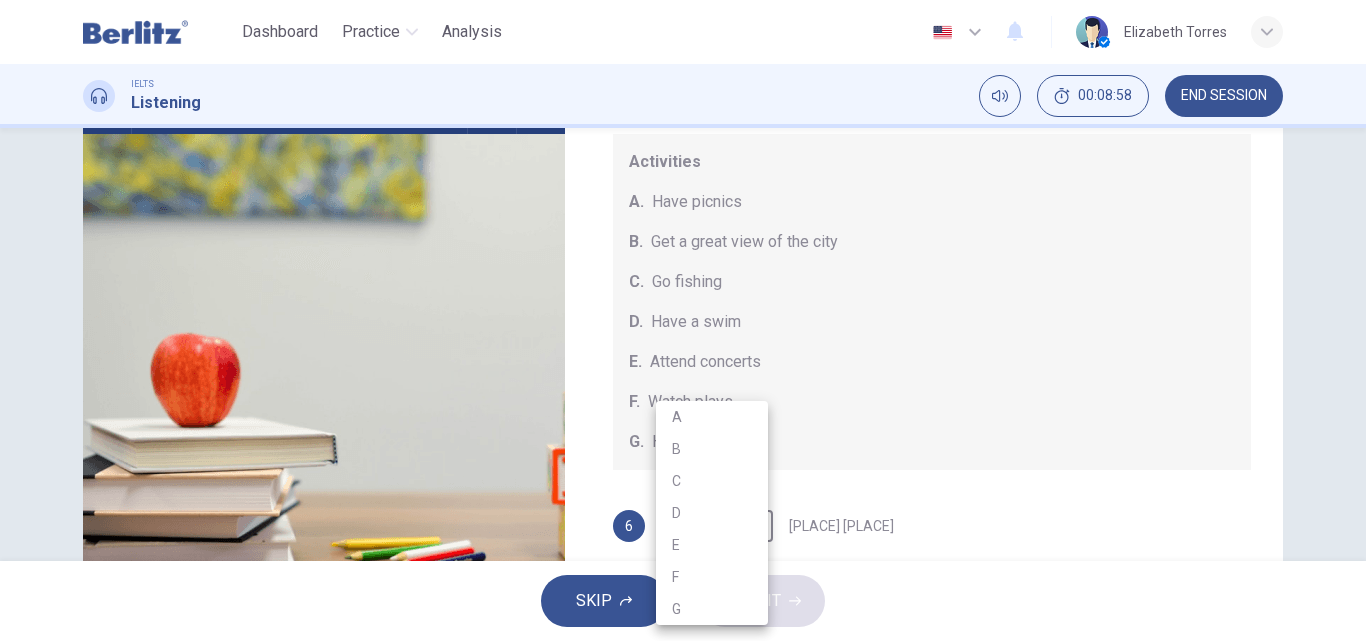 click at bounding box center (683, 320) 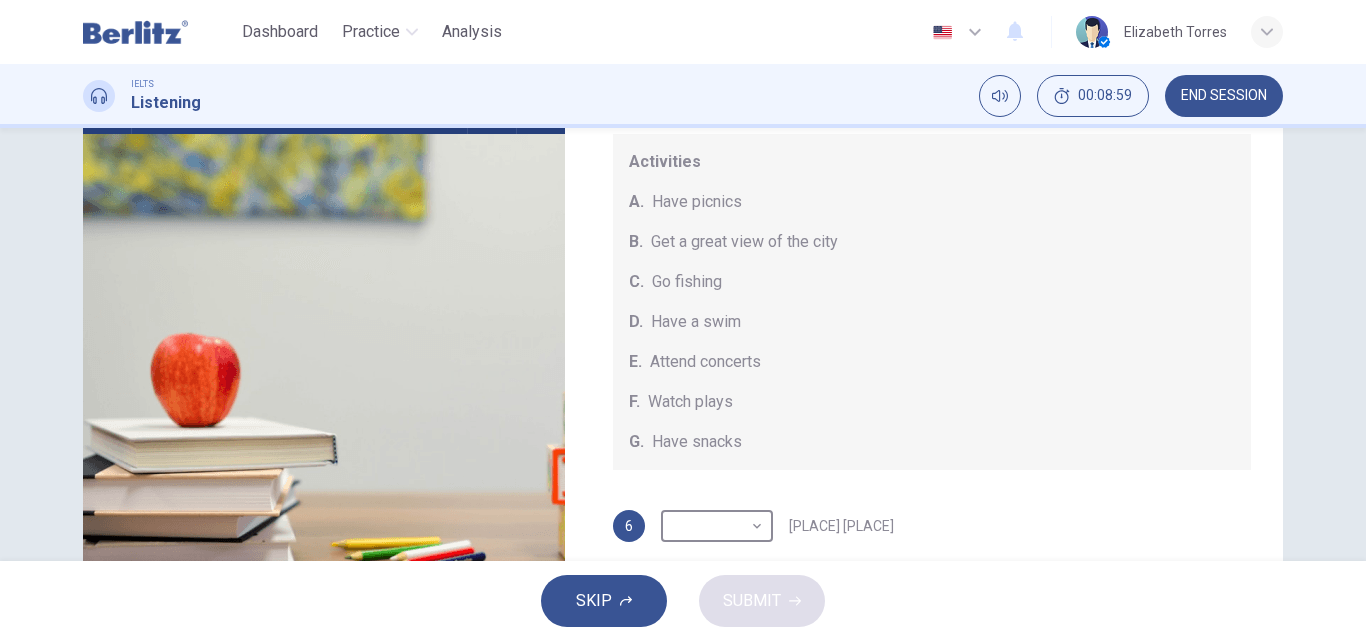 scroll, scrollTop: 185, scrollLeft: 0, axis: vertical 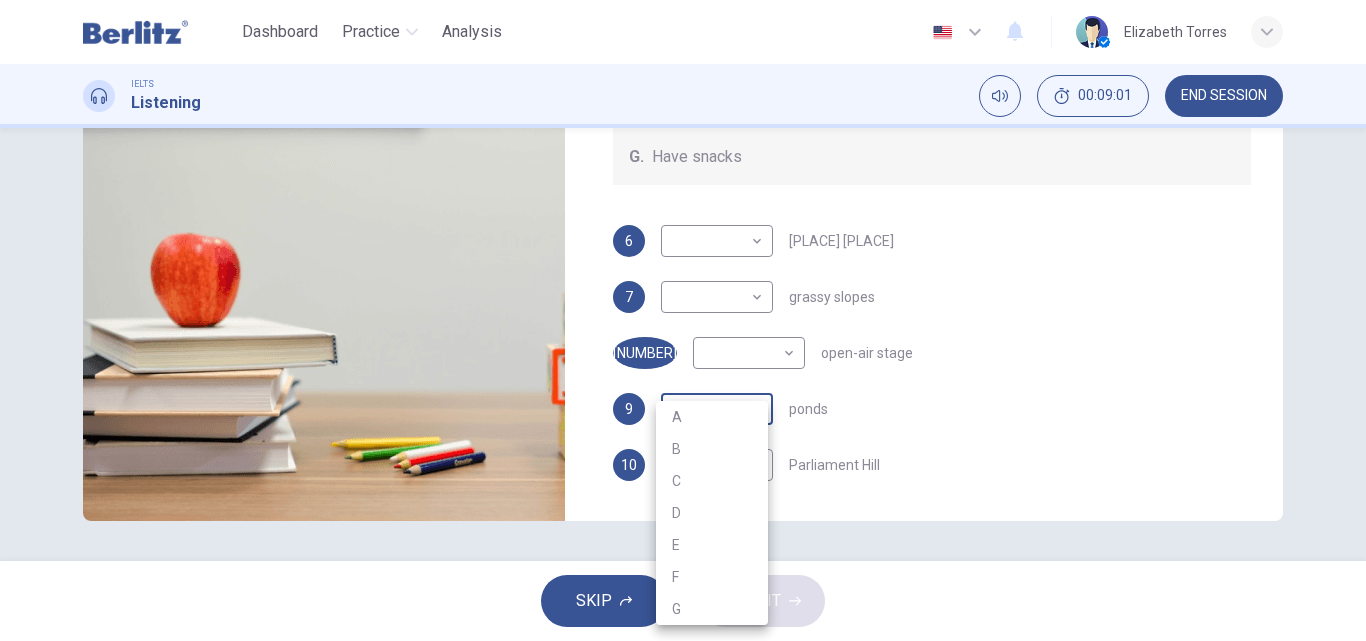 click on "This site uses cookies, as explained in our Privacy Policy . If you agree to the use of cookies, please click the Accept button and continue to browse our site. Privacy Policy Accept Dashboard Practice Analysis English ​ Elizabeth Torres IELTS Listening 00:09:01 END SESSION Questions 6 - 10 Which activity can be done at each of the following locations on the heath? Choose FIVE answers below and select the correct letter, A-G , next to the questions. Activities A. Have picnics B. Get a great view of the city C. Go fishing D. Have a swim E. Attend concerts F. Watch plays G. Have snacks 6 Kenwood House 7 grassy slopes 8 open-air stage 9 ponds 10 Parliament Hill Hampstead Audio Tour 05m 13s SKIP SUBMIT Berlitz LatAm - Online Testing Platform Dashboard Practice Analysis Notifications © Copyright 2025 A B C D E F G" at bounding box center [683, 320] 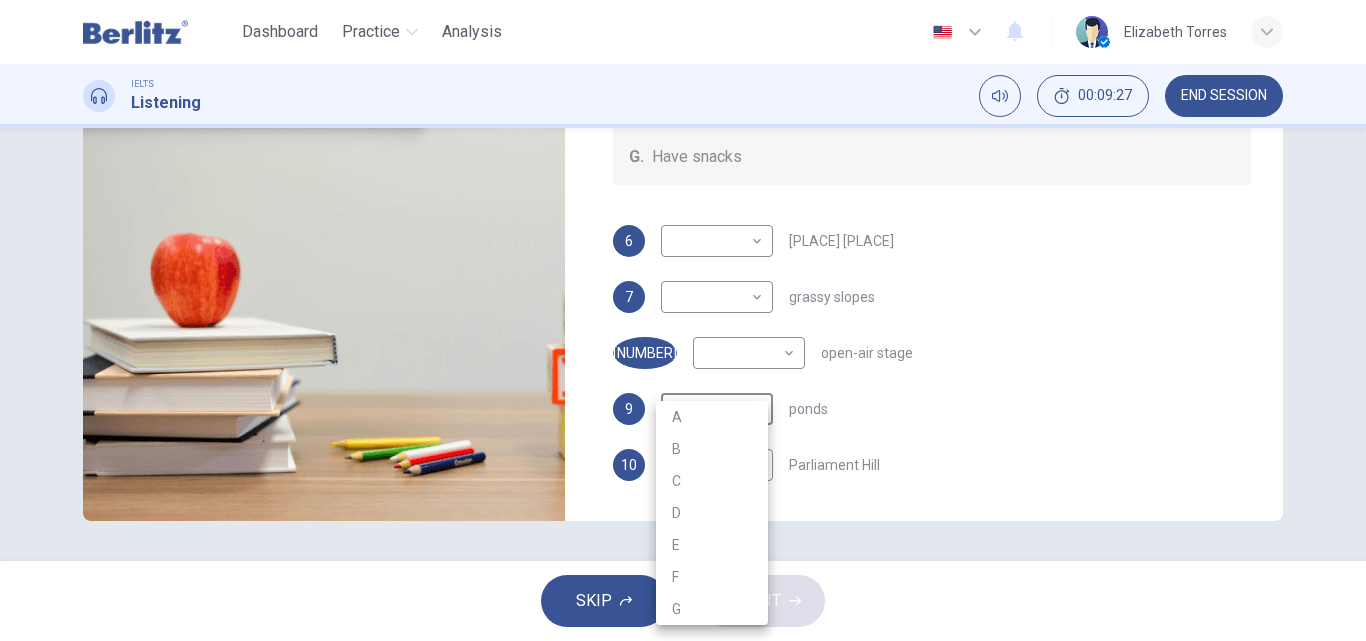 click at bounding box center [683, 320] 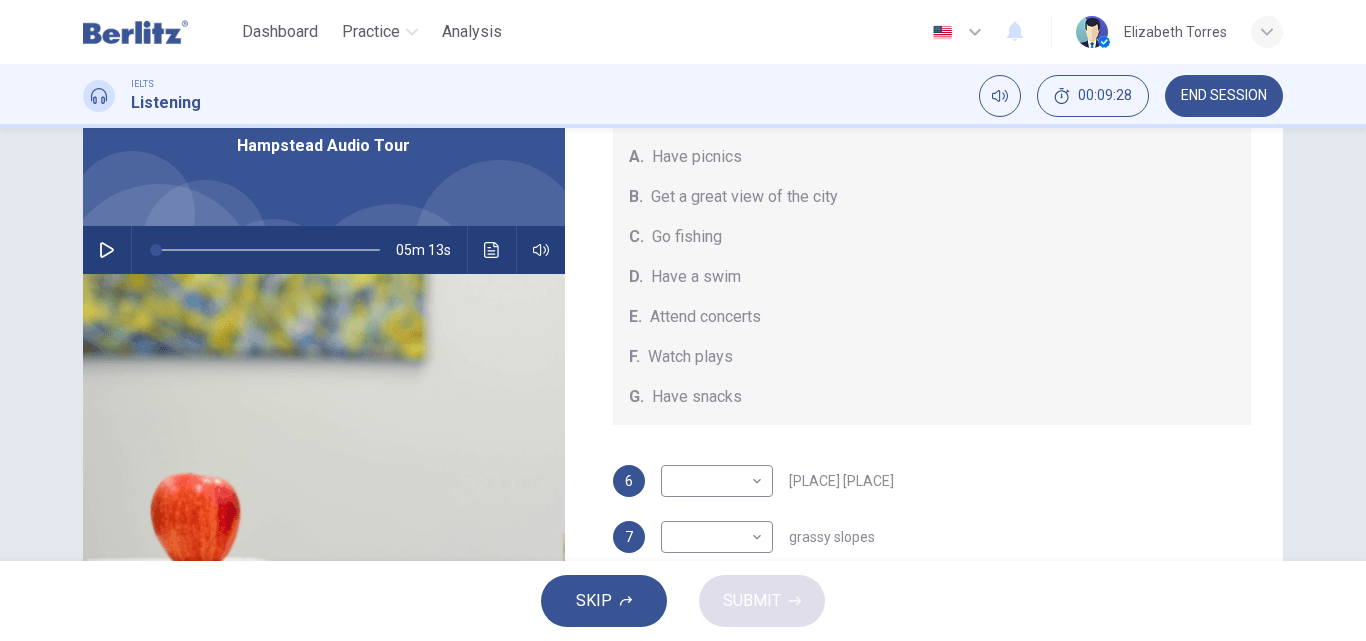 scroll, scrollTop: 42, scrollLeft: 0, axis: vertical 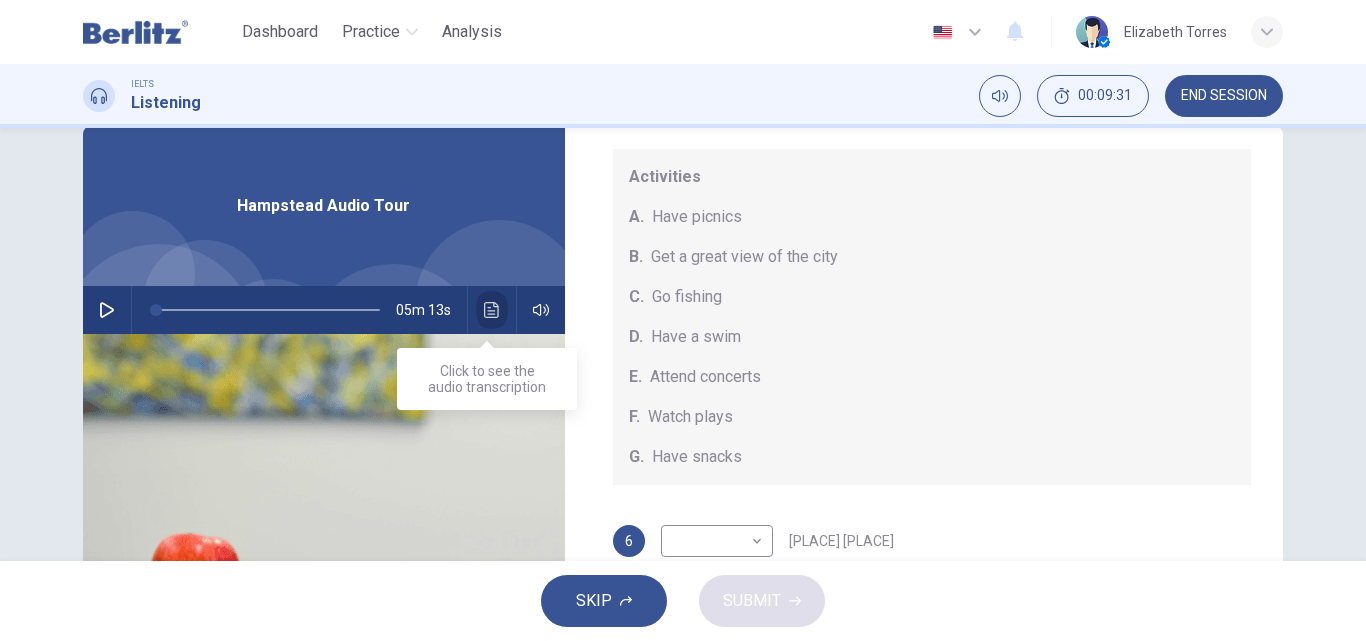 click at bounding box center (492, 310) 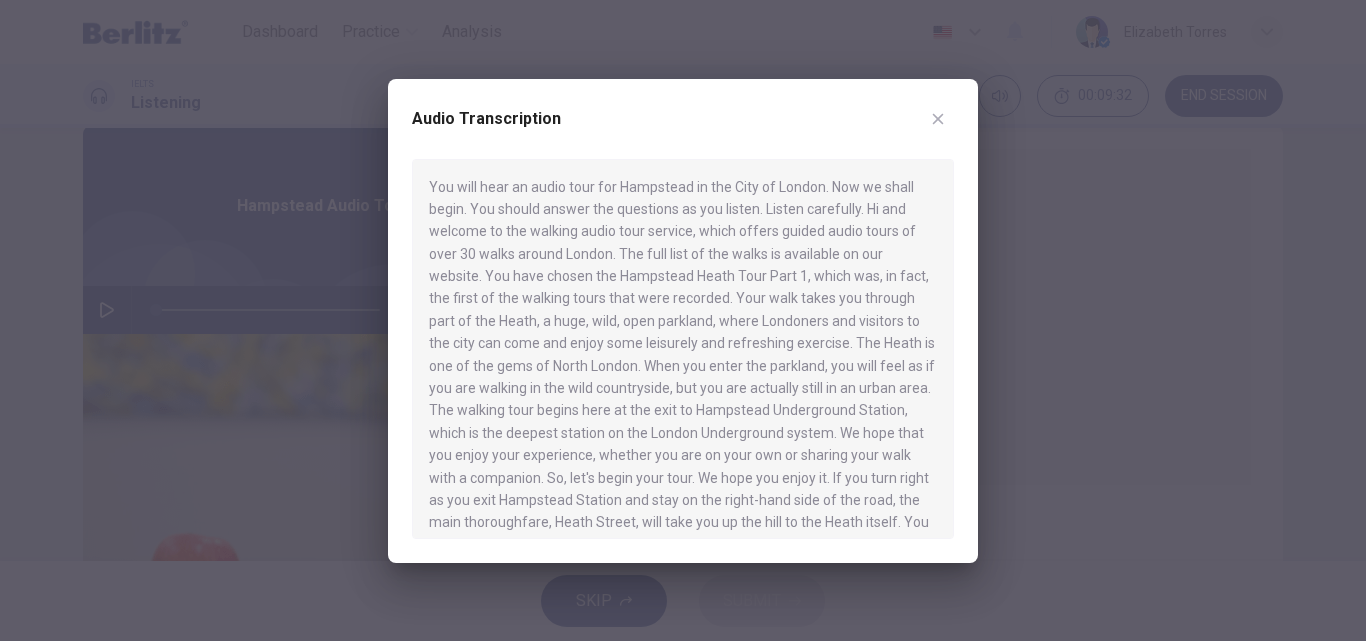 click at bounding box center (938, 118) 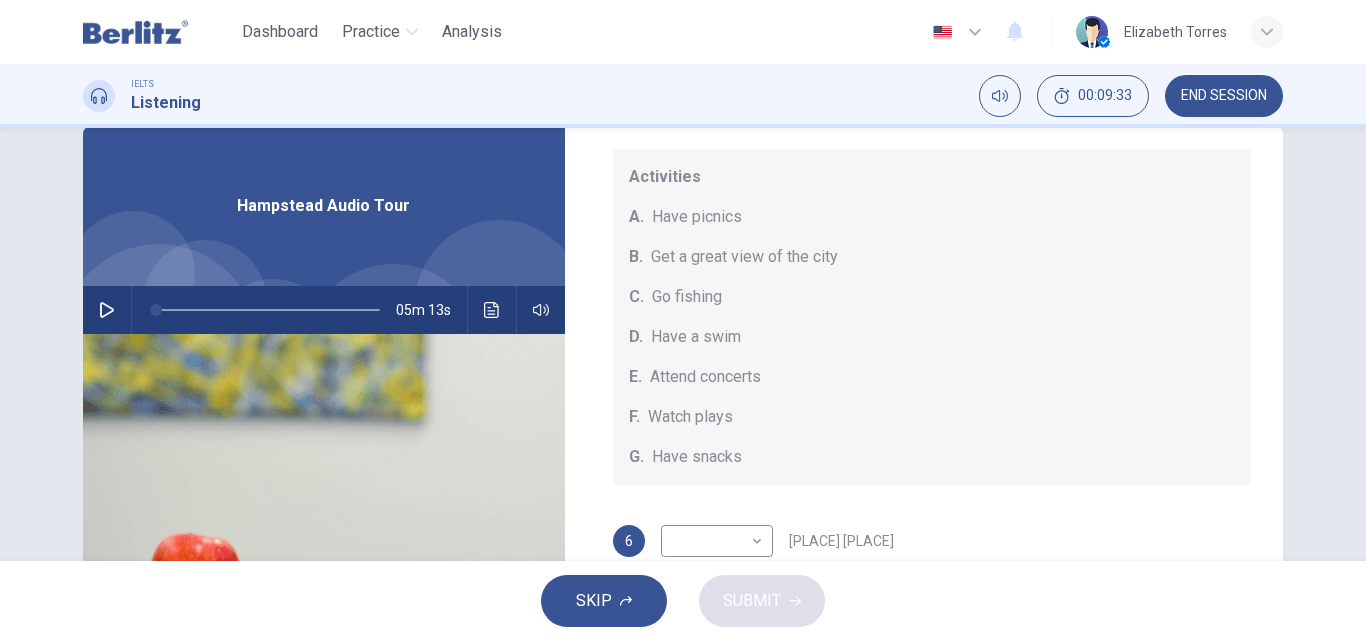 click at bounding box center (268, 310) 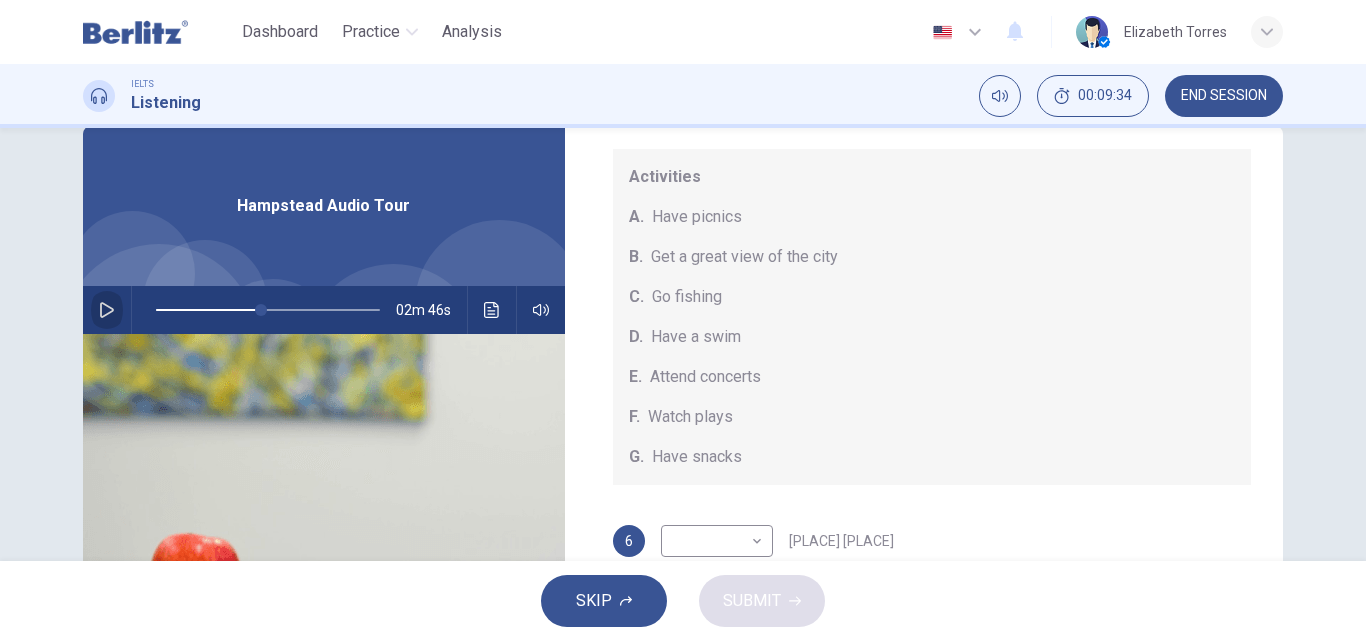 click at bounding box center [107, 310] 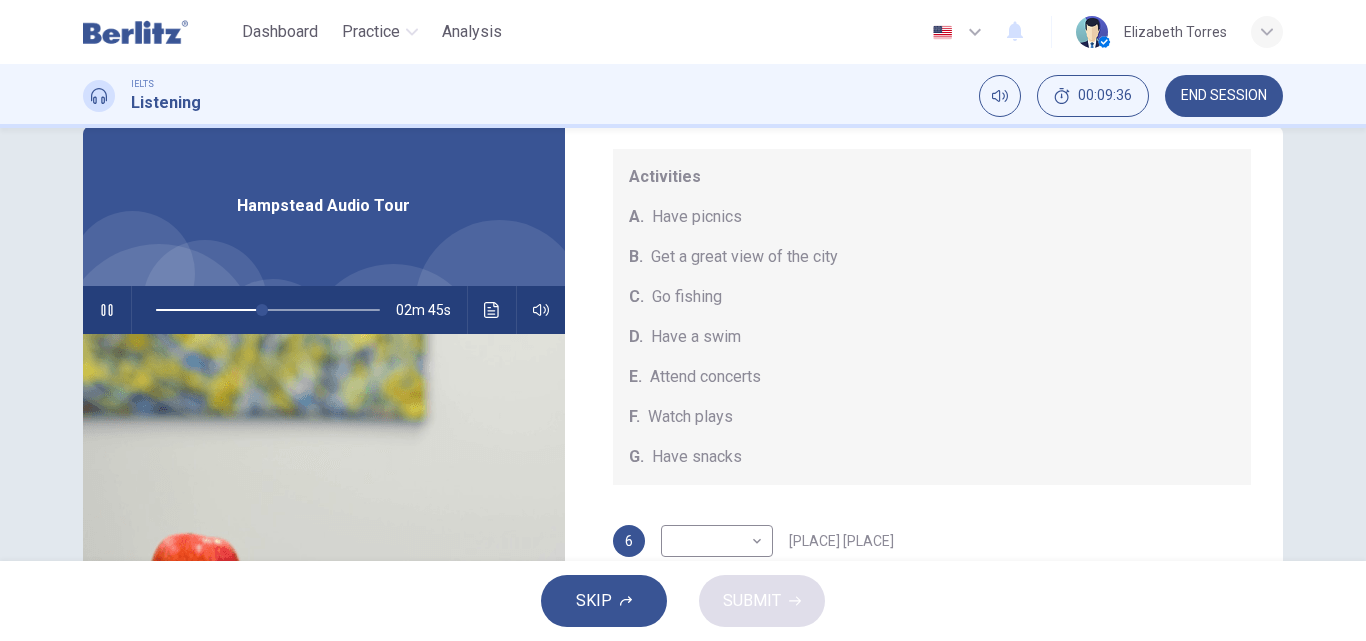 click at bounding box center (106, 310) 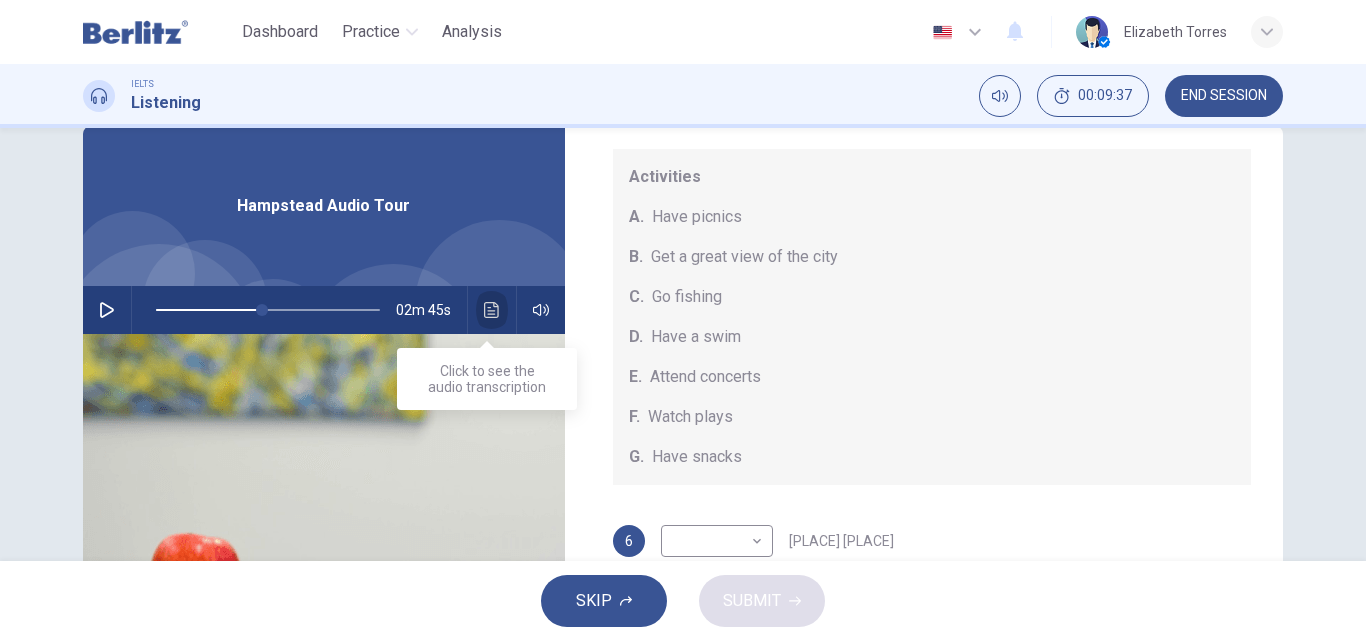 click at bounding box center (492, 310) 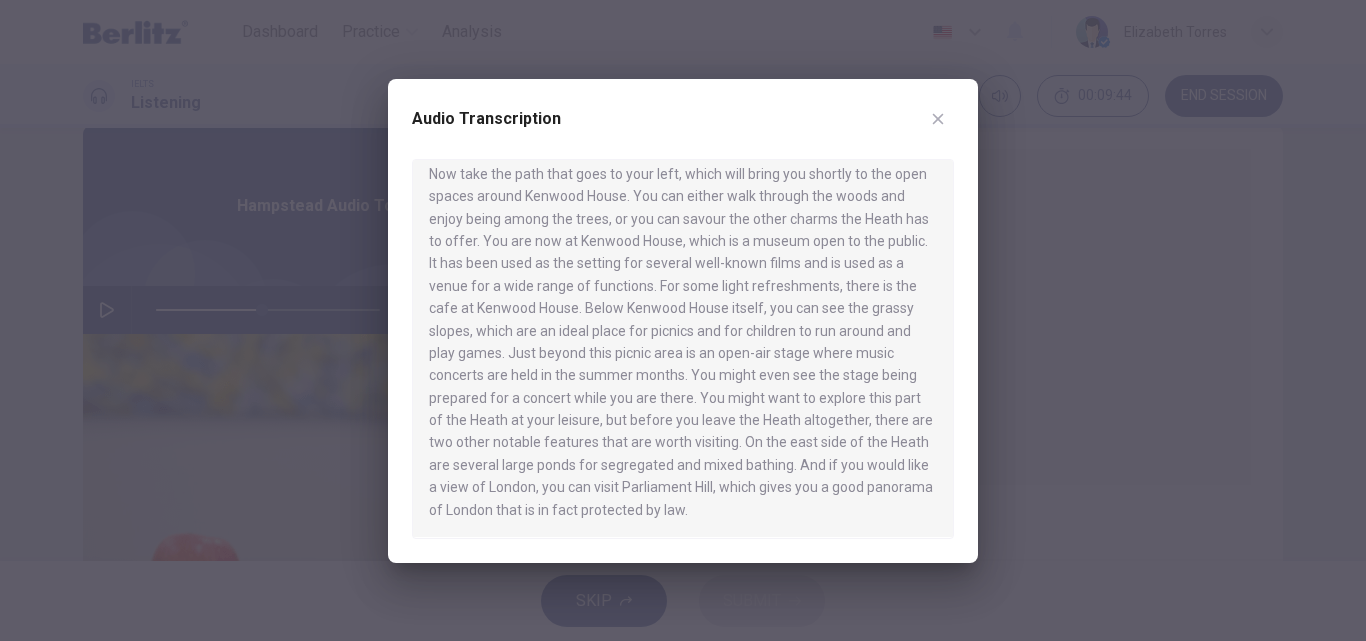 scroll, scrollTop: 795, scrollLeft: 0, axis: vertical 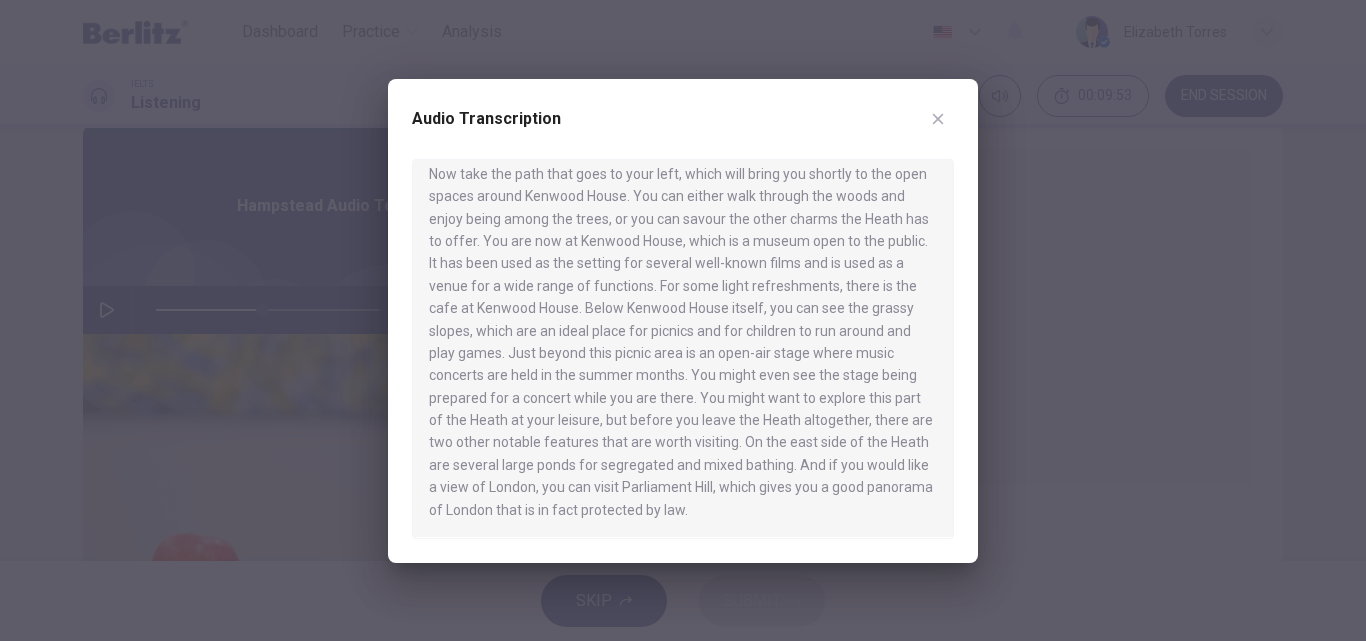 drag, startPoint x: 753, startPoint y: 311, endPoint x: 704, endPoint y: 309, distance: 49.0408 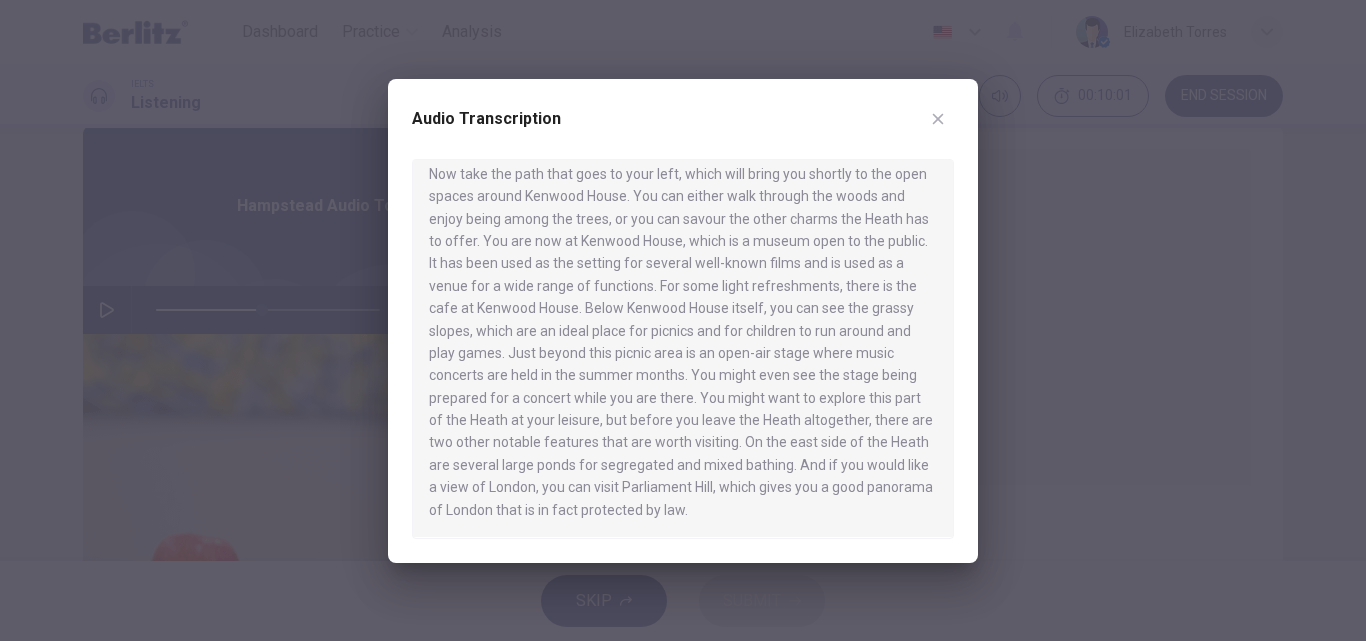 drag, startPoint x: 815, startPoint y: 441, endPoint x: 896, endPoint y: 445, distance: 81.09871 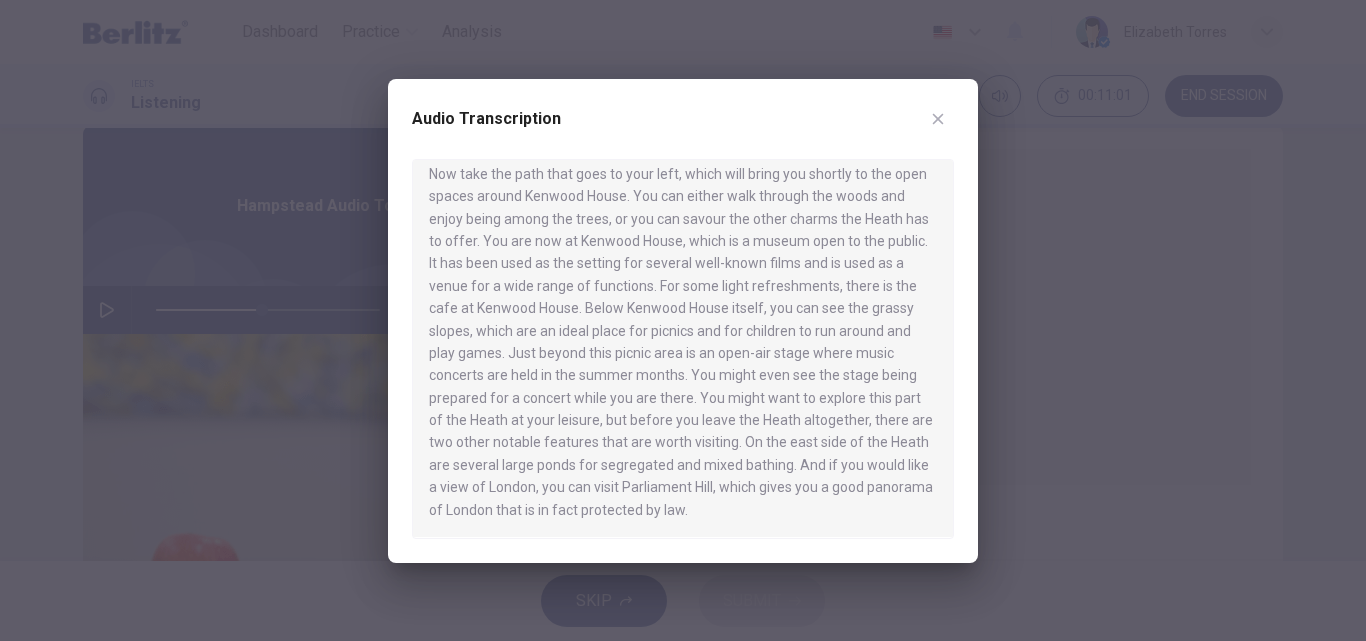 click at bounding box center (683, 320) 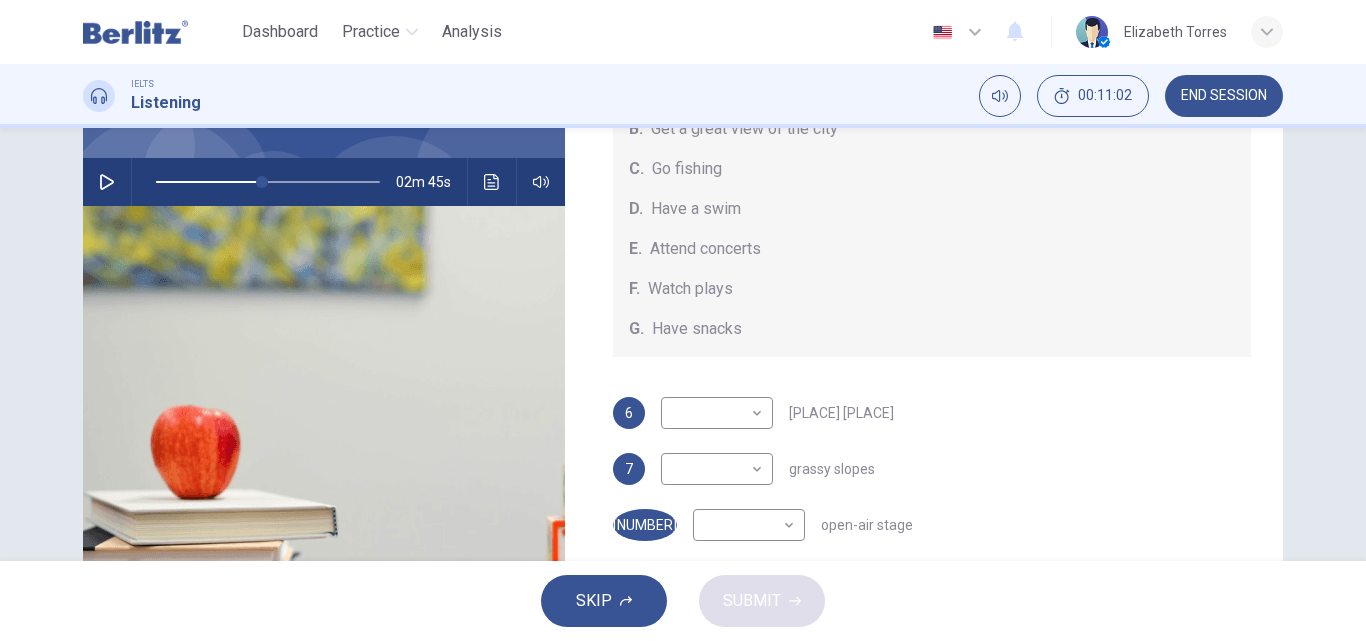 scroll, scrollTop: 342, scrollLeft: 0, axis: vertical 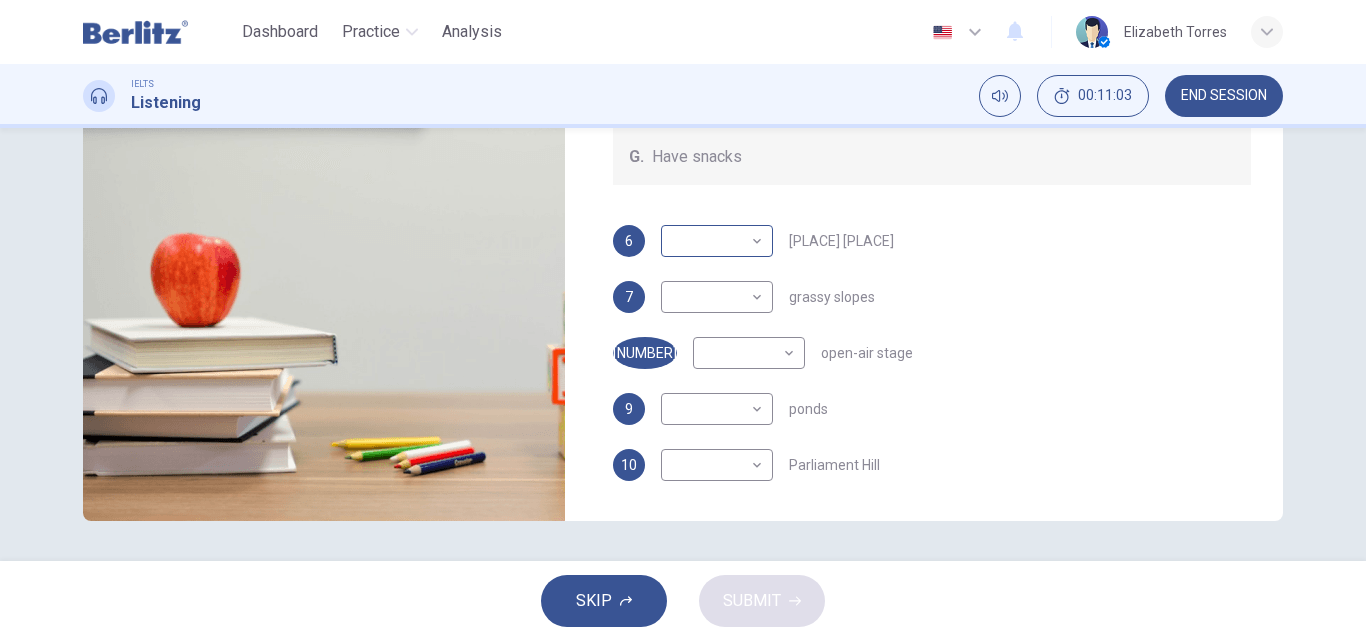 click on "This site uses cookies, as explained in our Privacy Policy. If you agree to the use of cookies, please click the Accept button and continue to browse our site. Privacy Policy Accept Dashboard Practice Analysis English ** ​ [NAME] IELTS Listening 00:11:03 END SESSION Questions 6 - 10 Which activity can be done at each of the following locations on the heath? Choose FIVE answers below and select the correct letter, A-G , next to the questions. Activities A. Have picnics B. Get a great view of the city C. Go fishing D. Have a swim E. Attend concerts F. Watch plays G. Have snacks 6 ​ ​ Kenwood House 7 ​ ​ grassy slopes 8 ​ ​ open-air stage 9 ​ ​ ponds 10 ​ ​ Parliament Hill Hampstead Audio Tour 02m 45s SKIP SUBMIT Berlitz LatAm - Online Testing Platform Dashboard Practice Analysis Notifications © Copyright 2025" at bounding box center (683, 320) 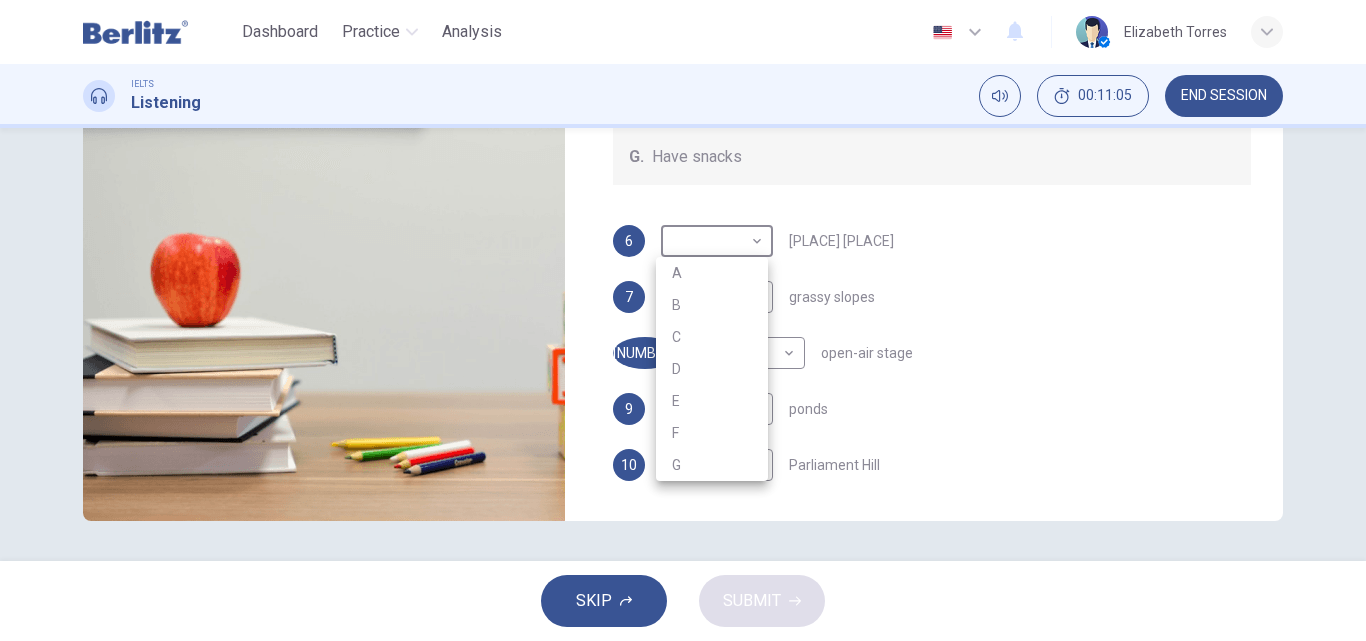click at bounding box center (683, 320) 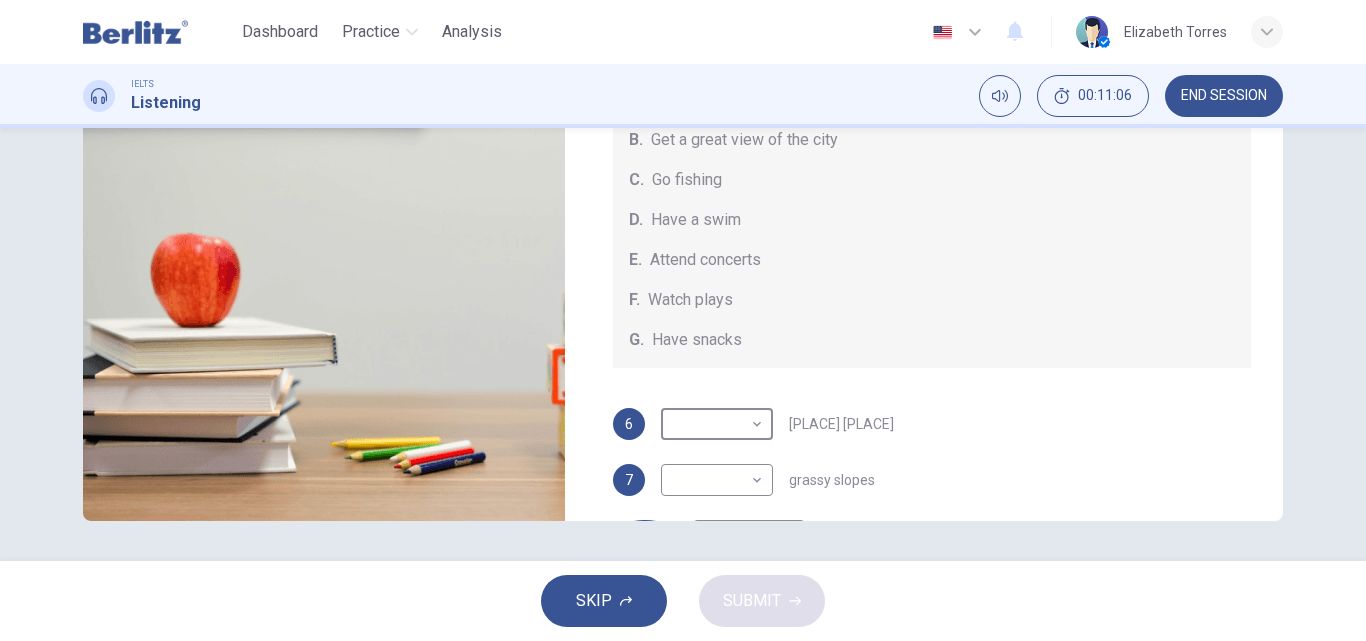 scroll, scrollTop: 0, scrollLeft: 0, axis: both 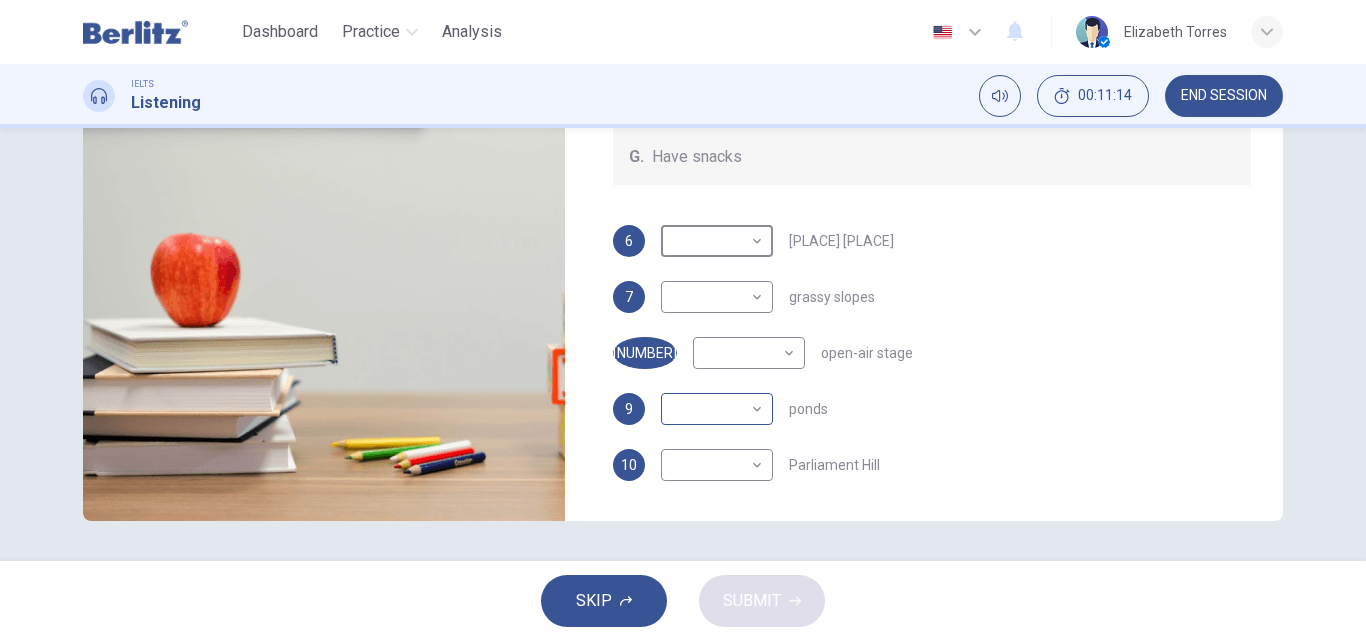 click on "This site uses cookies, as explained in our Privacy Policy. If you agree to the use of cookies, please click the Accept button and continue to browse our site. Privacy Policy Accept Dashboard Practice Analysis English ** ​ [FIRST] [LAST] IELTS Listening 00:11:14 END SESSION Questions 6 - 10 Which activity can be done at each of the following locations on the heath? Choose FIVE answers below and select the correct letter, A-G, next to the questions. Activities A. Have picnics B. Get a great view of the city C. Go fishing D. Have a swim E. Attend concerts F. Watch plays G. Have snacks 6 Kenwood House 7 grassy slopes 8 open-air stage 9 ponds 10 Parliament Hill Hampstead Audio Tour 02m 45s SKIP SUBMIT Berlitz LatAm - Online Testing Platform Dashboard Practice Analysis Notifications © Copyright 2025" at bounding box center [683, 320] 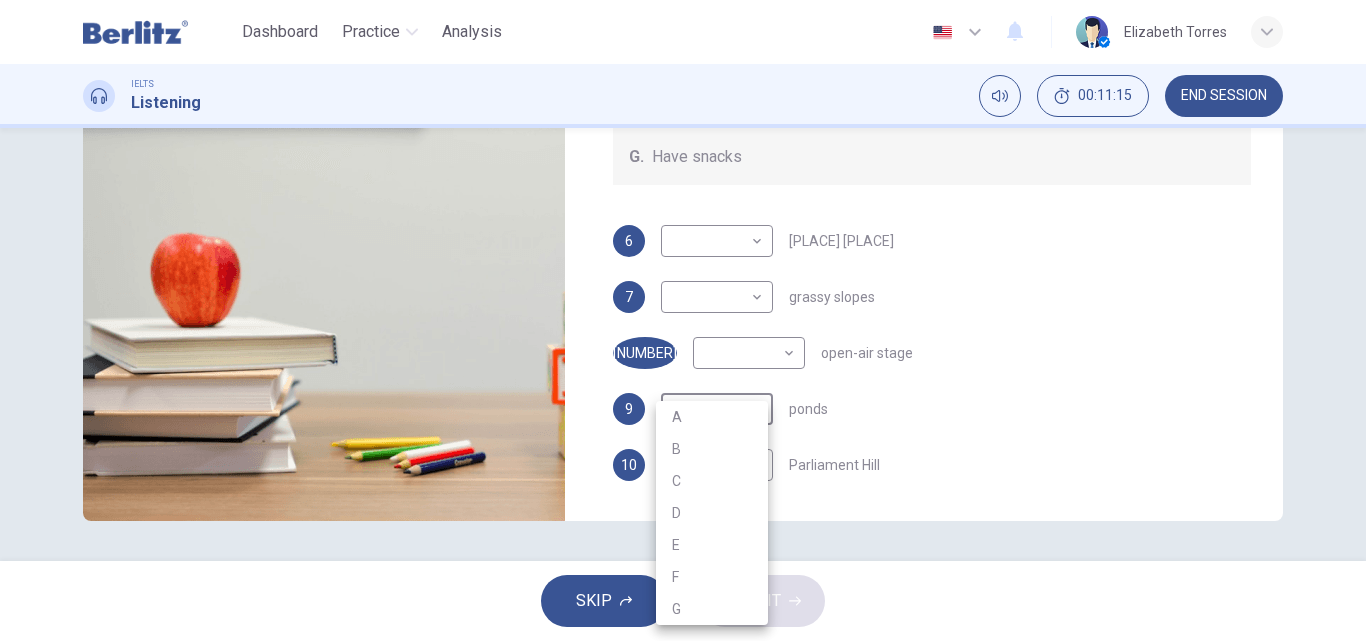 click at bounding box center [683, 320] 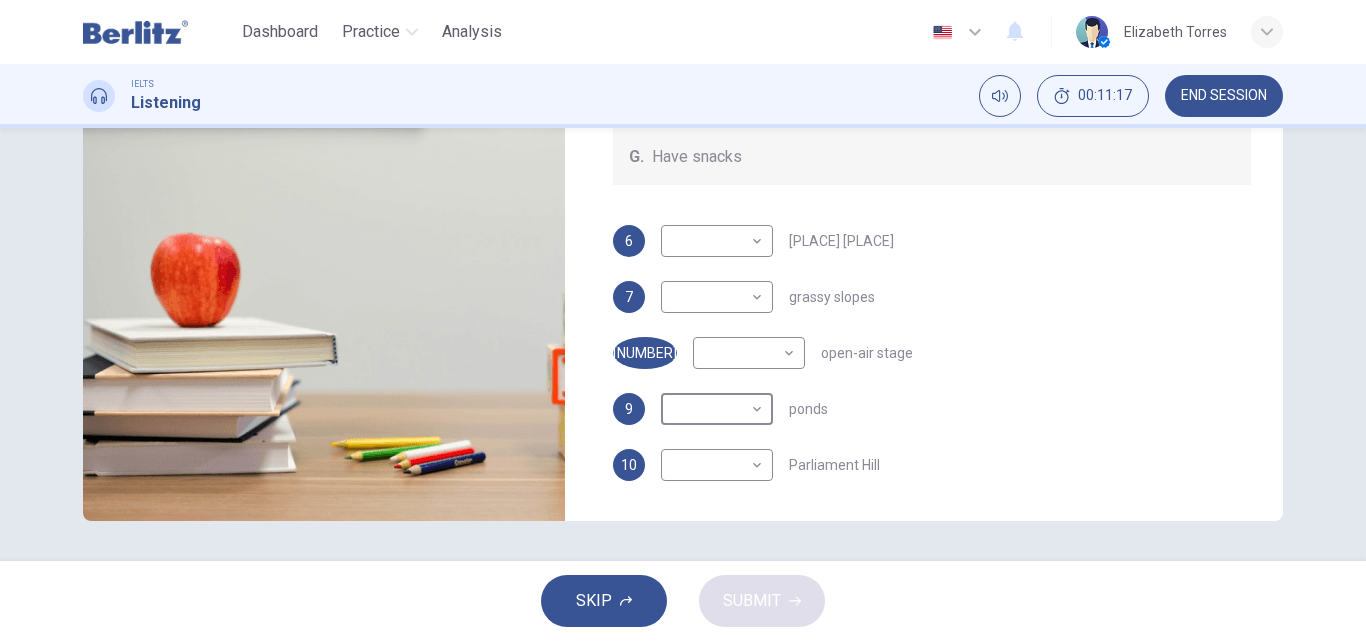 scroll, scrollTop: 0, scrollLeft: 0, axis: both 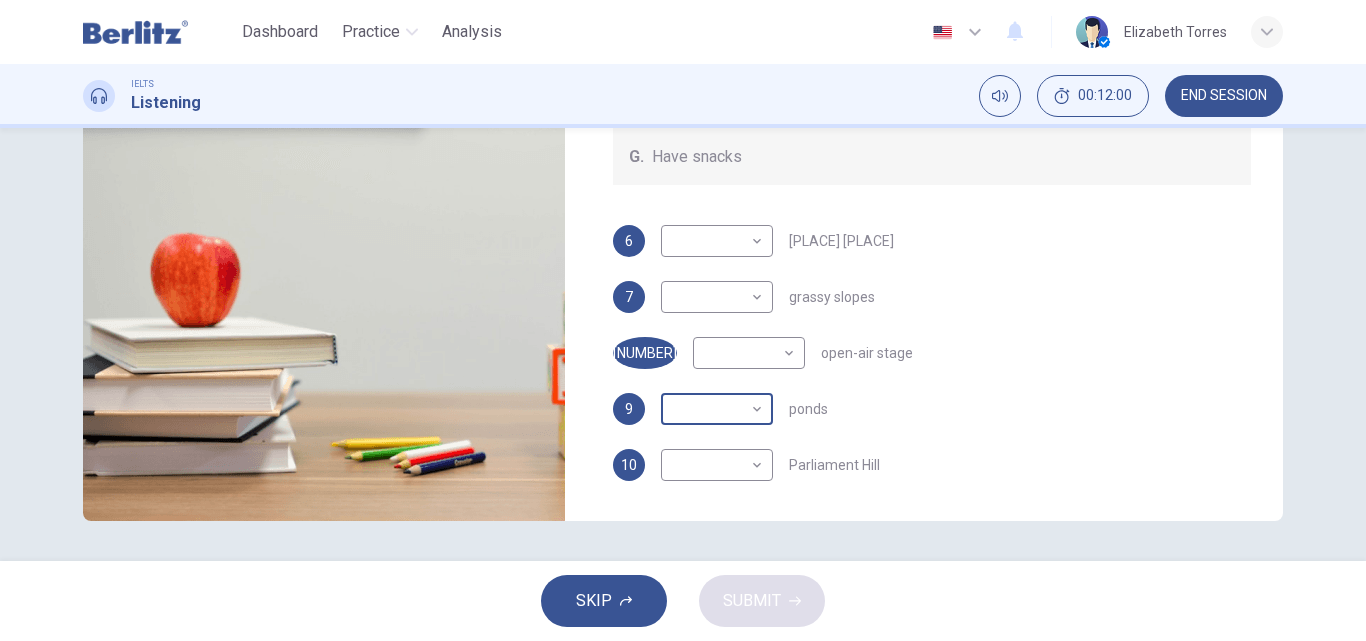 click on "This site uses cookies, as explained in our Privacy Policy. If you agree to the use of cookies, please click the Accept button and continue to browse our site. Privacy Policy Accept Dashboard Practice Analysis English ** ​ [NAME] IELTS Listening 00:12:00 END SESSION Questions 6 - 10 Which activity can be done at each of the following locations on the heath? Choose FIVE answers below and select the correct letter, A-G , next to the questions. Activities A. Have picnics B. Get a great view of the city C. Go fishing D. Have a swim E. Attend concerts F. Watch plays G. Have snacks 6 ​ ​ Kenwood House 7 ​ ​ grassy slopes 8 ​ ​ open-air stage 9 ​ ​ ponds 10 ​ ​ Parliament Hill Hampstead Audio Tour 02m 45s SKIP SUBMIT Berlitz LatAm - Online Testing Platform Dashboard Practice Analysis Notifications © Copyright 2025" at bounding box center (683, 320) 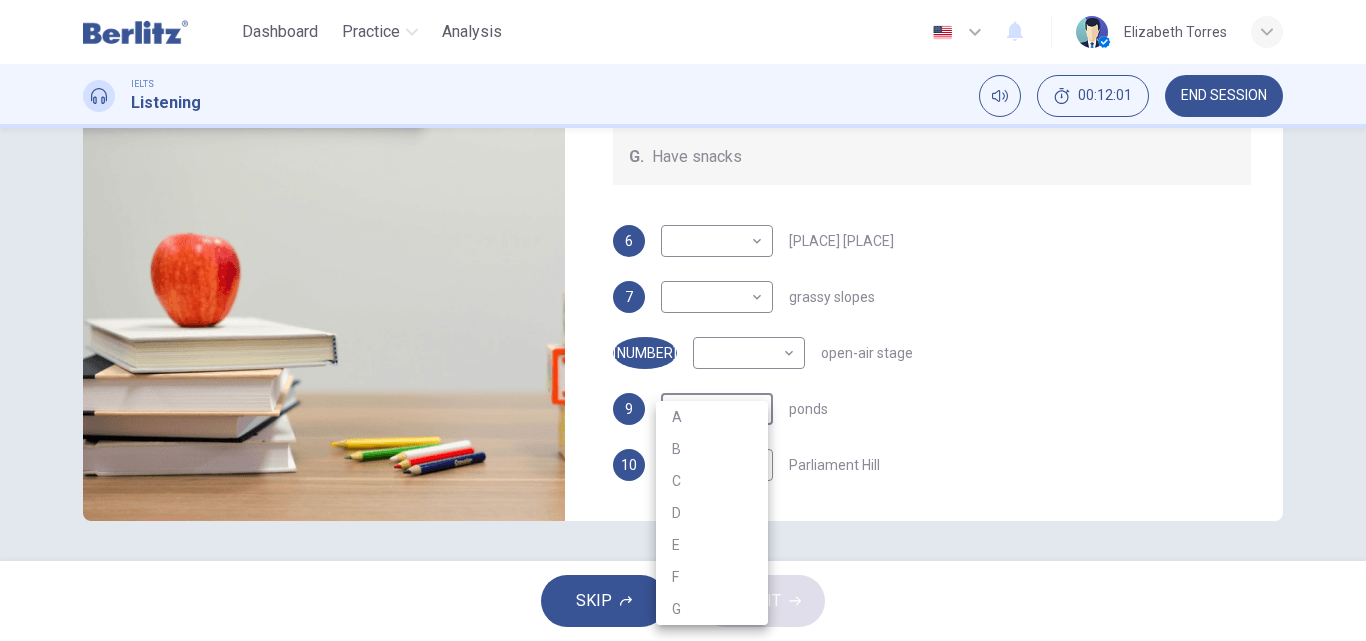 click on "D" at bounding box center [712, 513] 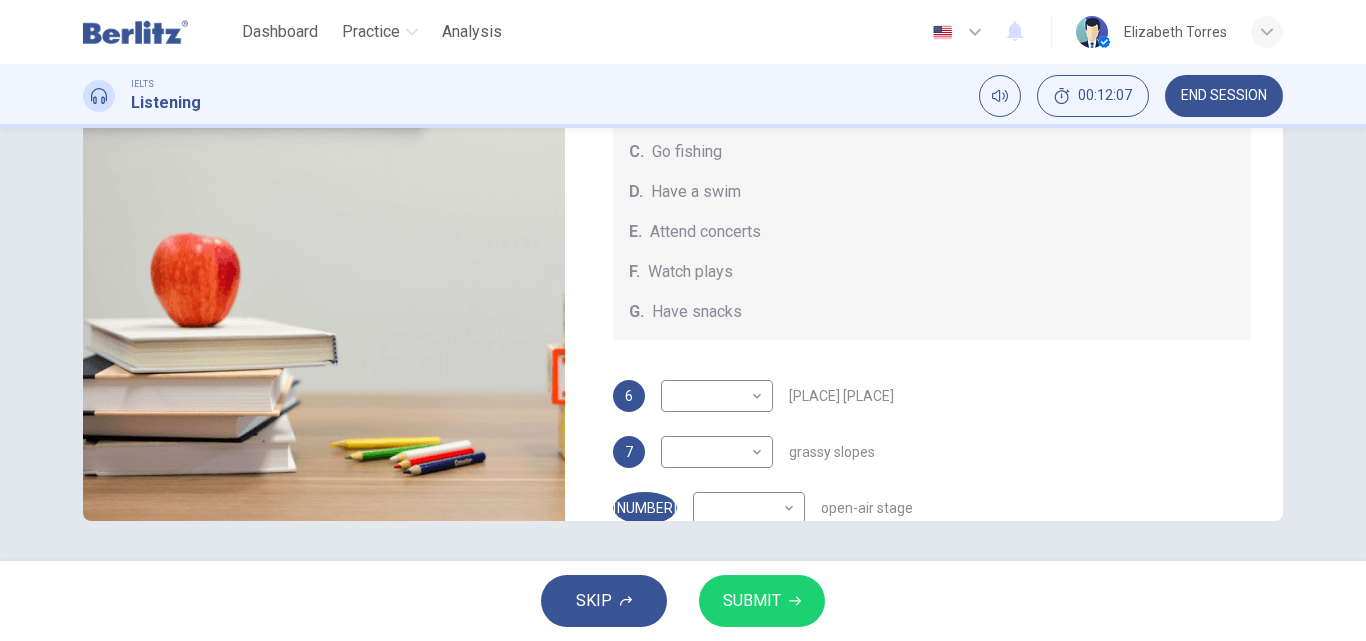 scroll, scrollTop: 0, scrollLeft: 0, axis: both 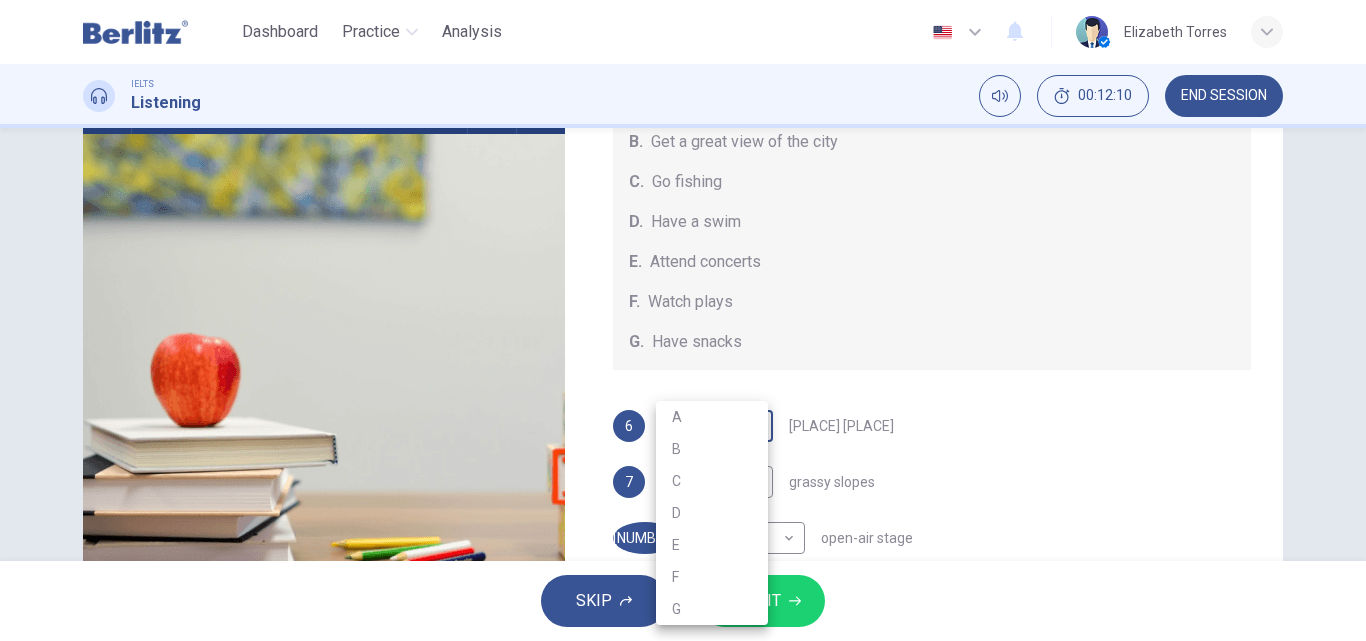 click on "This site uses cookies, as explained in our  Privacy Policy . If you agree to the use of cookies, please click the Accept button and continue to browse our site.   Privacy Policy Accept Dashboard Practice Analysis English ** ​ Elizabeth Torres IELTS Listening 00:12:10 END SESSION Questions 6 - 10 Which activity can be done at each of the following locations on the heath? Choose  FIVE  answers below and select the correct letter,  A-G , next to the questions. Activities A. Have picnics B. Get a great view of the city C. Go fishing D. Have a swim E. Attend concerts F. Watch plays G. Have snacks 6 ​ ​ Kenwood House 7 ​ ​ grassy slopes 8 ​ ​ open-air stage 9 D * ​ ponds 10 ​ ​ Parliament Hill Hampstead Audio Tour 02m 45s SKIP SUBMIT Berlitz LatAm - Online Testing Platform Dashboard Practice Analysis Notifications © Copyright  2025 A B C D E F G" at bounding box center (683, 320) 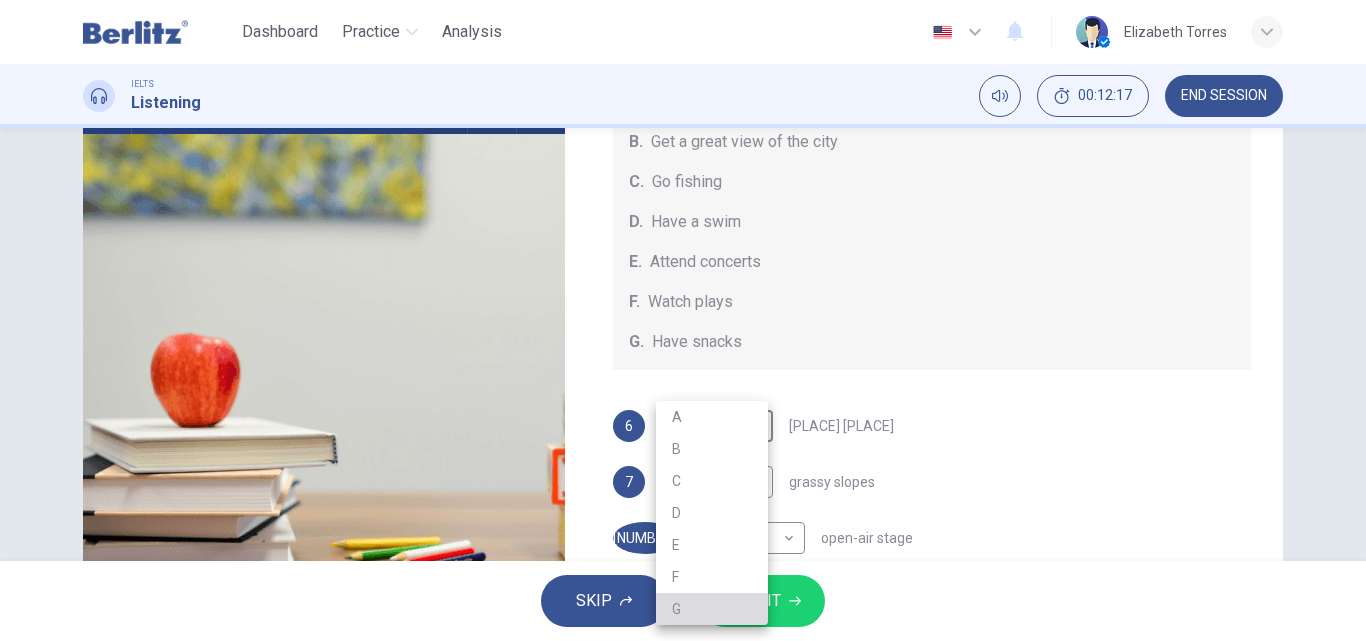 click on "G" at bounding box center [712, 609] 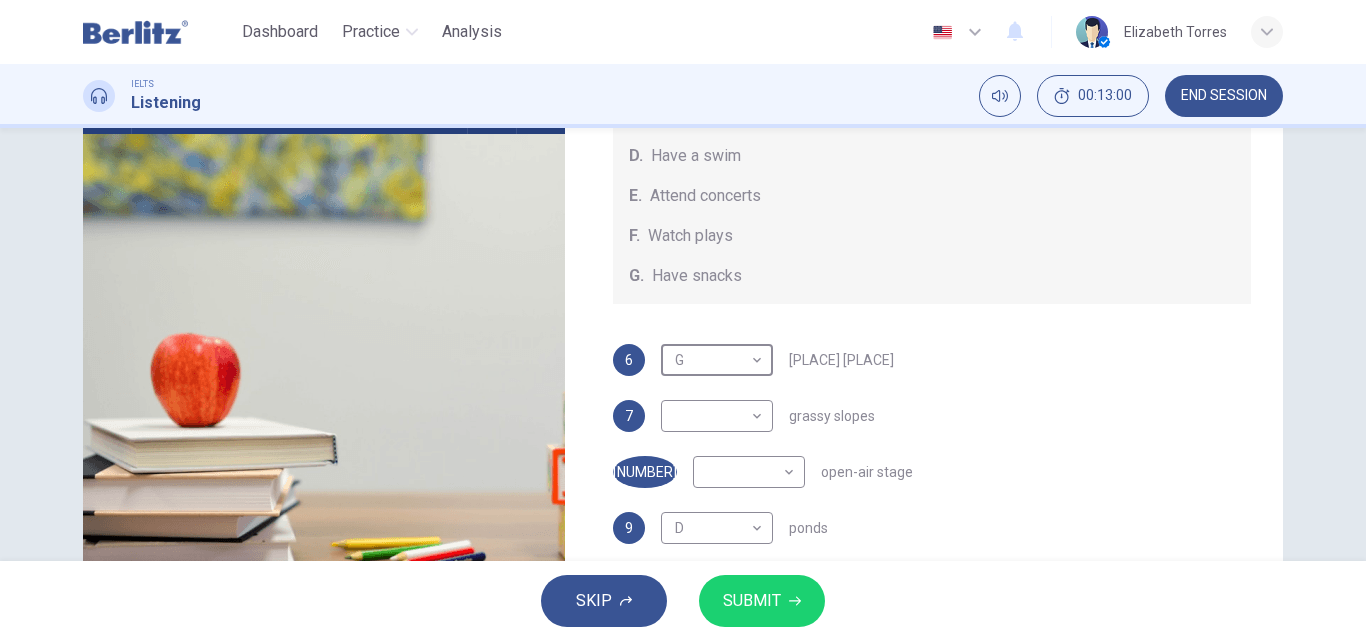 scroll, scrollTop: 185, scrollLeft: 0, axis: vertical 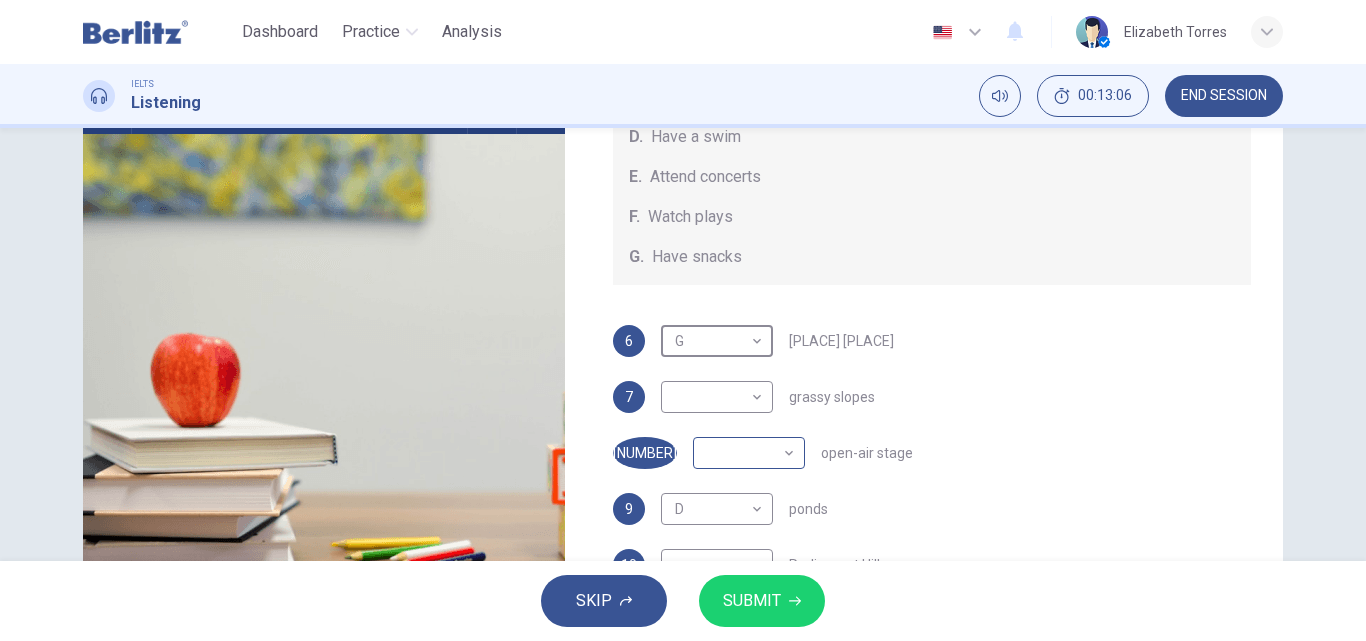 click on "This site uses cookies, as explained in our Privacy Policy . If you agree to the use of cookies, please click the Accept button and continue to browse our site. Privacy Policy Accept Dashboard Practice Analysis English ​ Elizabeth Torres IELTS Listening 00:13:06 END SESSION Questions 6 - 10 Which activity can be done at each of the following locations on the heath? Choose FIVE answers below and select the correct letter, A-G , next to the questions. Activities A. Have picnics B. Get a great view of the city C. Go fishing D. Have a swim E. Attend concerts F. Watch plays G. Have snacks 6 G * Kenwood House 7 grassy slopes 8 open-air stage 9 D * ponds 10 Parliament Hill Hampstead Audio Tour 02m 45s SKIP SUBMIT Berlitz LatAm - Online Testing Platform Dashboard Practice Analysis Notifications © Copyright 2025" at bounding box center (683, 320) 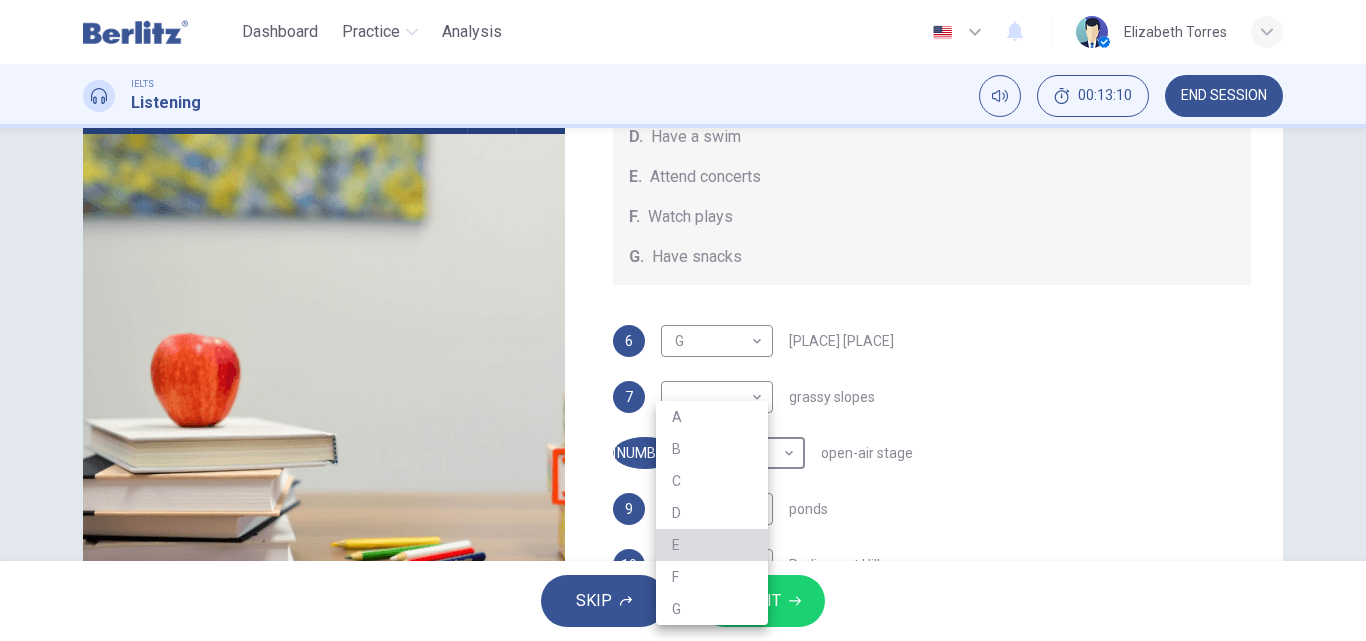 click on "E" at bounding box center (712, 545) 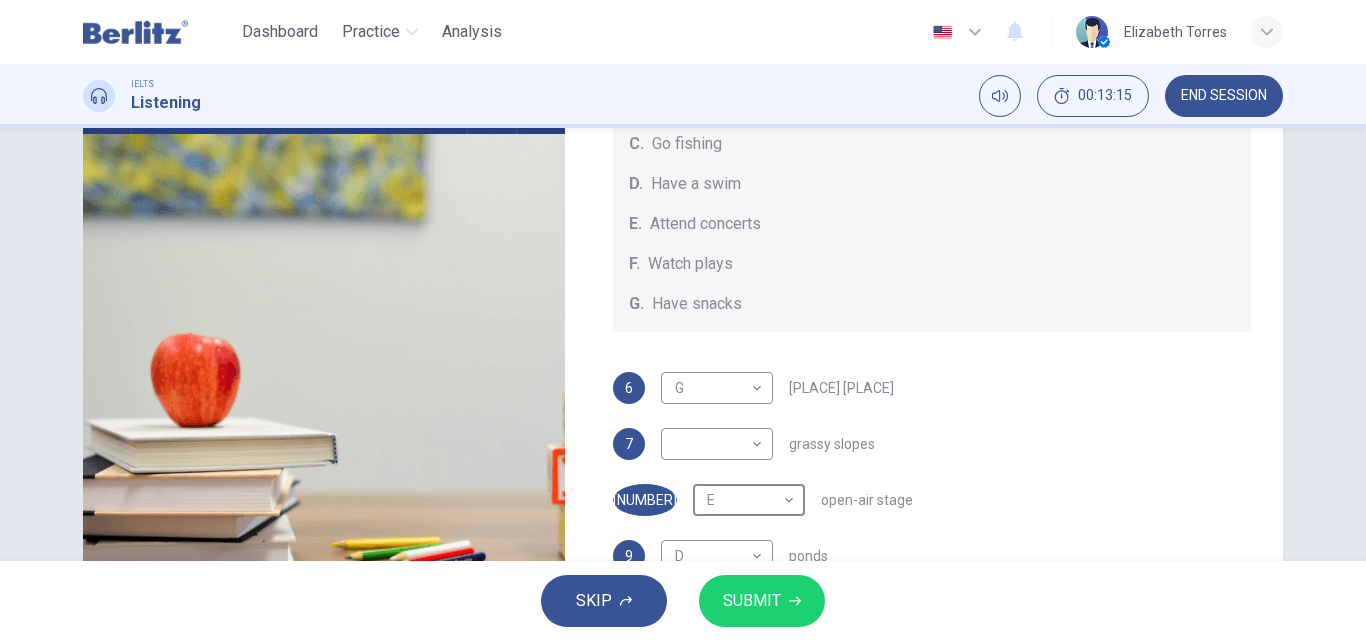 scroll, scrollTop: 185, scrollLeft: 0, axis: vertical 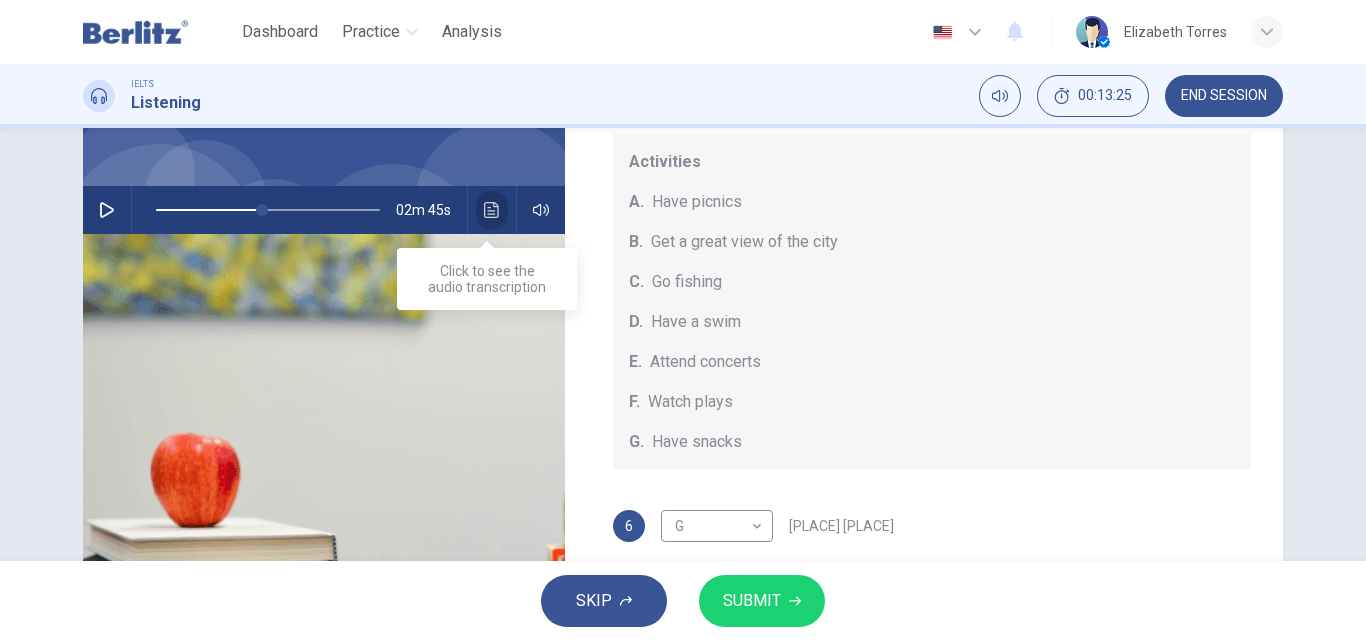 click at bounding box center [492, 210] 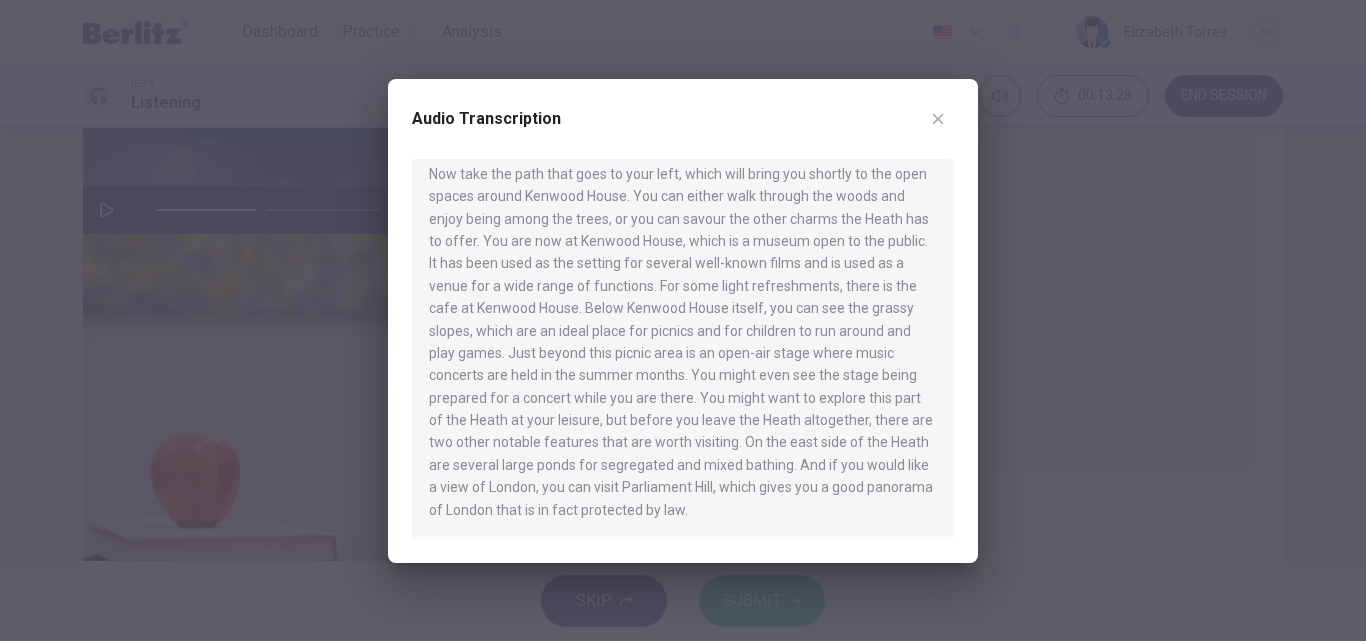 scroll, scrollTop: 795, scrollLeft: 0, axis: vertical 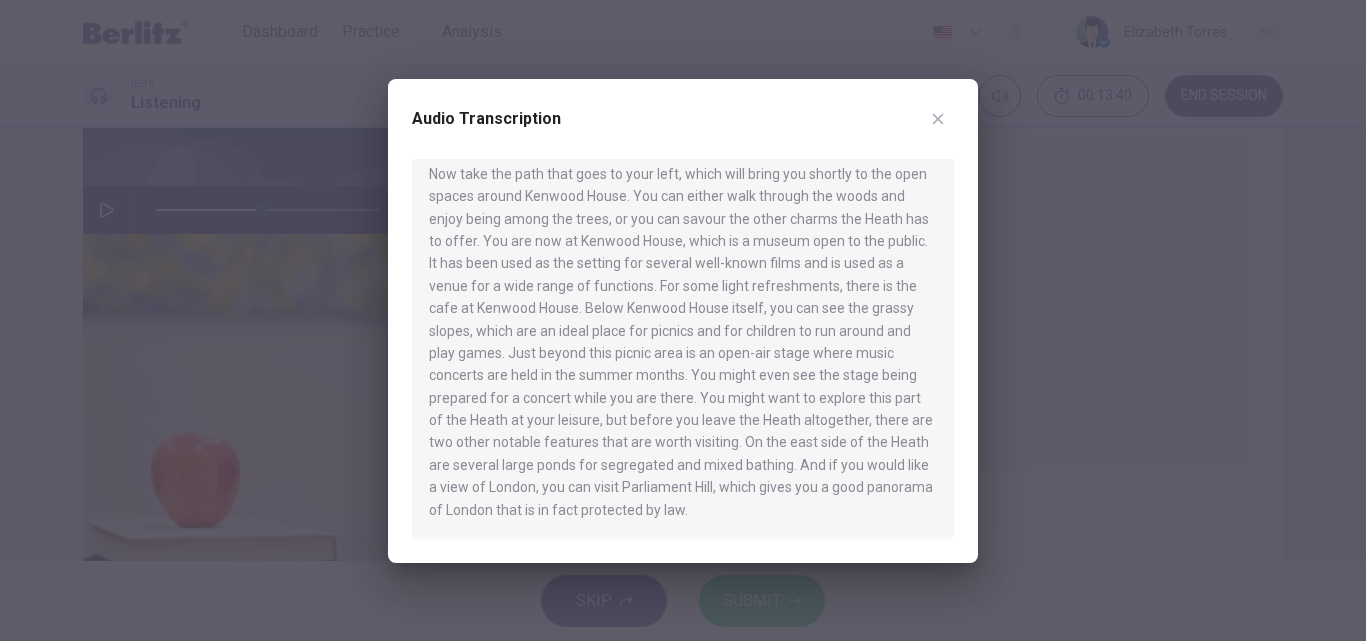 drag, startPoint x: 782, startPoint y: 328, endPoint x: 772, endPoint y: 316, distance: 15.6205 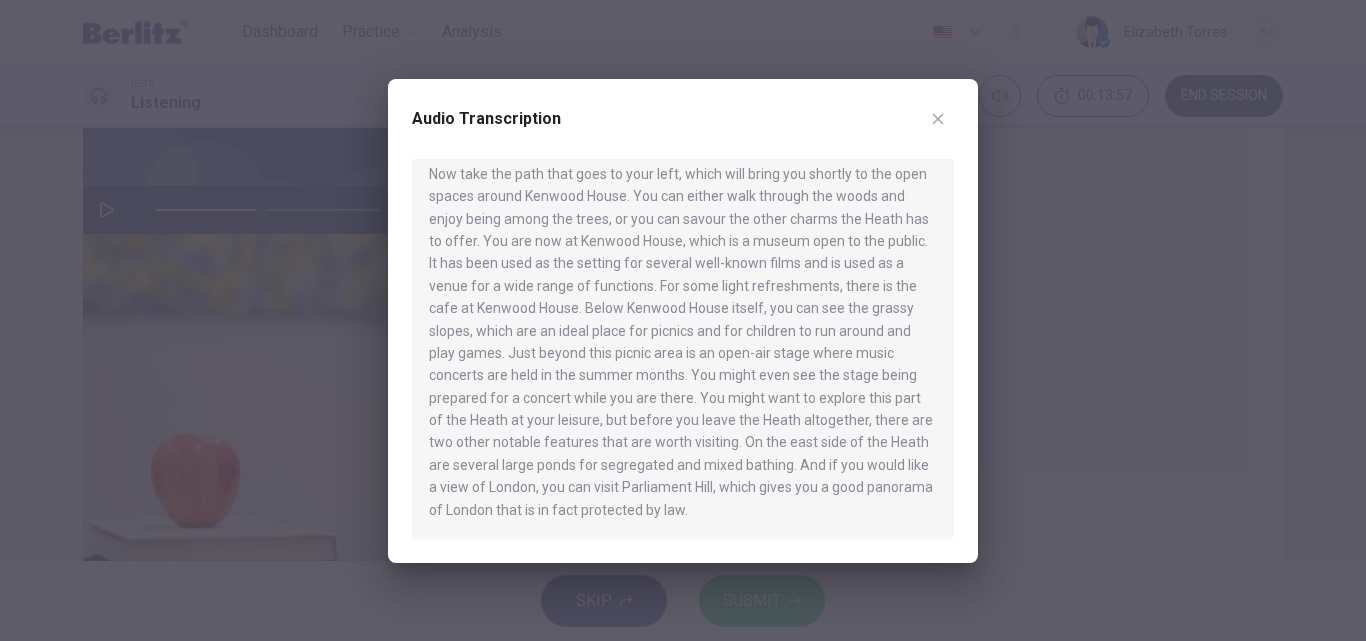 click at bounding box center [683, 320] 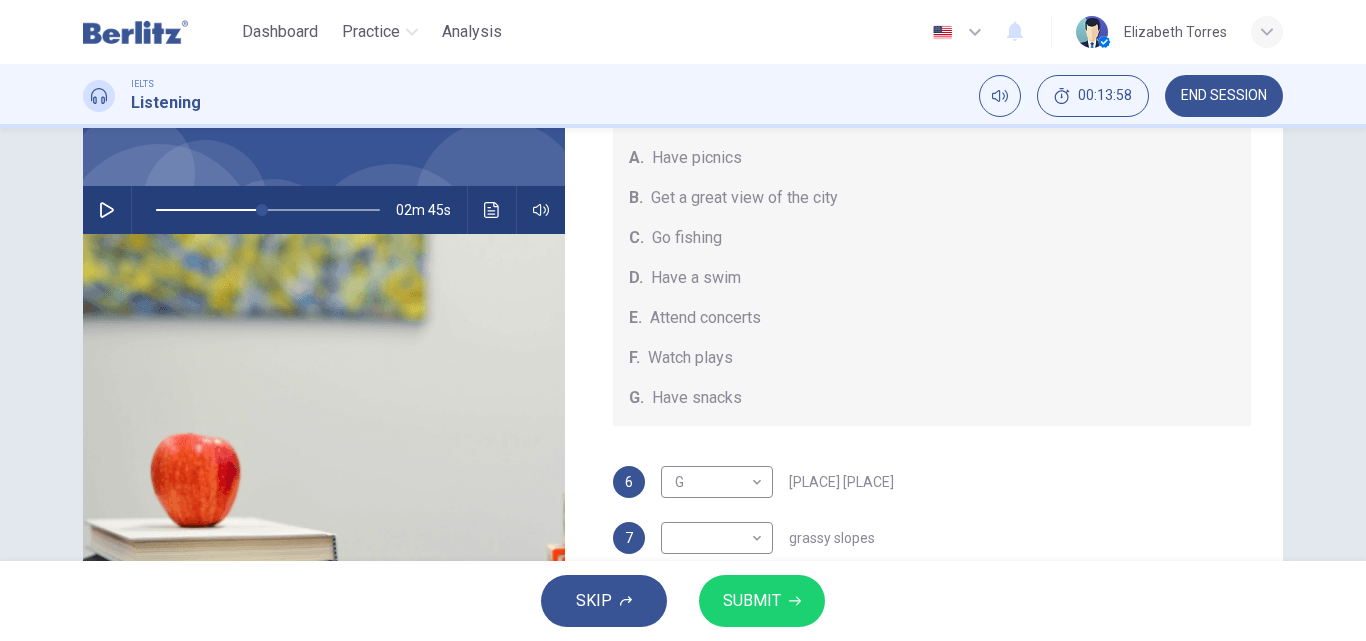 scroll, scrollTop: 185, scrollLeft: 0, axis: vertical 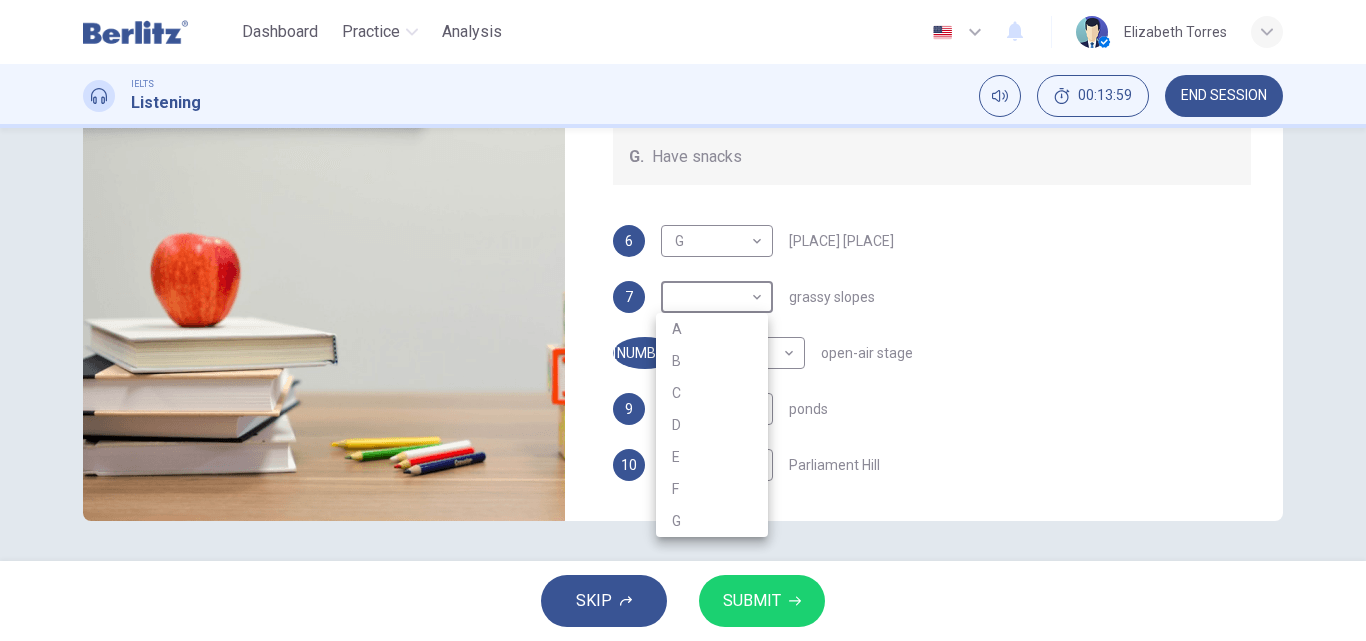 click on "This site uses cookies, as explained in our  Privacy Policy . If you agree to the use of cookies, please click the Accept button and continue to browse our site.   Privacy Policy Accept Dashboard Practice Analysis English ** ​ [FIRST] [LAST] IELTS Listening 00:13:59 END SESSION Questions 6 - 10 Which activity can be done at each of the following locations on the heath? Choose  FIVE  answers below and select the correct letter,  A-G , next to the questions. Activities A. Have picnics B. Get a great view of the city C. Go fishing D. Have a swim E. Attend concerts F. Watch plays G. Have snacks 6 G * ​ Kenwood House 7 ​ ​ grassy slopes 8 E * ​ open-air stage 9 D * ​ ponds 10 ​ ​ Parliament Hill Hampstead Audio Tour 02m 45s SKIP SUBMIT Berlitz LatAm - Online Testing Platform Dashboard Practice Analysis Notifications © Copyright  [YEAR] A B C D E F G" at bounding box center (683, 320) 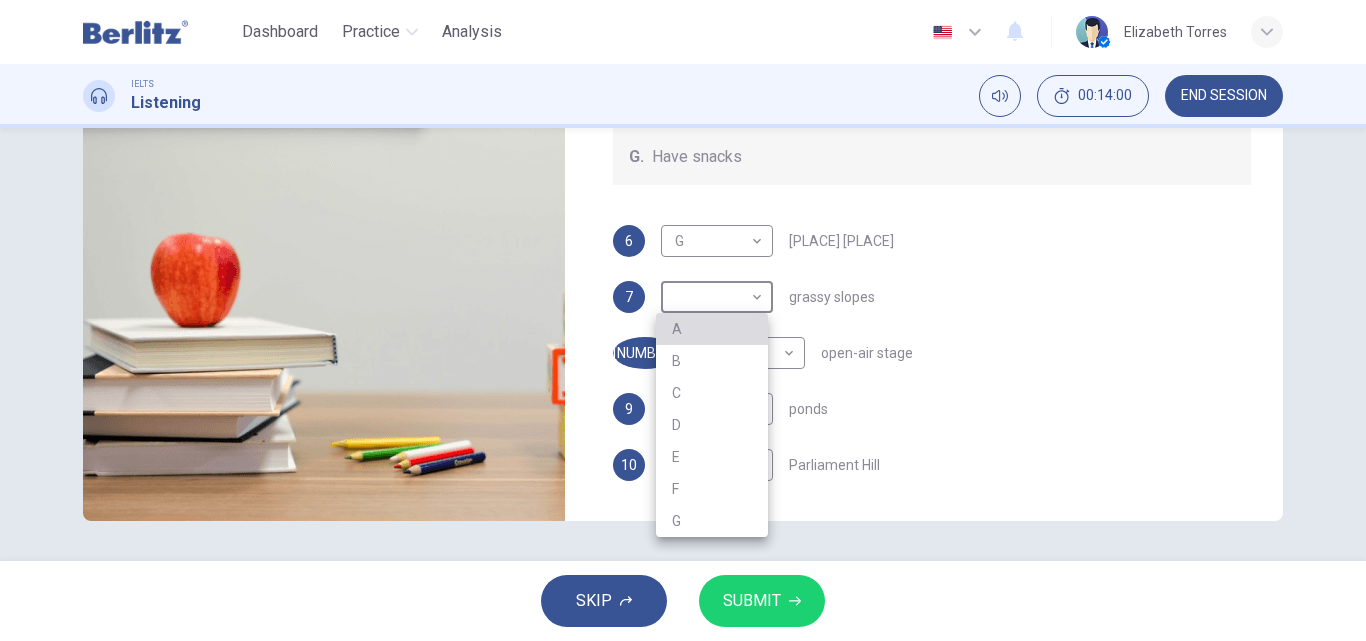 click on "A" at bounding box center [712, 329] 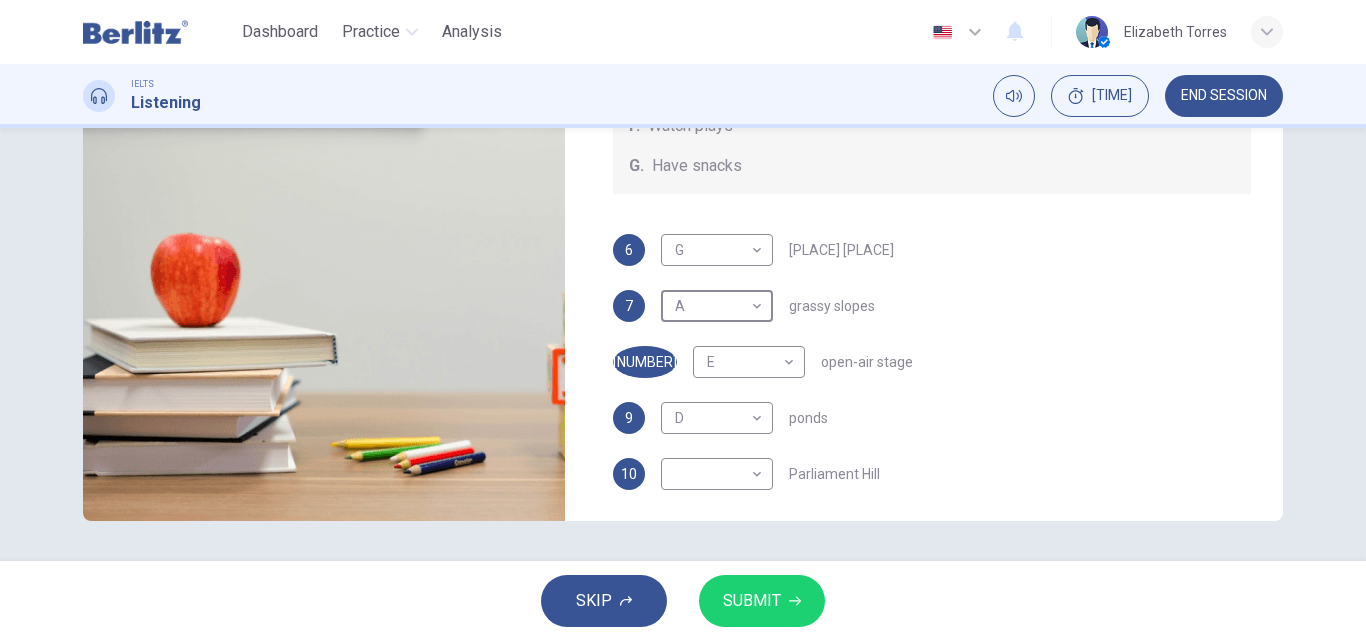 scroll, scrollTop: 185, scrollLeft: 0, axis: vertical 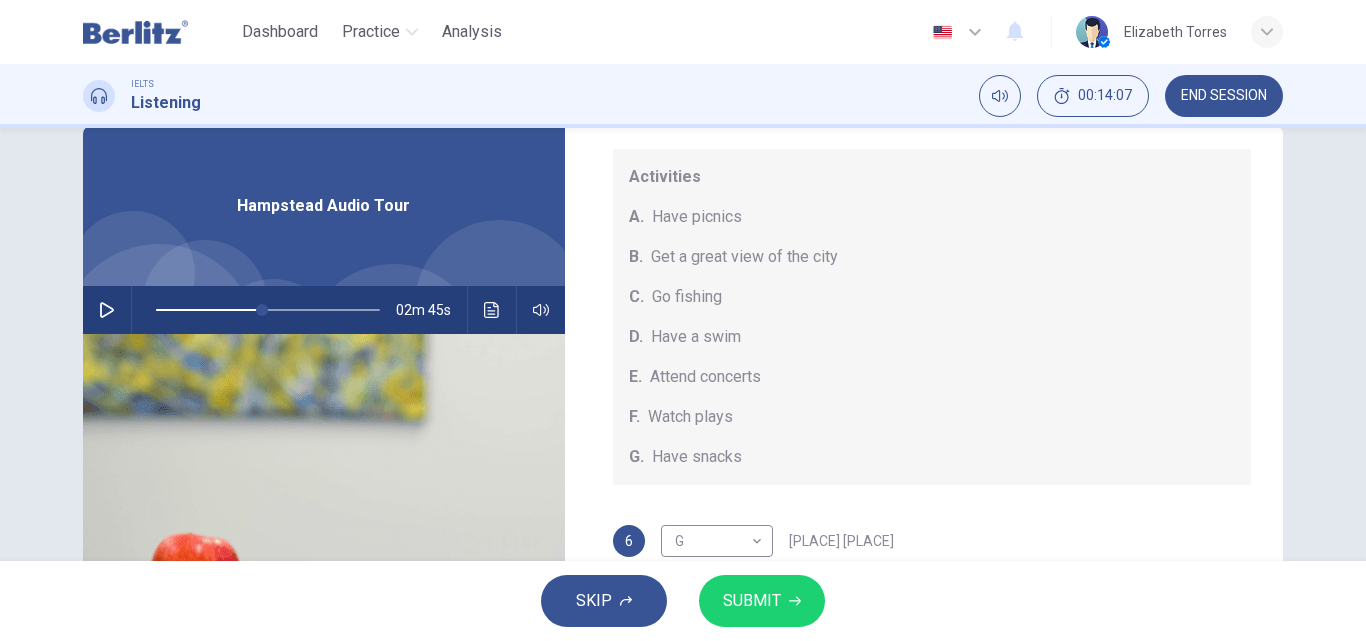 click at bounding box center (491, 310) 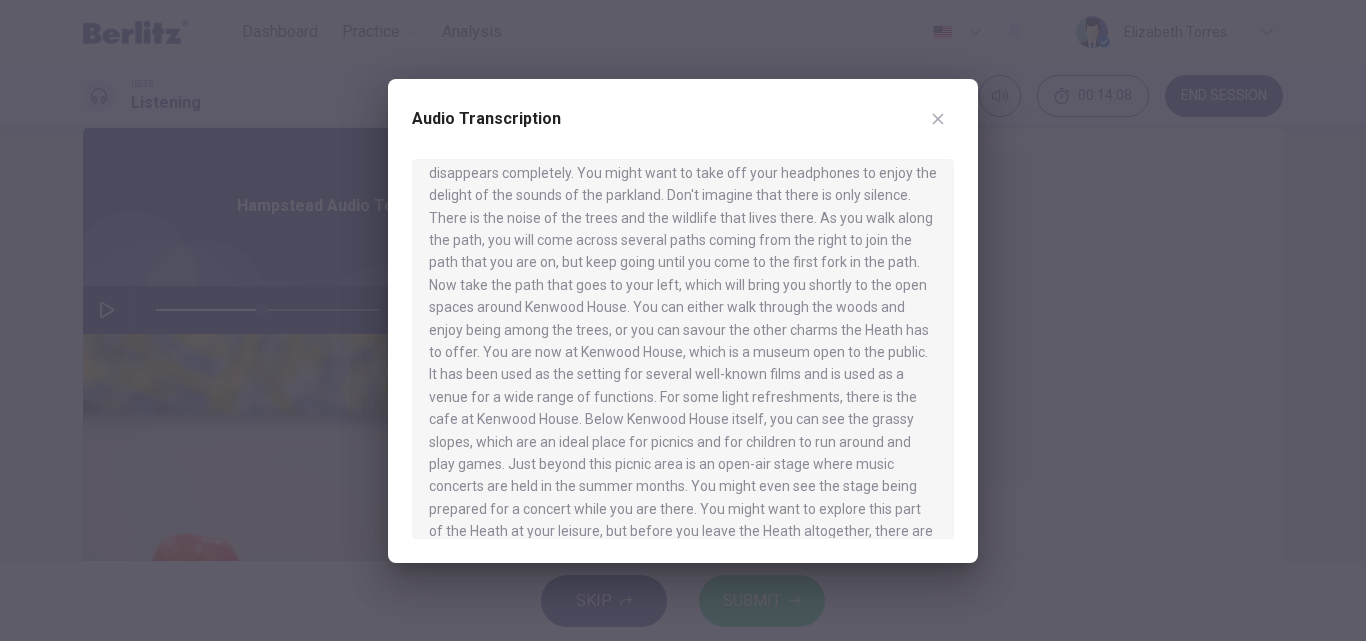 scroll, scrollTop: 795, scrollLeft: 0, axis: vertical 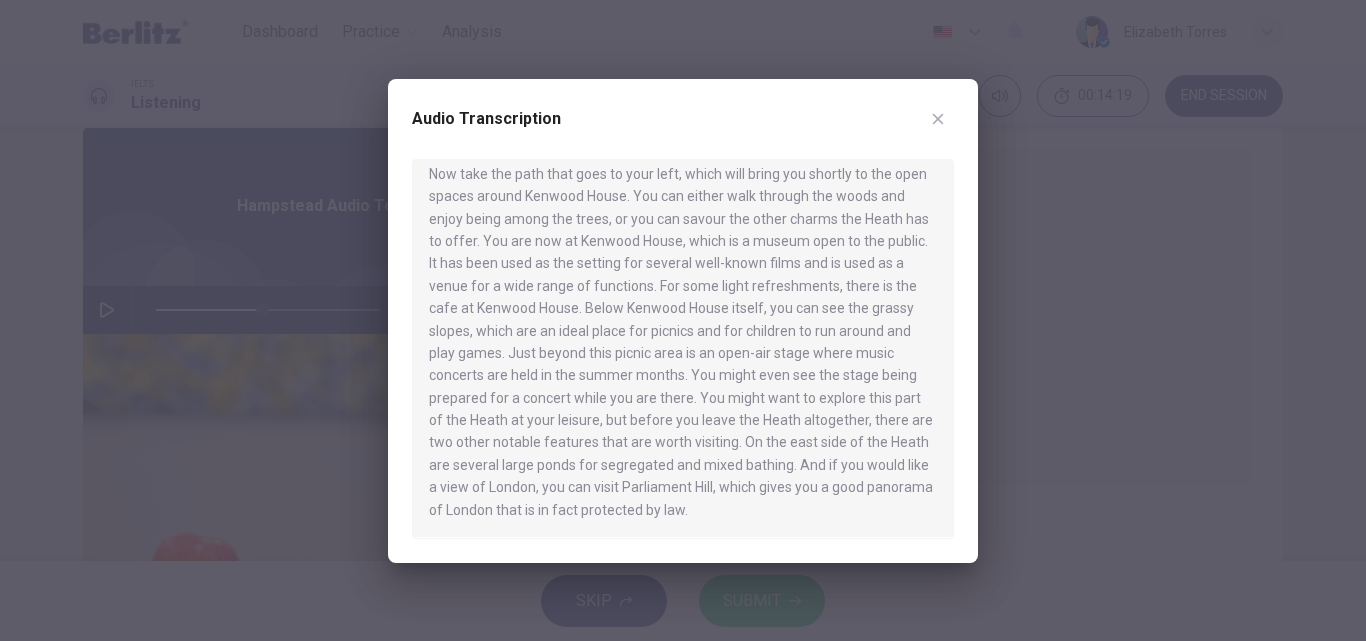 click at bounding box center (683, 320) 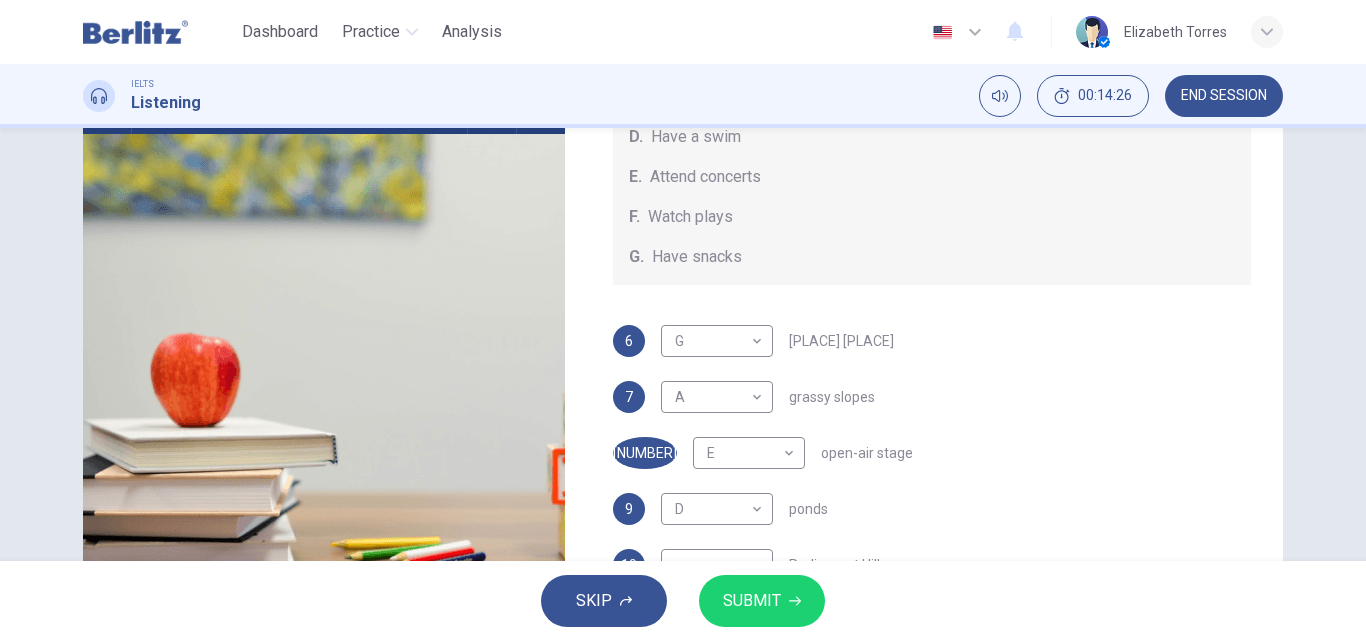scroll, scrollTop: 342, scrollLeft: 0, axis: vertical 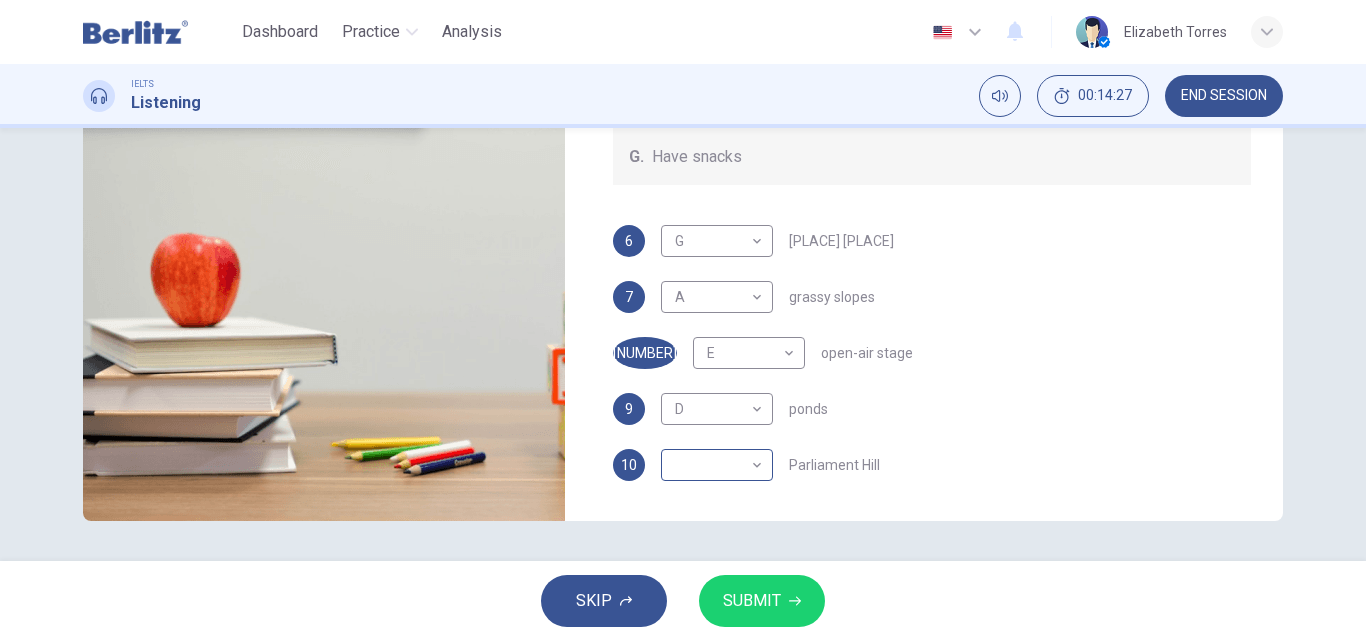 click on "This site uses cookies, as explained in our Privacy Policy. If you agree to the use of cookies, please click the Accept button and continue to browse our site. Privacy Policy Accept Dashboard Practice Analysis English ** ​ [FIRST] [LAST] IELTS Listening 00:14:27 END SESSION Questions 6 - 10 Which activity can be done at each of the following locations on the heath? Choose FIVE answers below and select the correct letter, A-G, next to the questions. Activities A. Have picnics B. Get a great view of the city C. Go fishing D. Have a swim E. Attend concerts F. Watch plays G. Have snacks 6 G * Kenwood House 7 A * grassy slopes 8 E * open-air stage 9 D * ponds 10 Parliament Hill Hampstead Audio Tour 02m 45s SKIP SUBMIT Berlitz LatAm - Online Testing Platform Dashboard Practice Analysis Notifications © Copyright 2025" at bounding box center [683, 320] 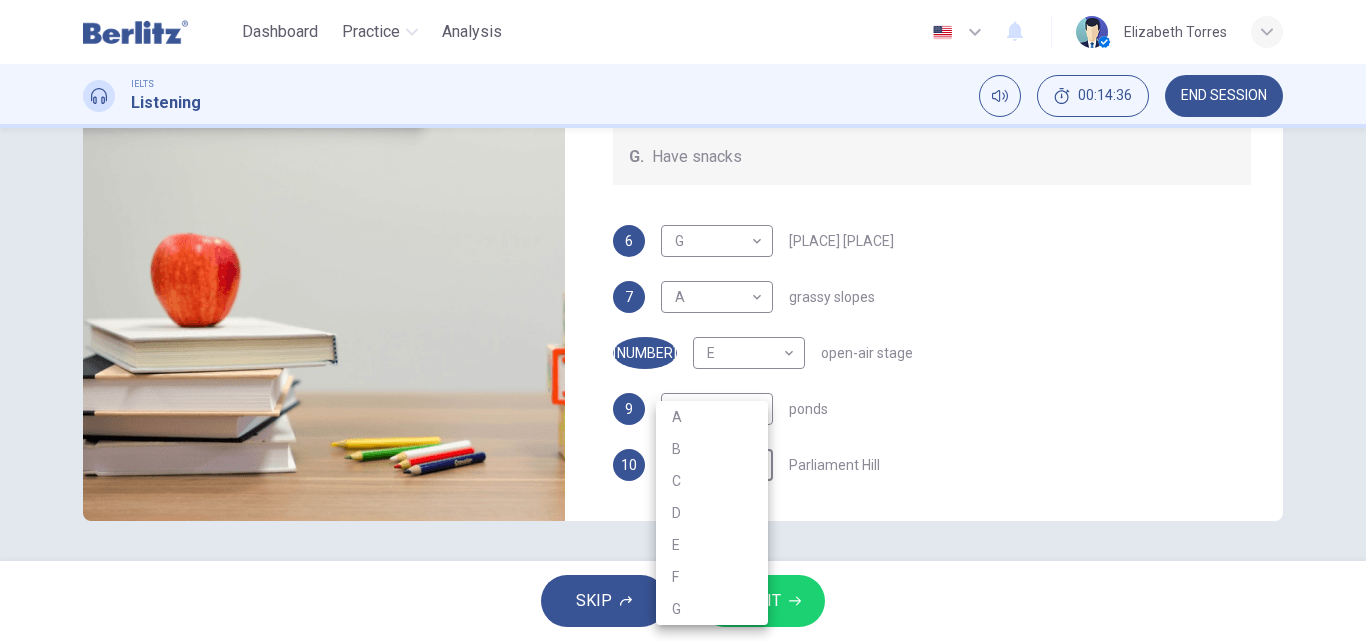 click on "B" at bounding box center [712, 449] 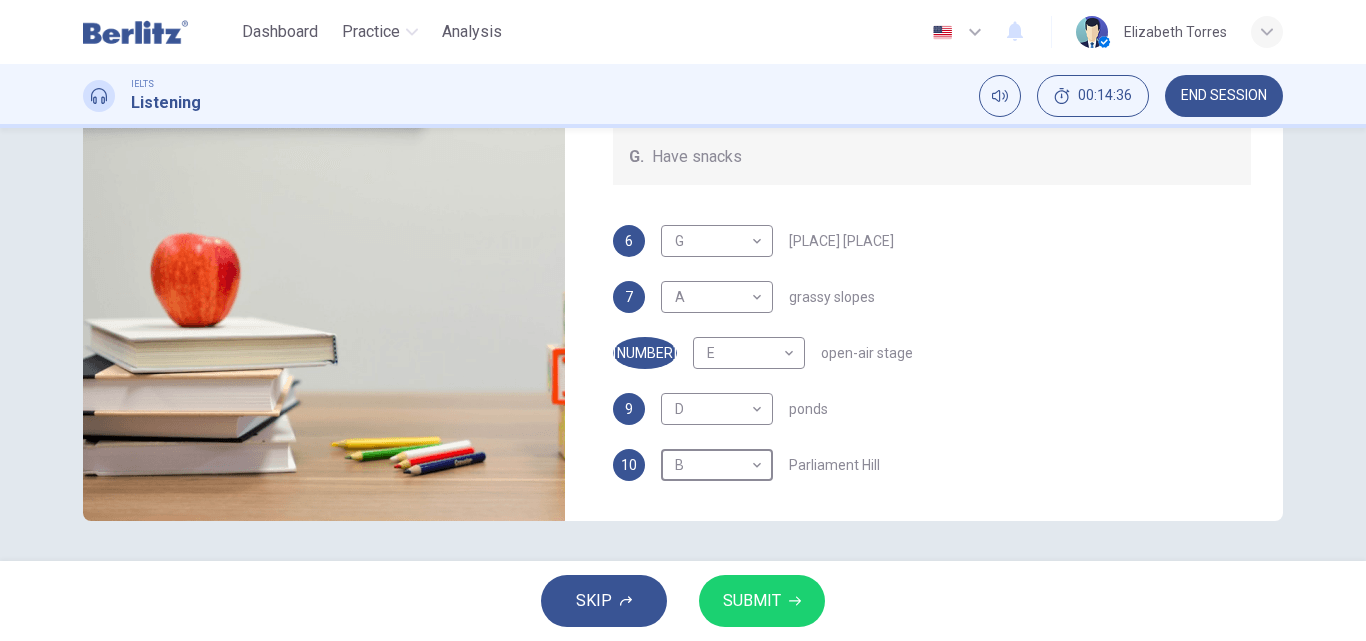 scroll, scrollTop: 0, scrollLeft: 0, axis: both 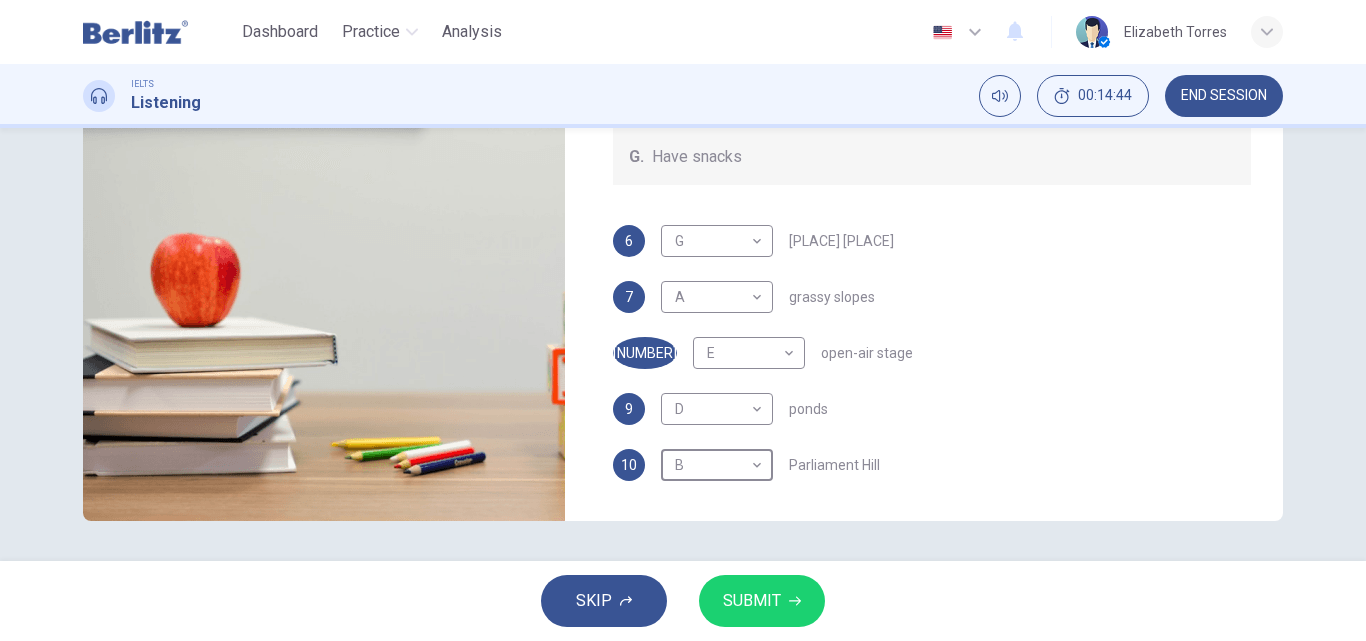 click on "SUBMIT" at bounding box center [752, 601] 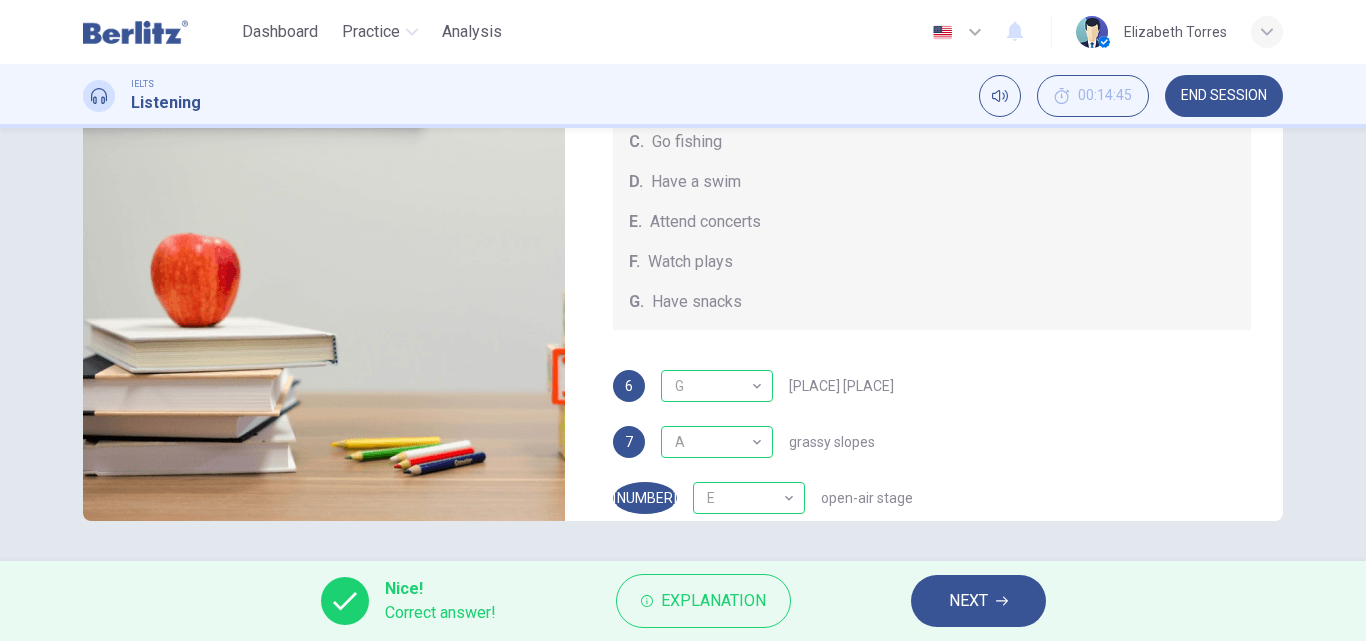 scroll, scrollTop: 0, scrollLeft: 0, axis: both 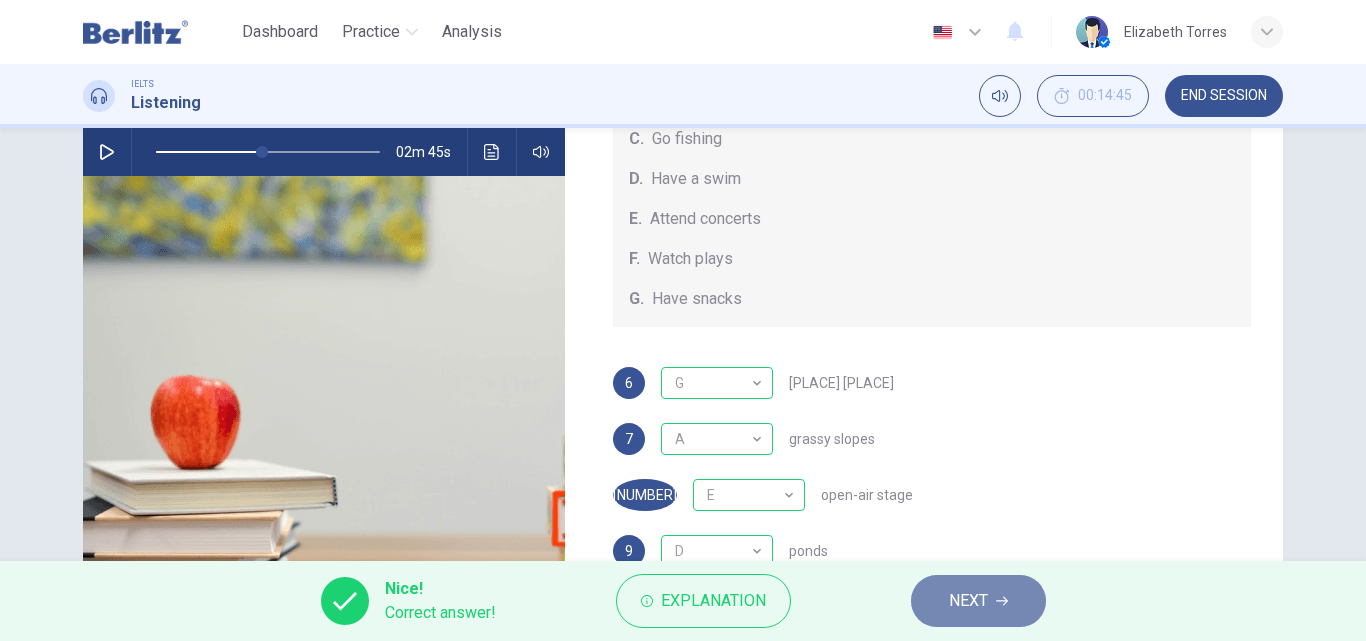 click on "NEXT" at bounding box center (968, 601) 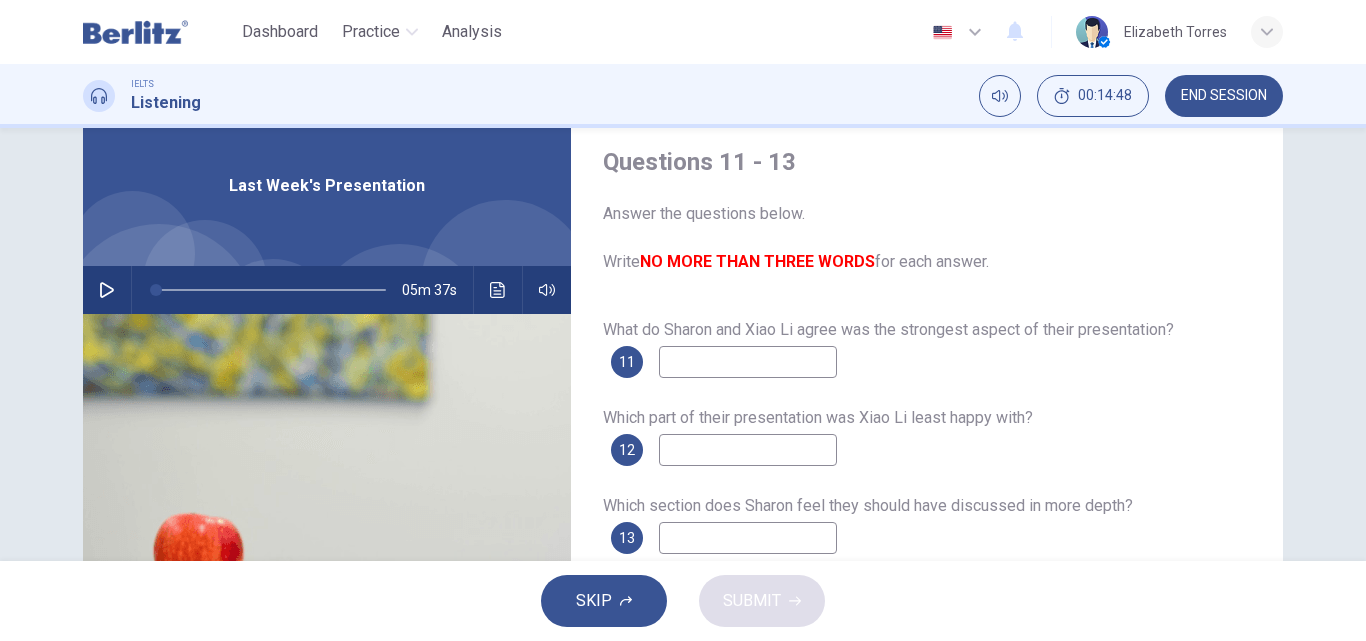 scroll, scrollTop: 0, scrollLeft: 0, axis: both 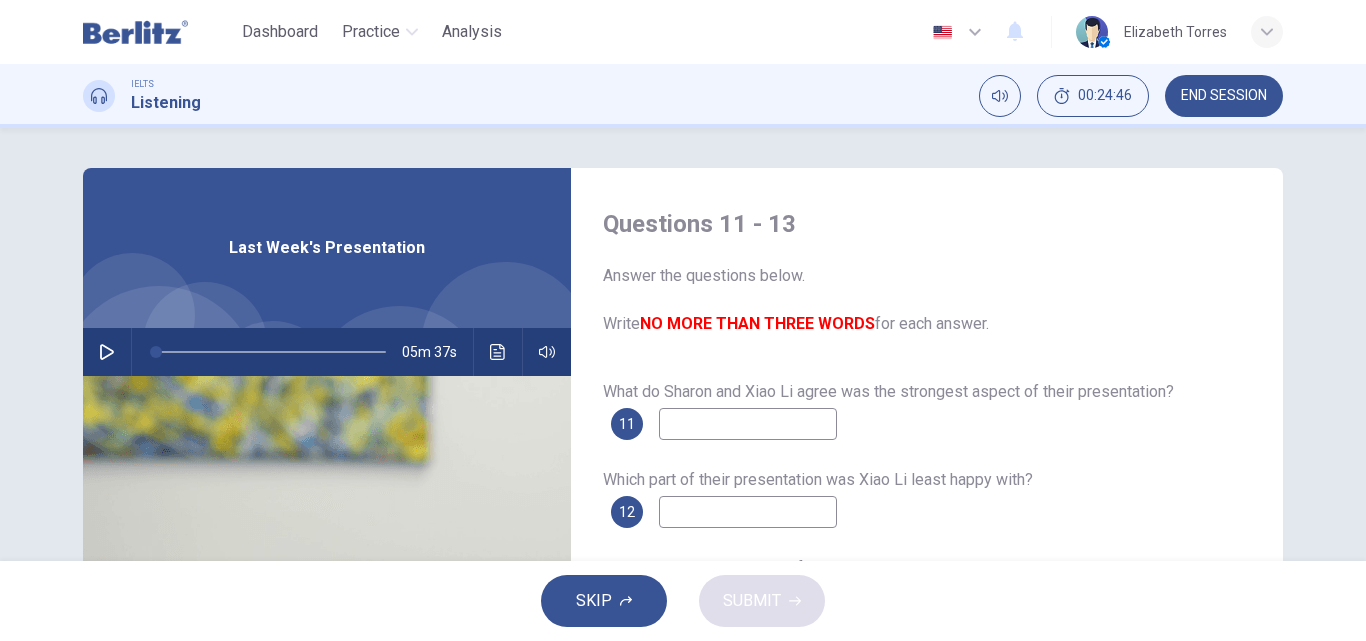 click on "Questions 11 - 13 Answer the questions below. Write  NO MORE THAN THREE WORDS  for each answer." at bounding box center [927, 272] 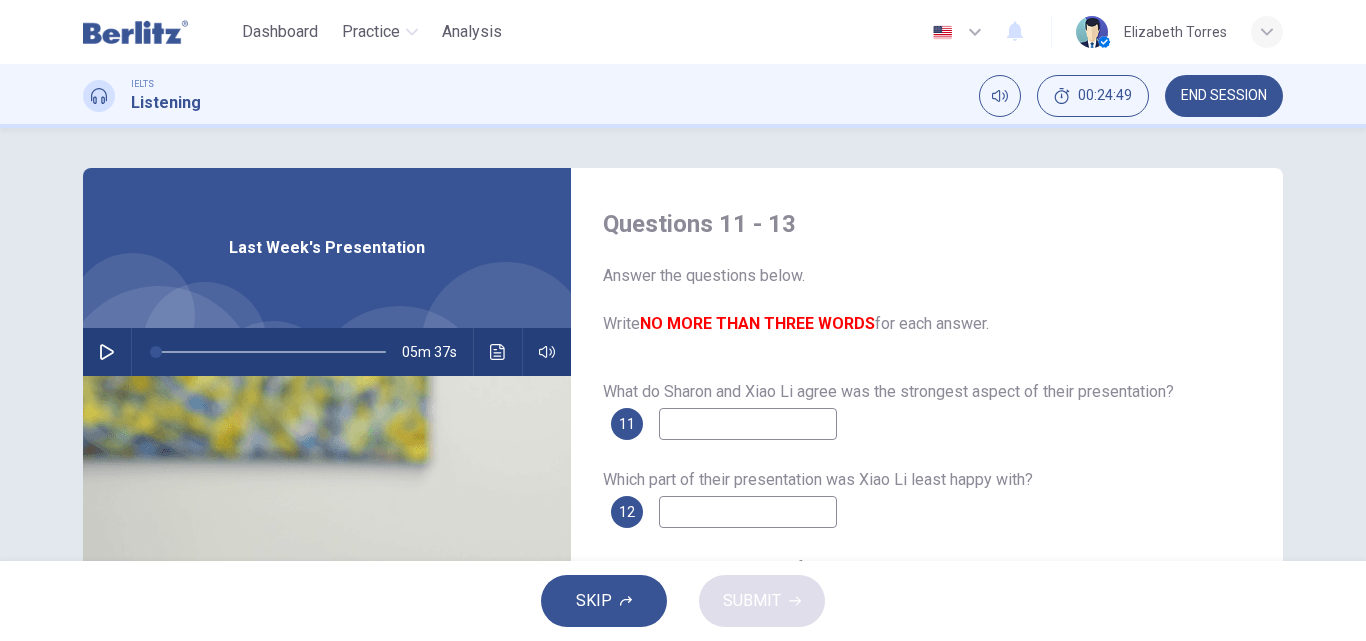 click on "Answer the questions below. Write NO MORE THAN THREE WORDS for each answer." at bounding box center [927, 300] 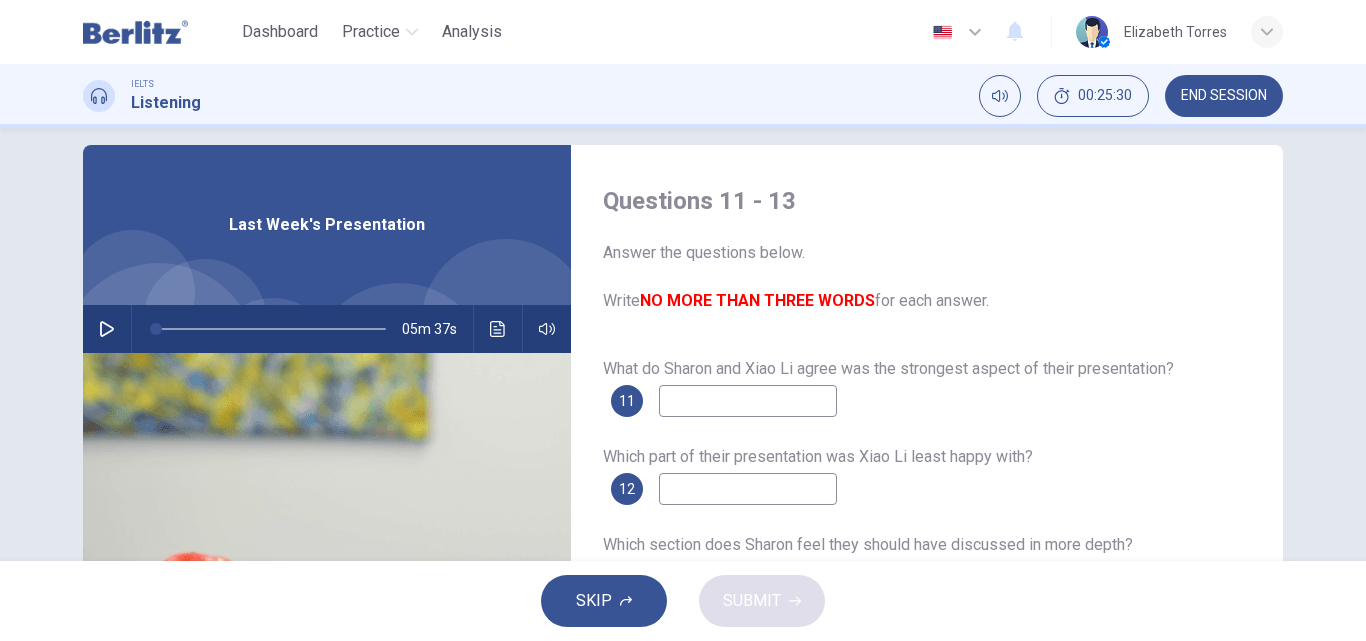 scroll, scrollTop: 0, scrollLeft: 0, axis: both 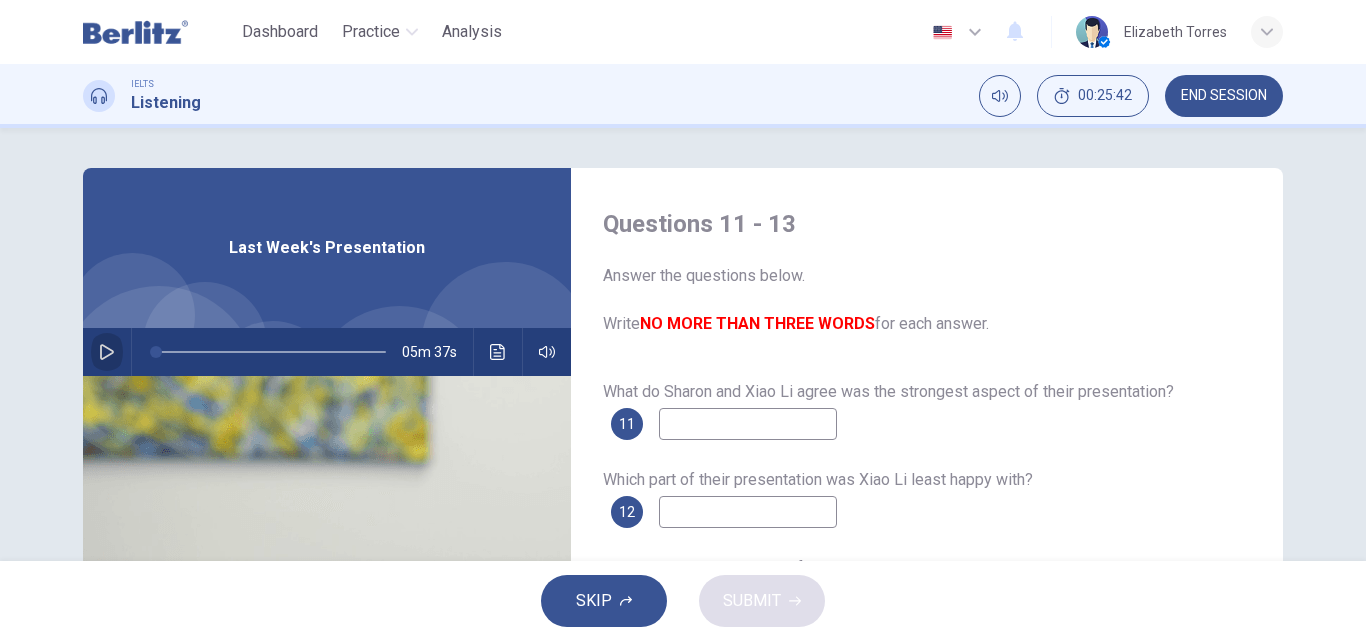 click at bounding box center (107, 352) 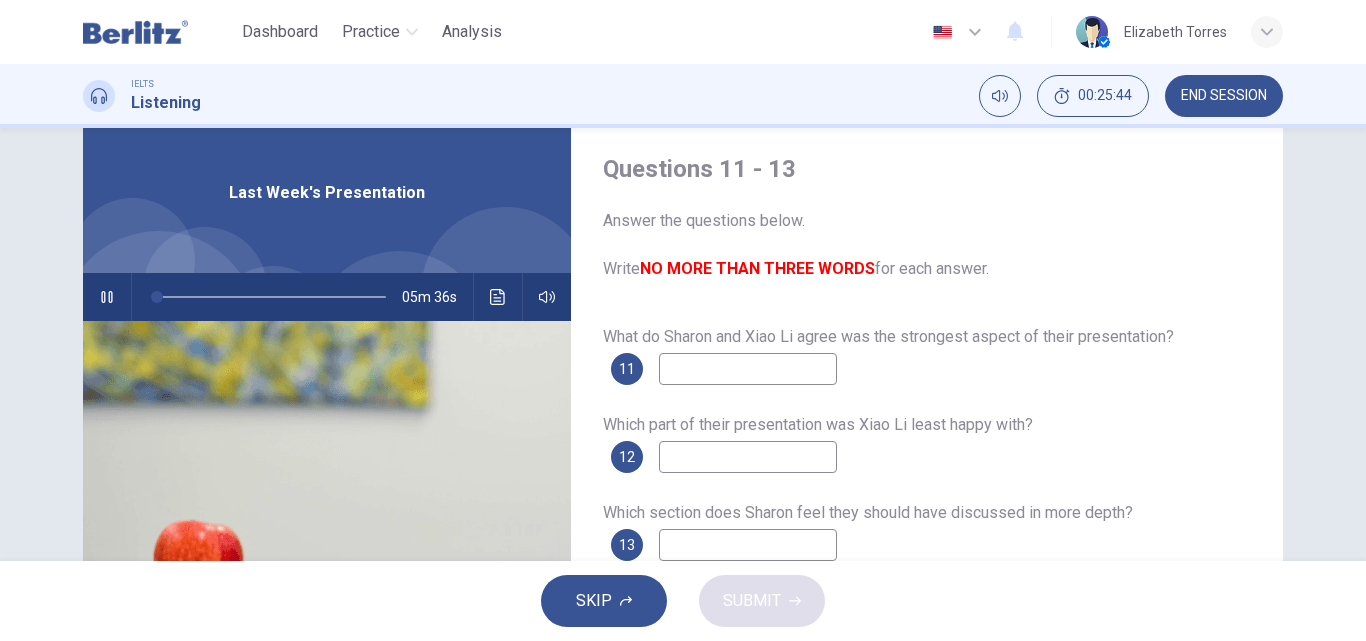 scroll, scrollTop: 100, scrollLeft: 0, axis: vertical 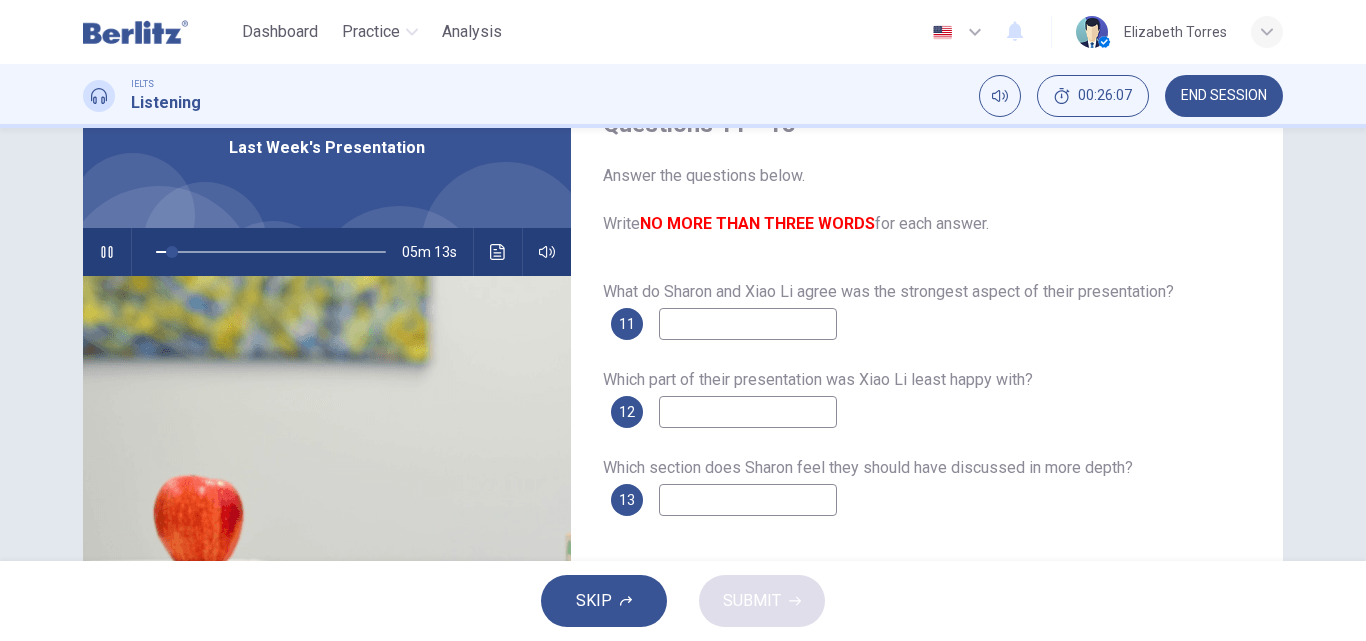 click at bounding box center (748, 324) 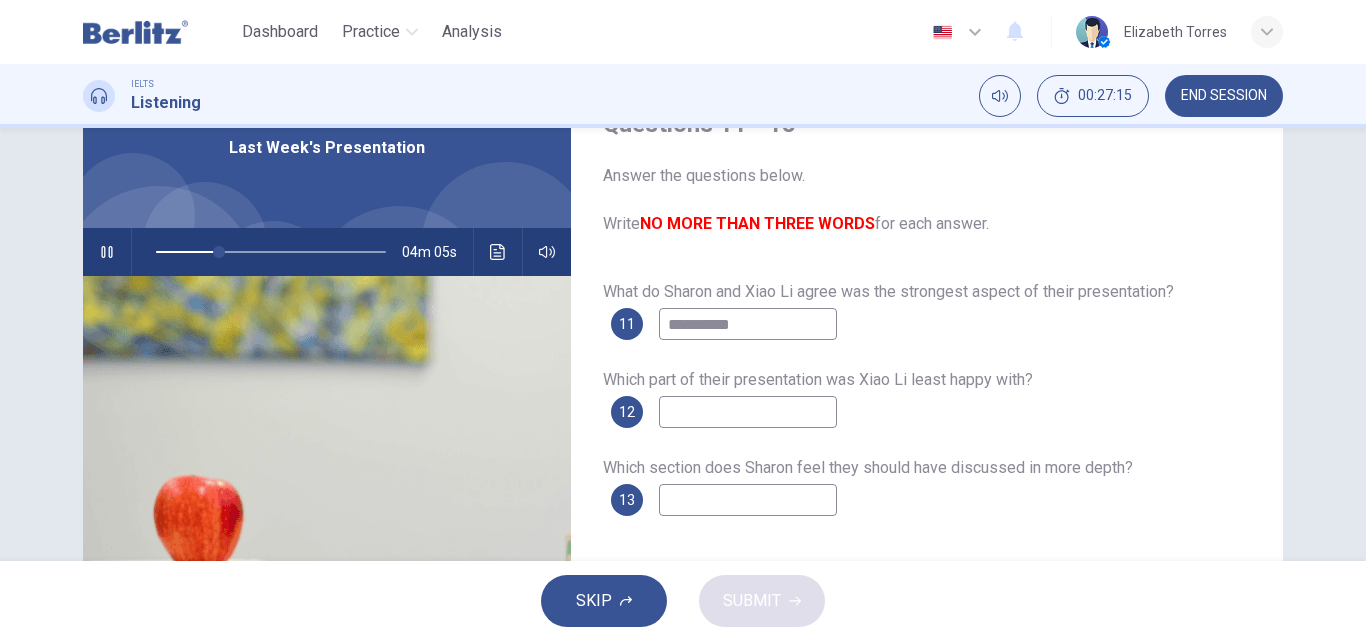 type on "******" 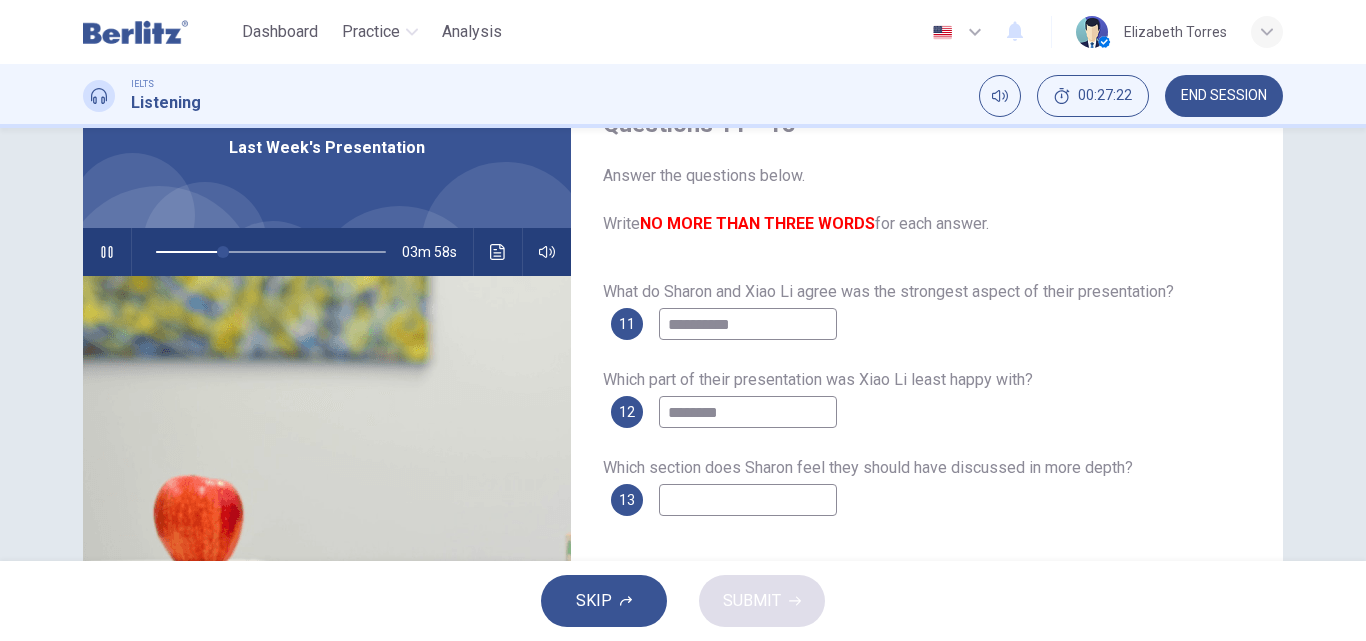 type on "********" 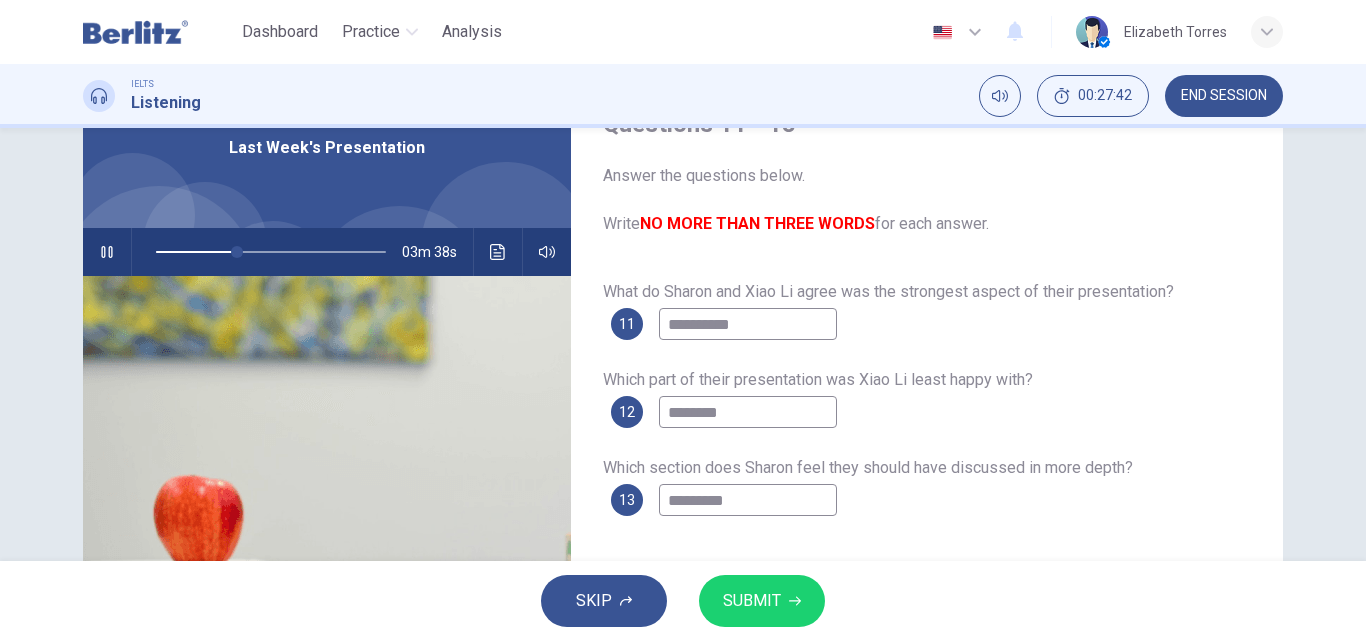 type on "*********" 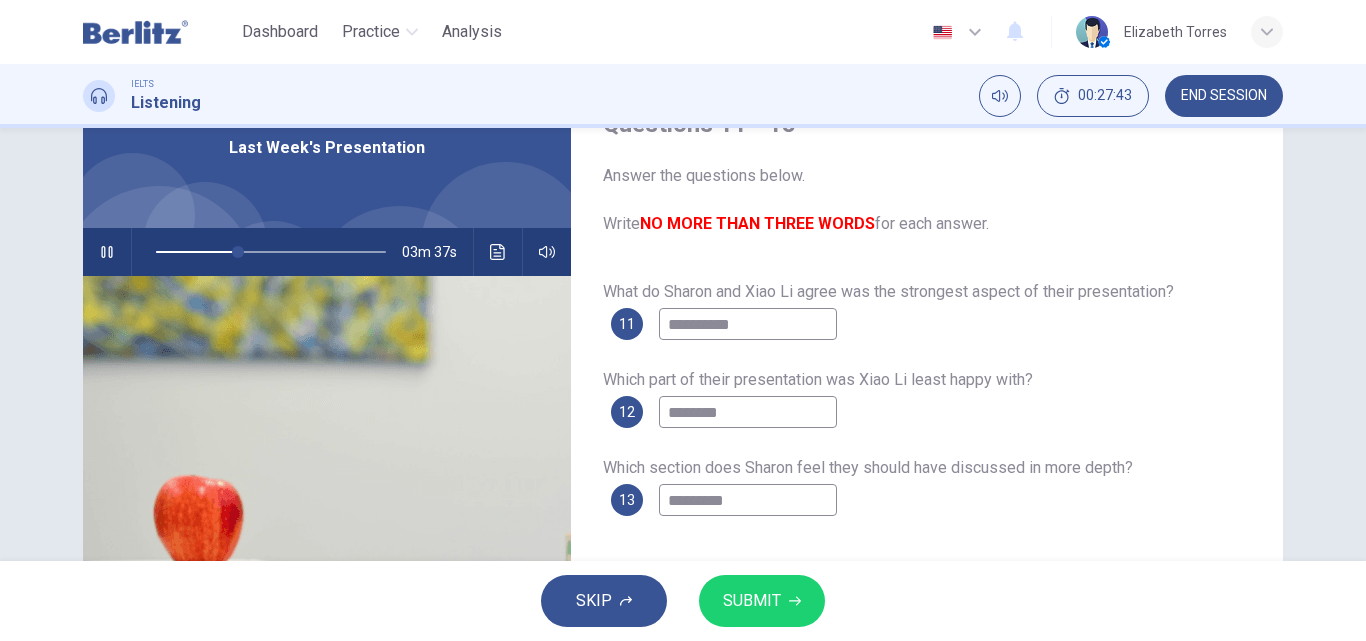 click on "******" at bounding box center (748, 324) 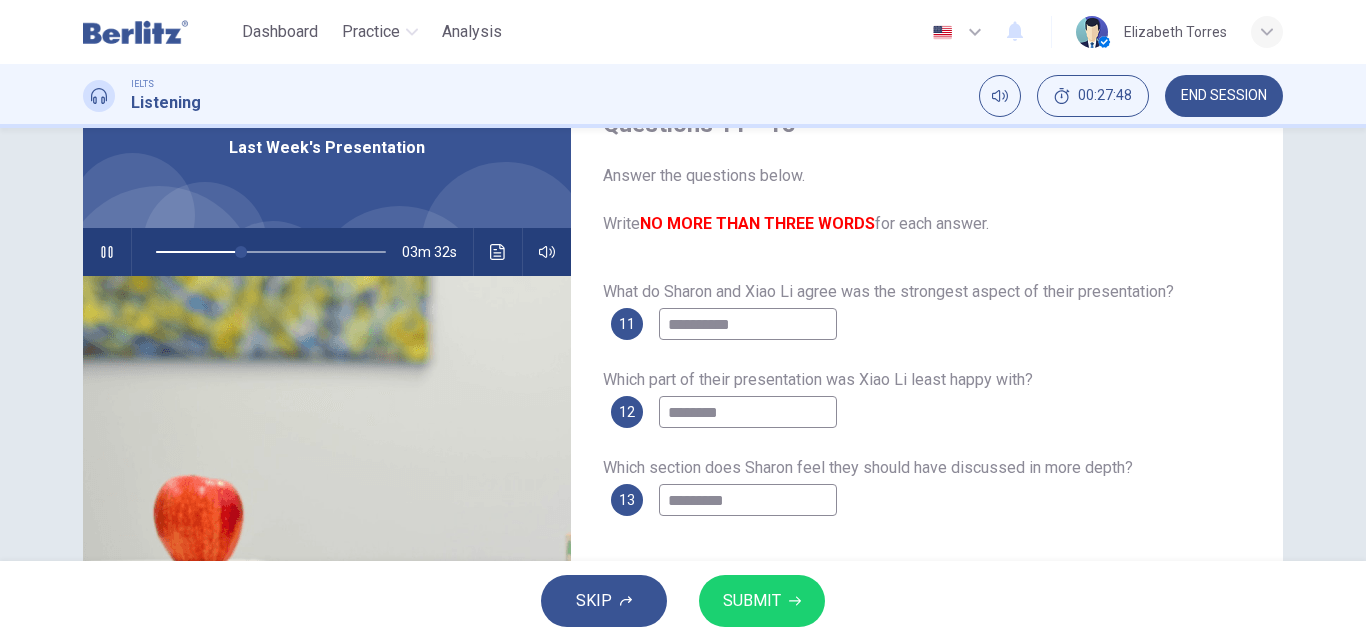click on "*********" at bounding box center (748, 324) 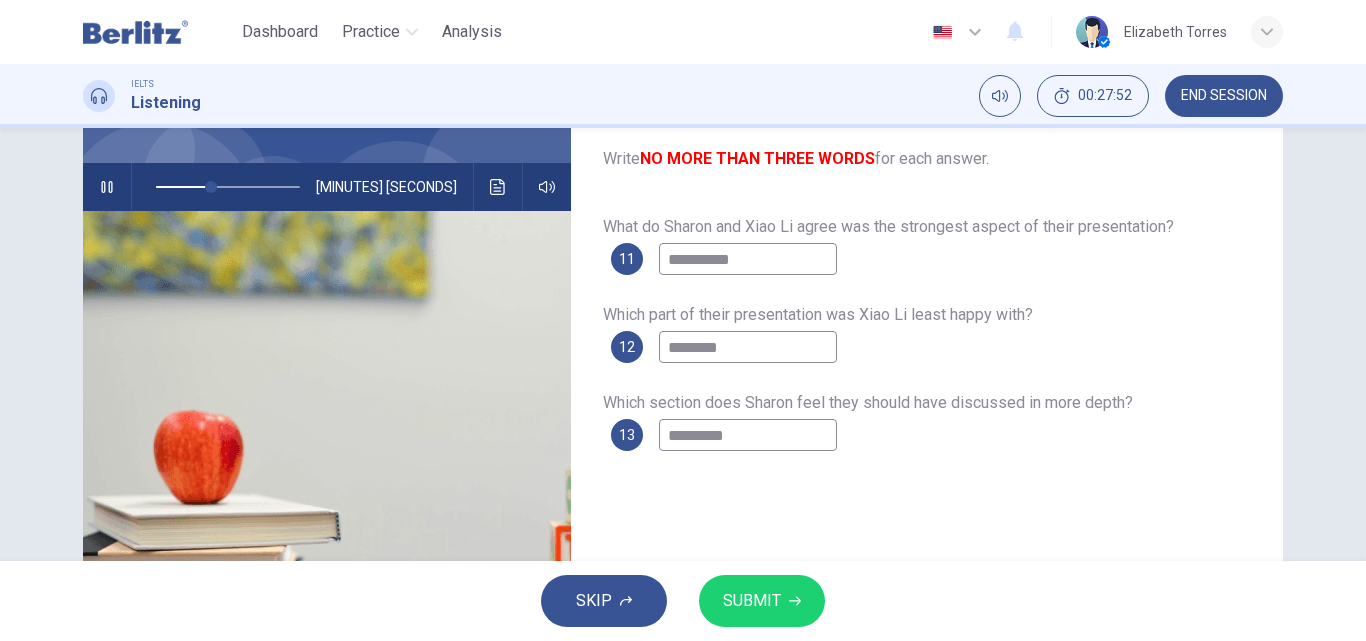scroll, scrollTop: 200, scrollLeft: 0, axis: vertical 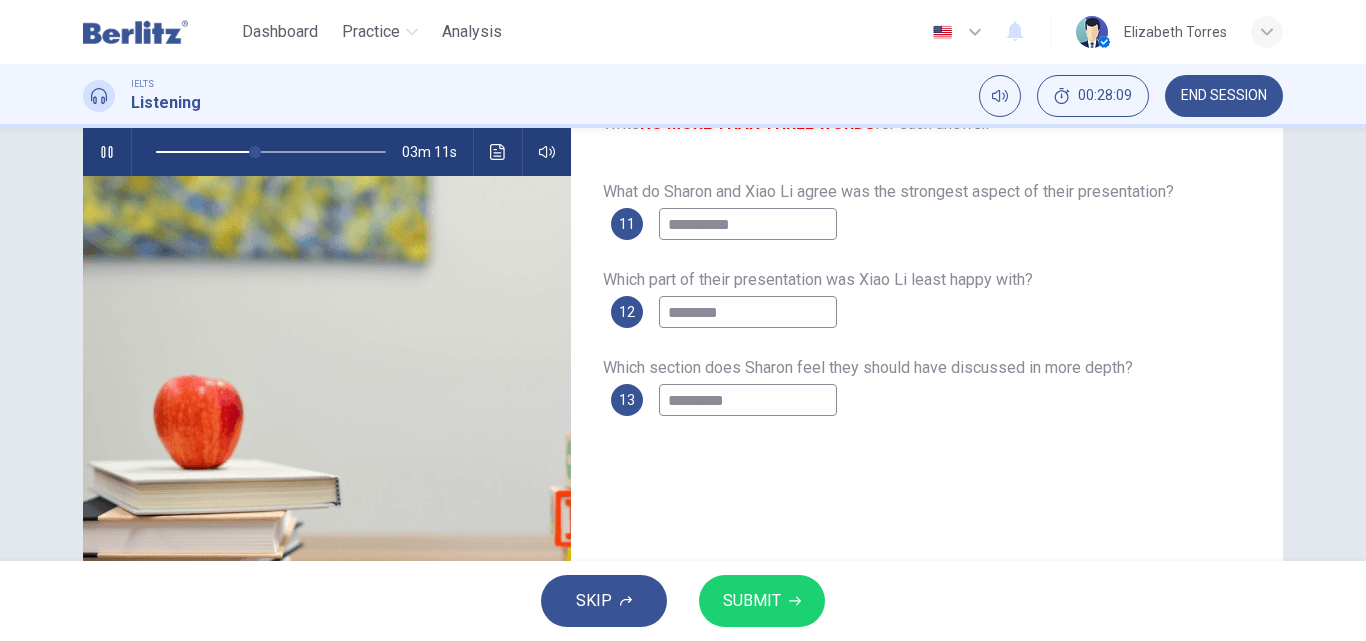 click on "SUBMIT" at bounding box center [752, 601] 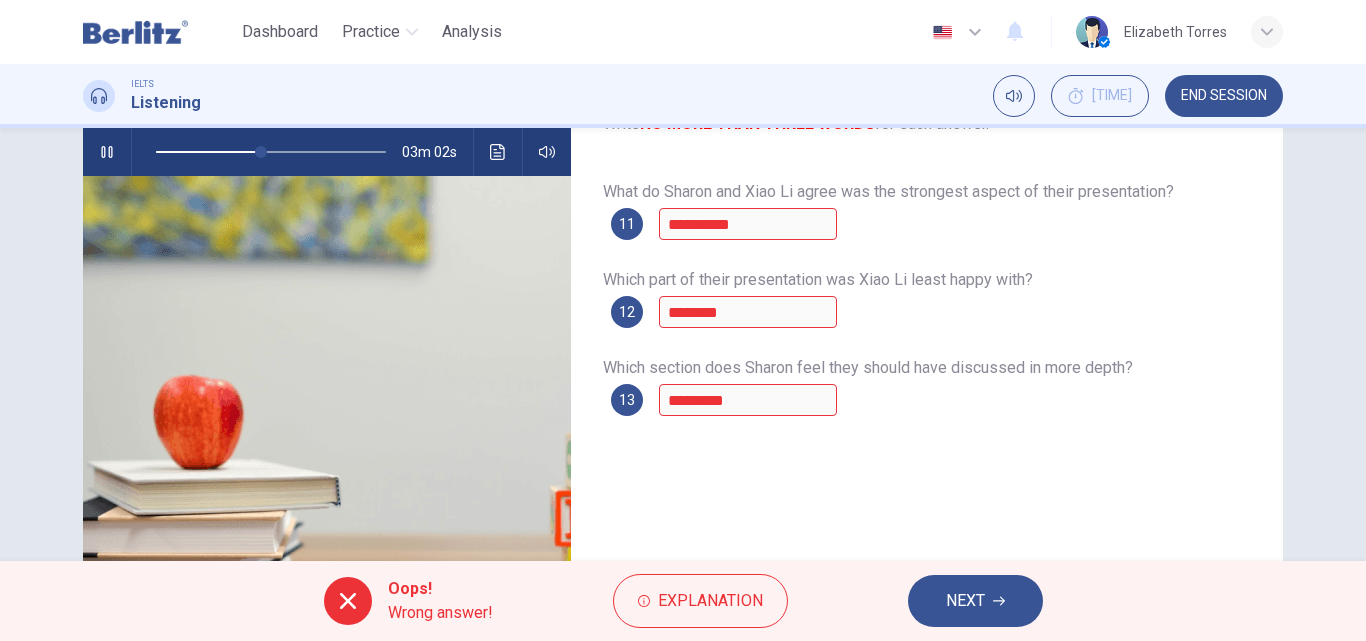 click at bounding box center (106, 152) 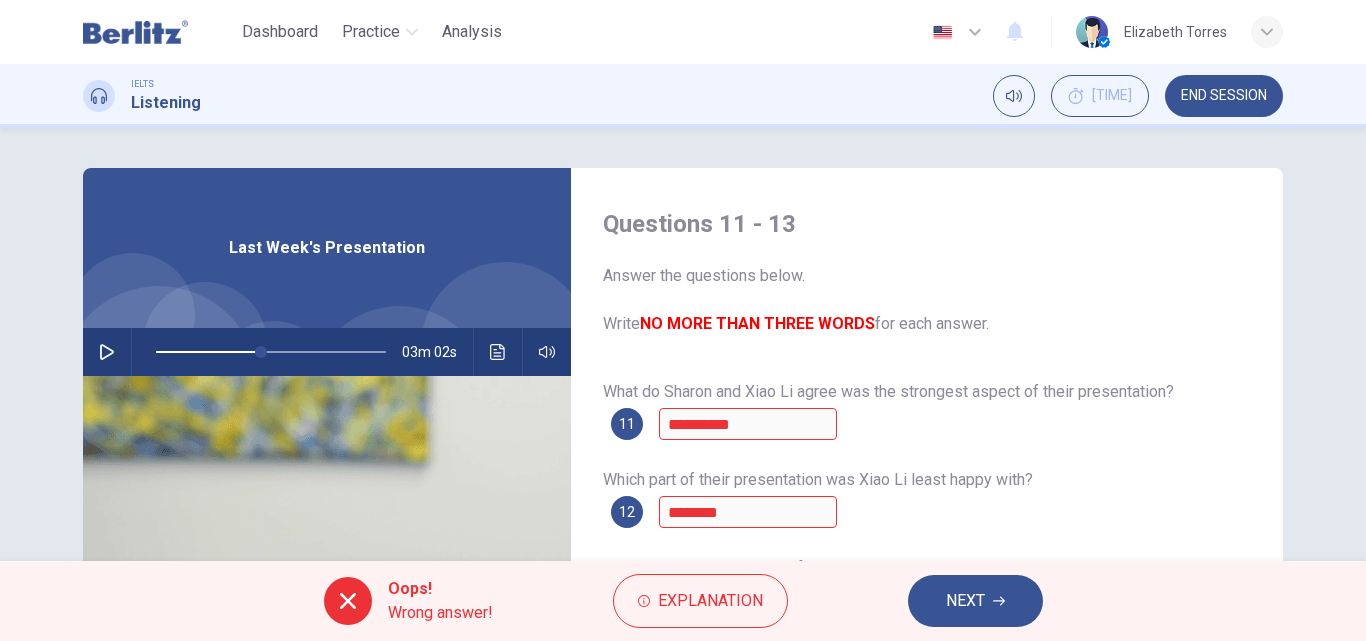 scroll, scrollTop: 100, scrollLeft: 0, axis: vertical 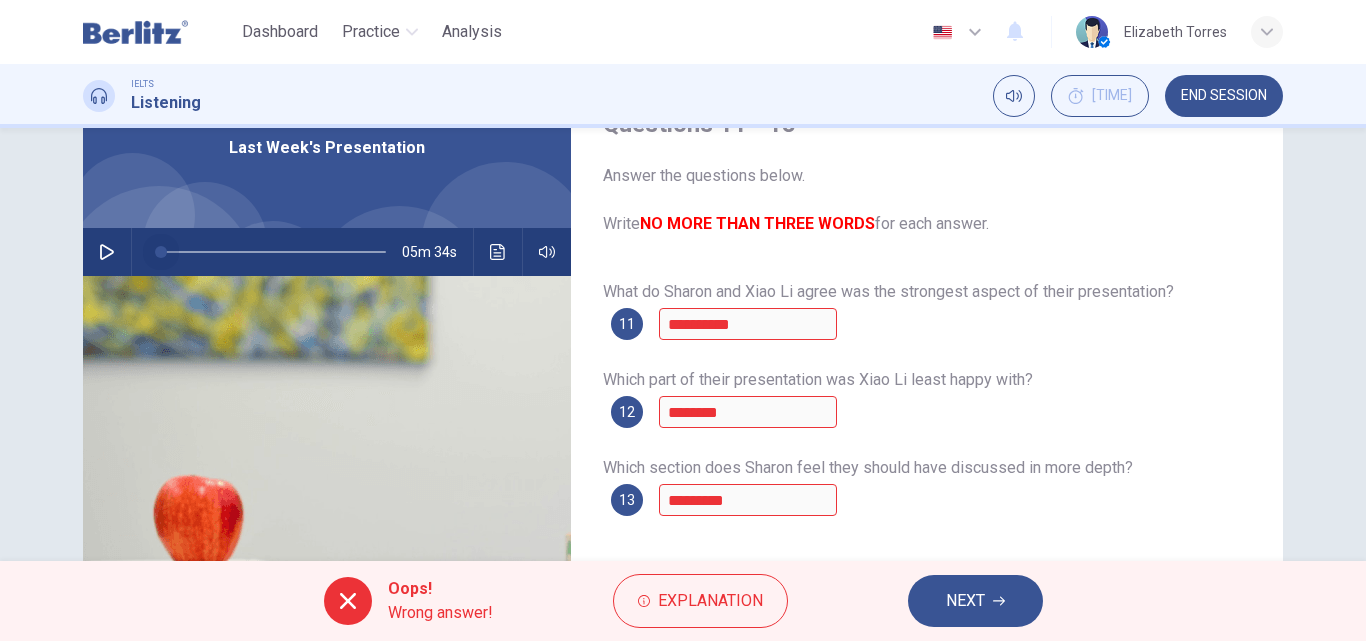 drag, startPoint x: 256, startPoint y: 250, endPoint x: 151, endPoint y: 263, distance: 105.801704 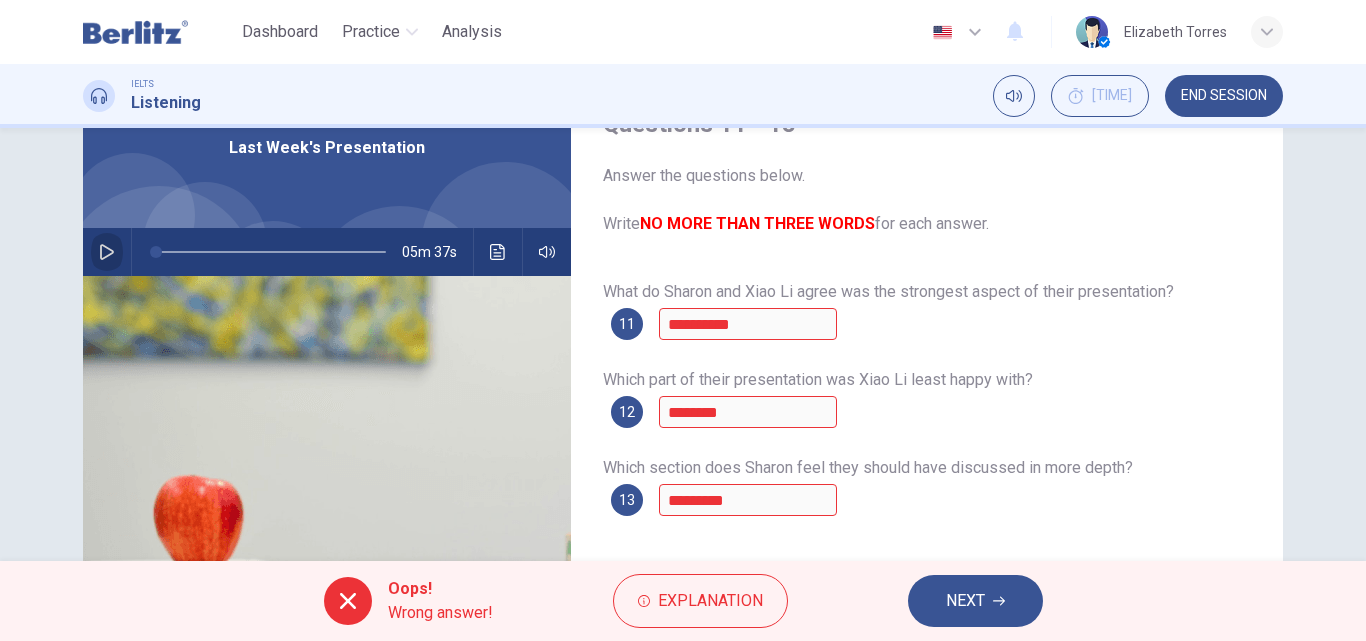 click at bounding box center (107, 252) 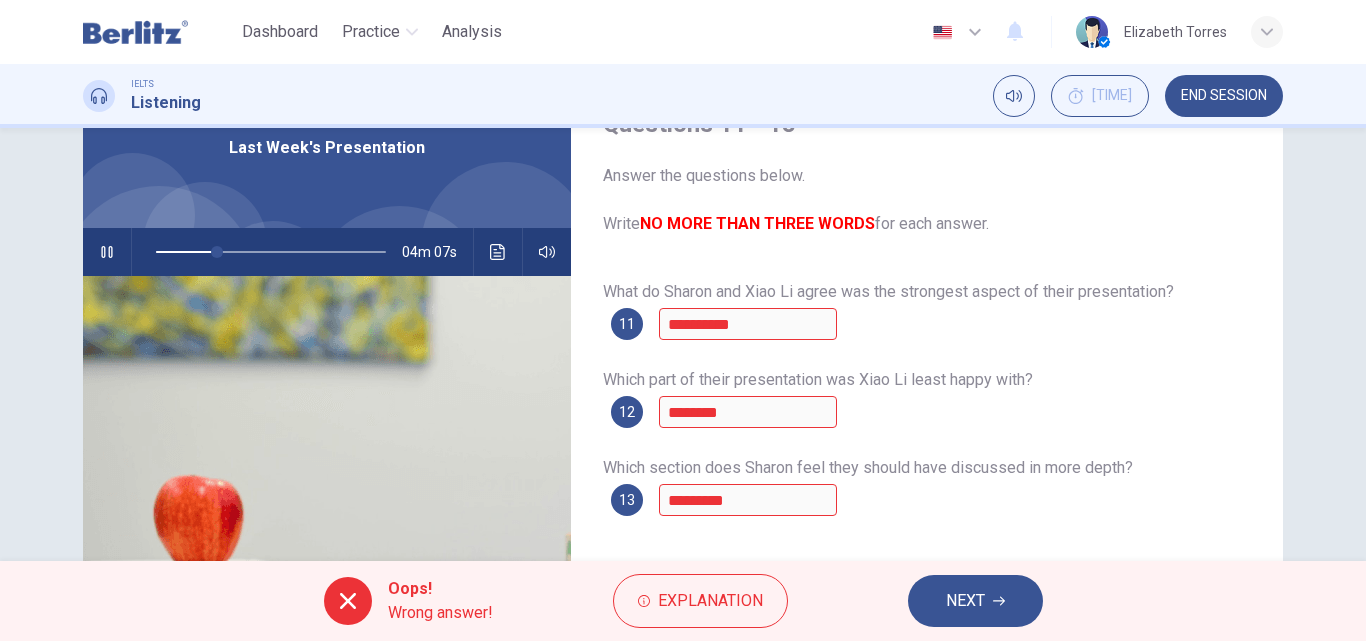click at bounding box center [107, 252] 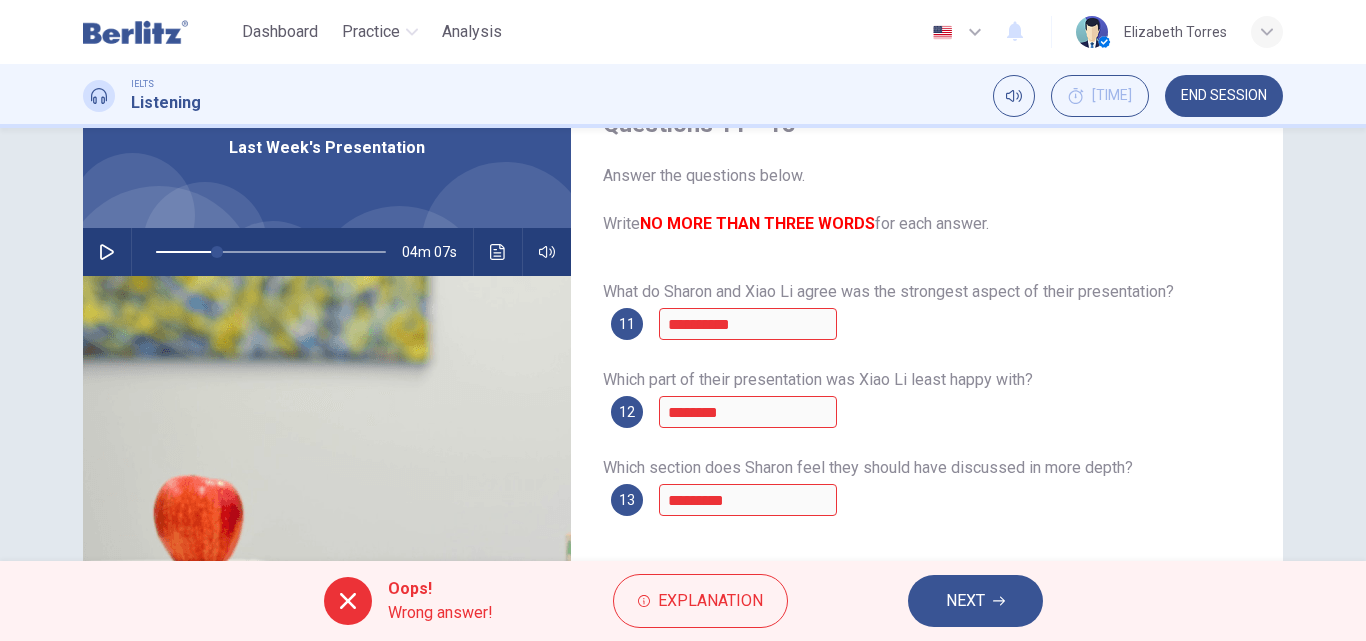 click at bounding box center [107, 252] 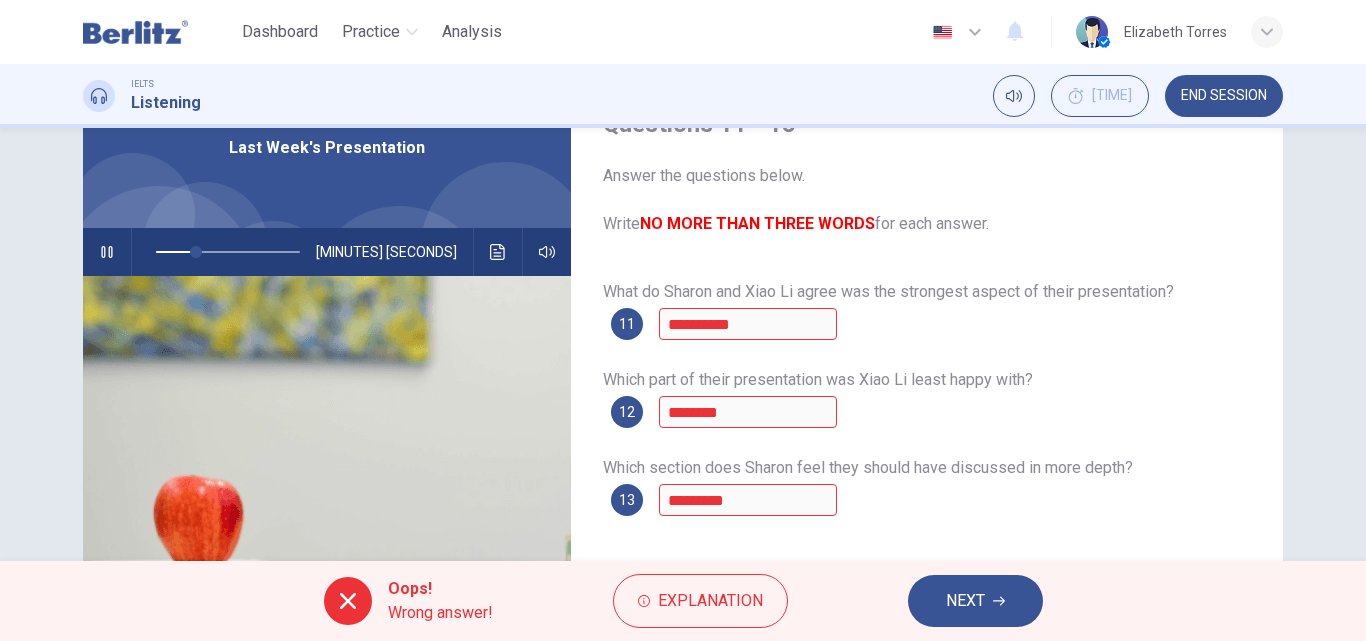 click at bounding box center [107, 252] 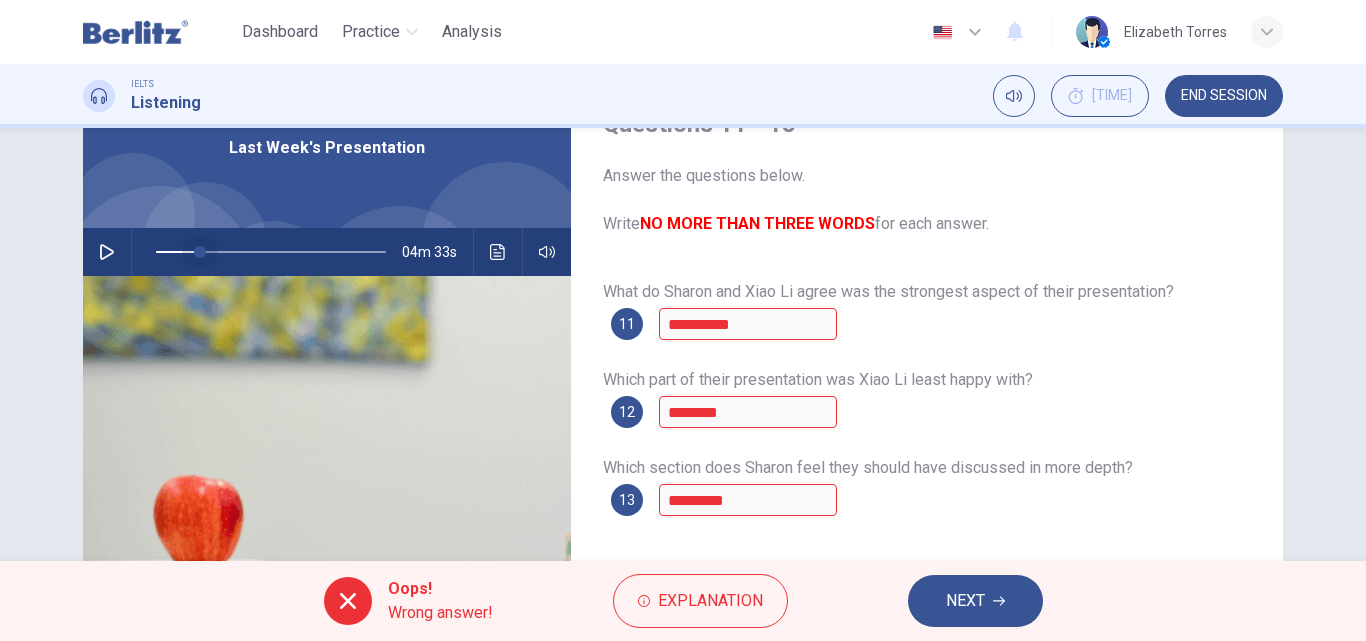 drag, startPoint x: 216, startPoint y: 255, endPoint x: 193, endPoint y: 260, distance: 23.537205 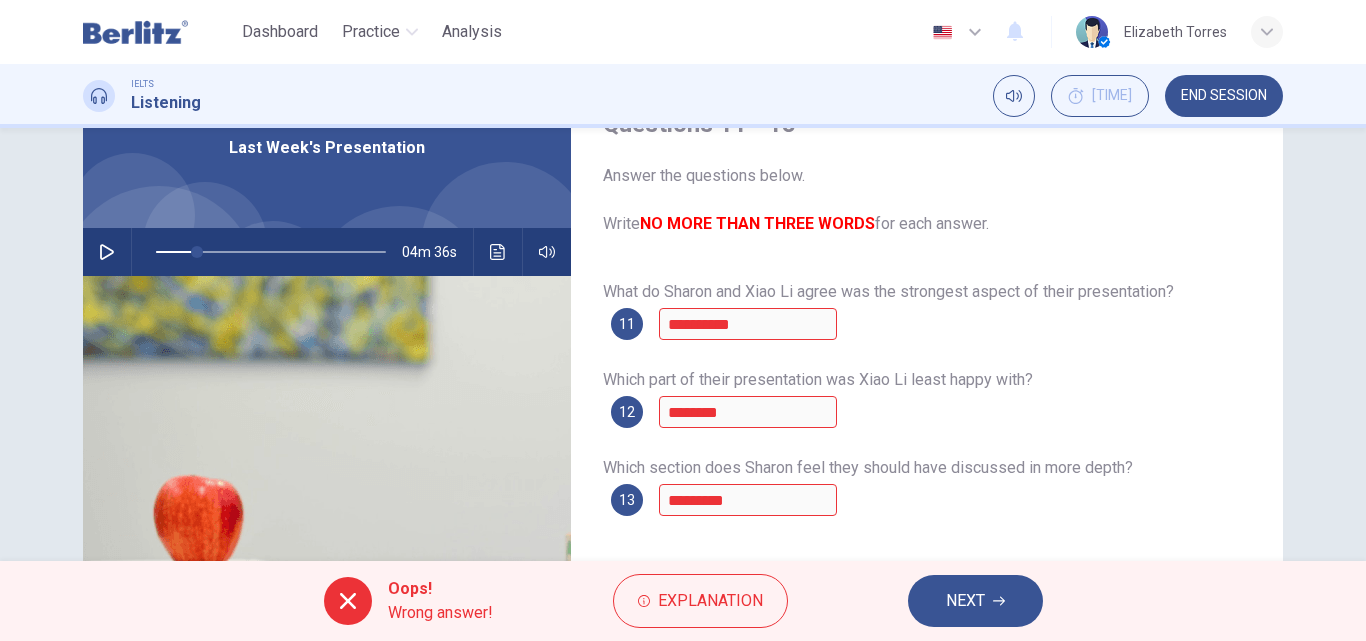 click at bounding box center (107, 252) 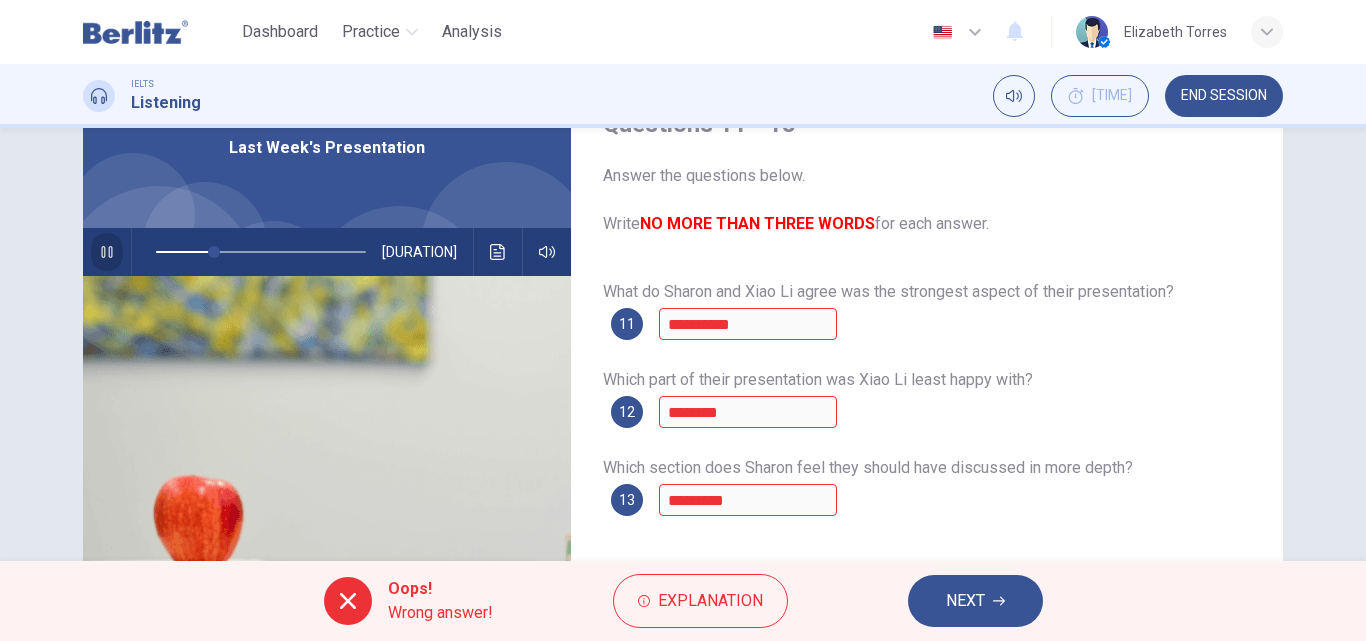 click at bounding box center [106, 252] 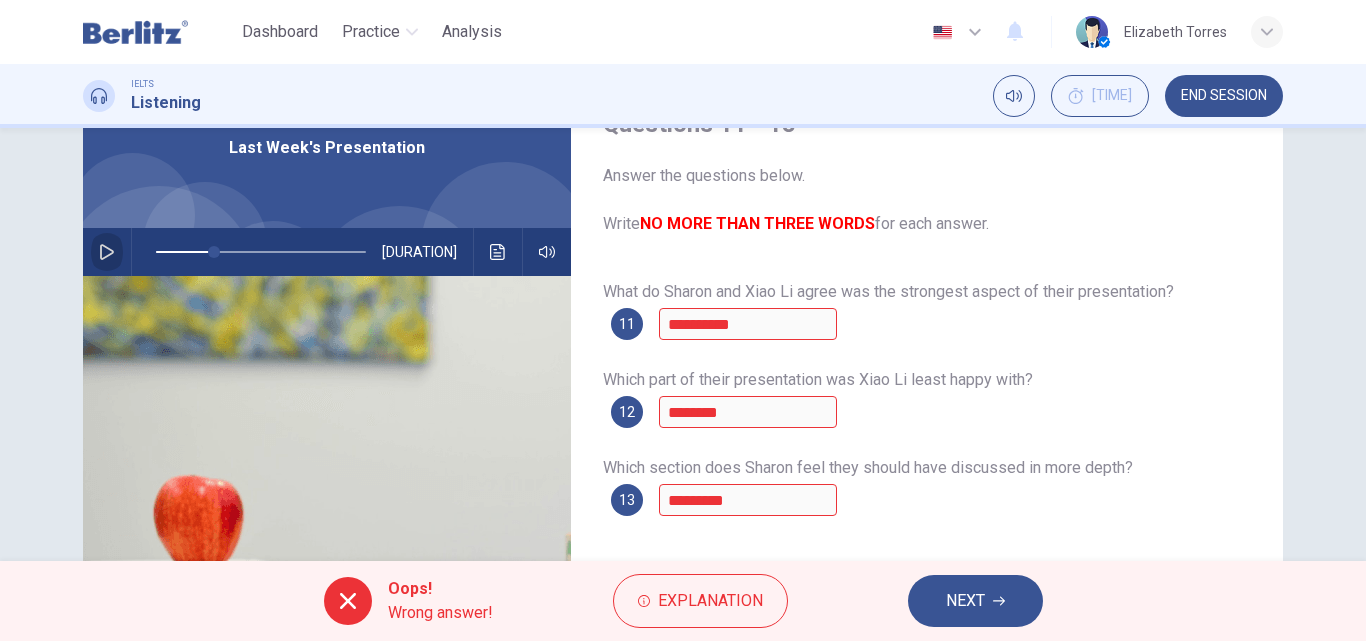 click at bounding box center [107, 252] 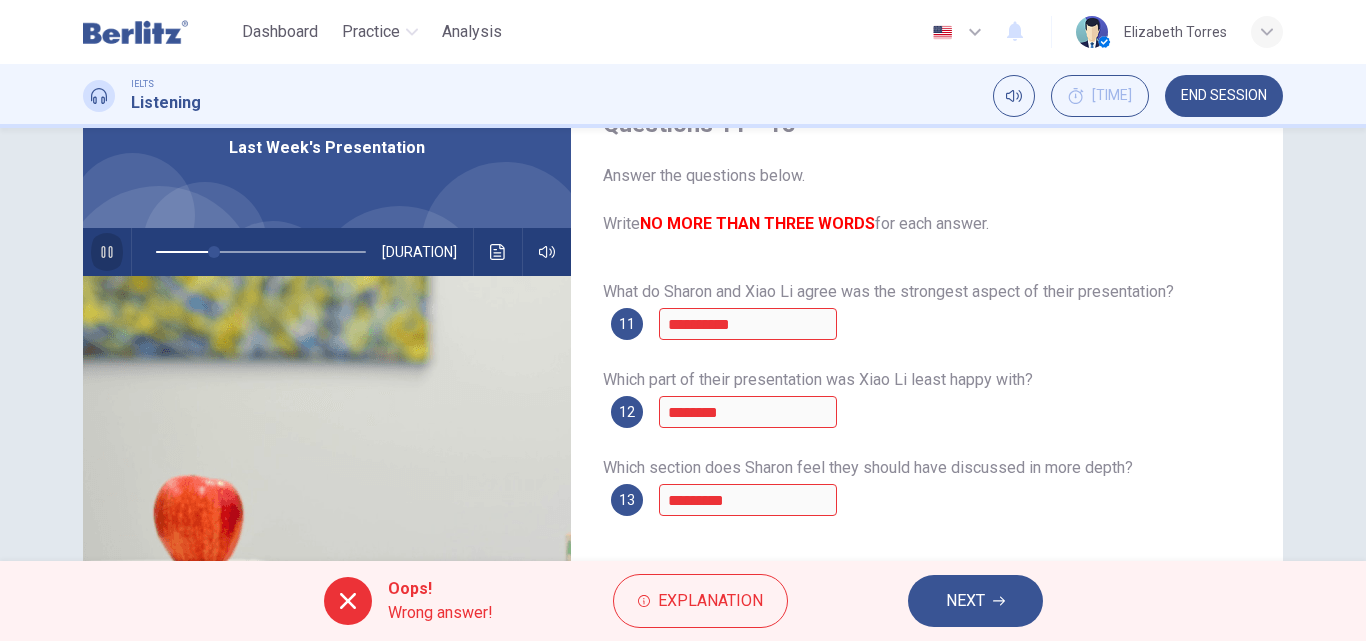 click at bounding box center (106, 252) 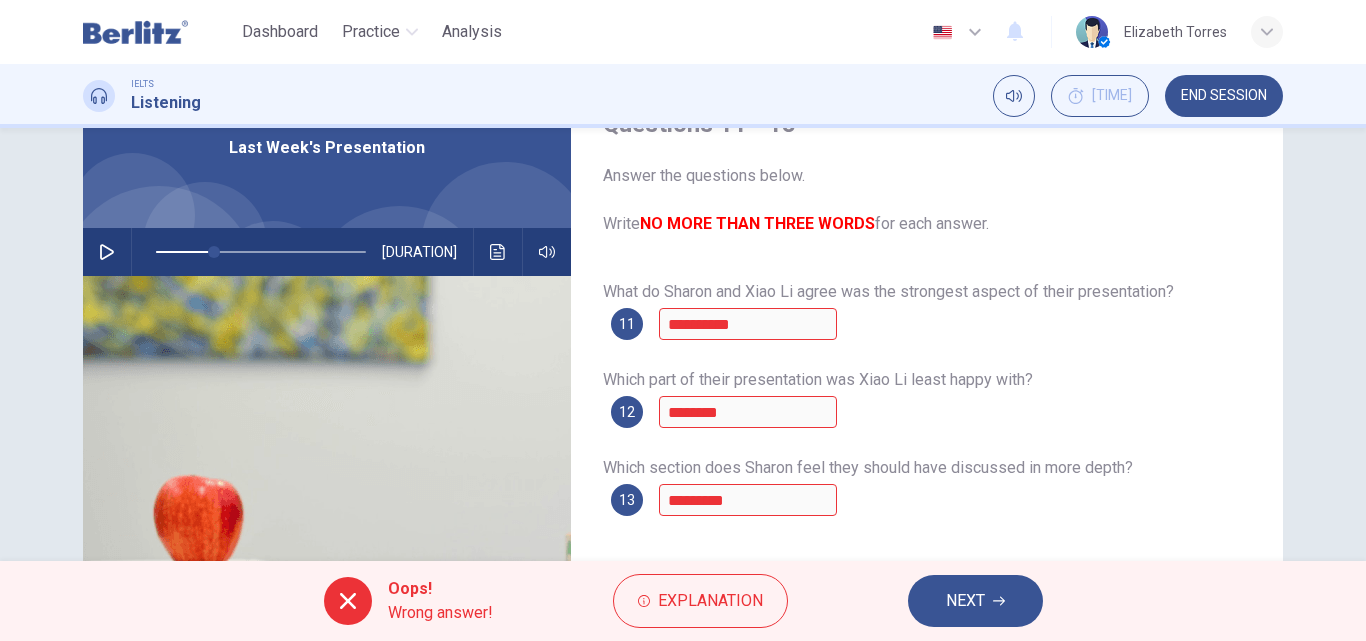 click at bounding box center (107, 252) 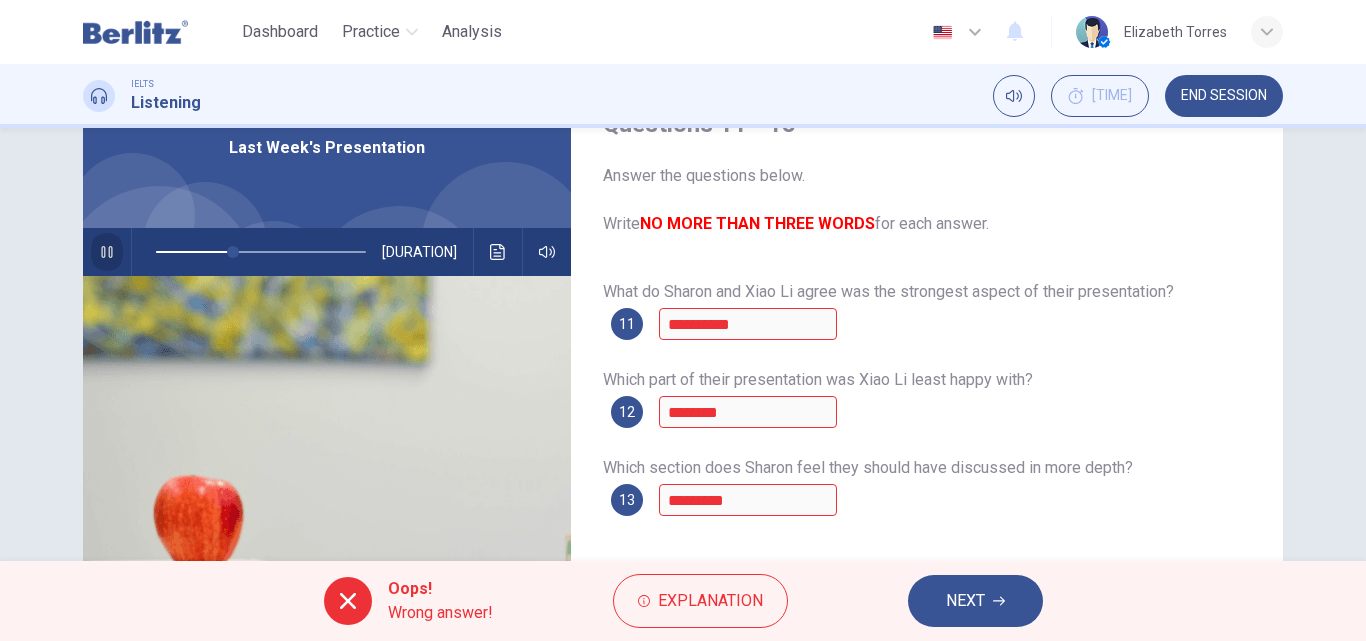 click at bounding box center [107, 252] 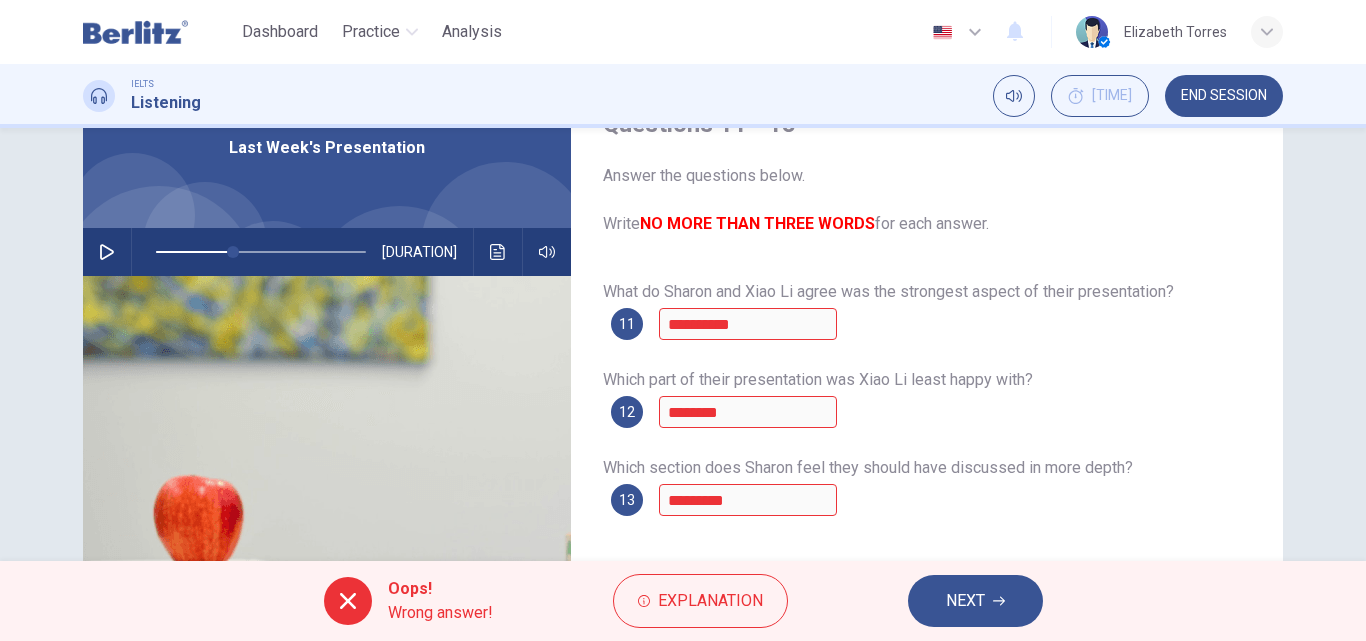 click at bounding box center [107, 252] 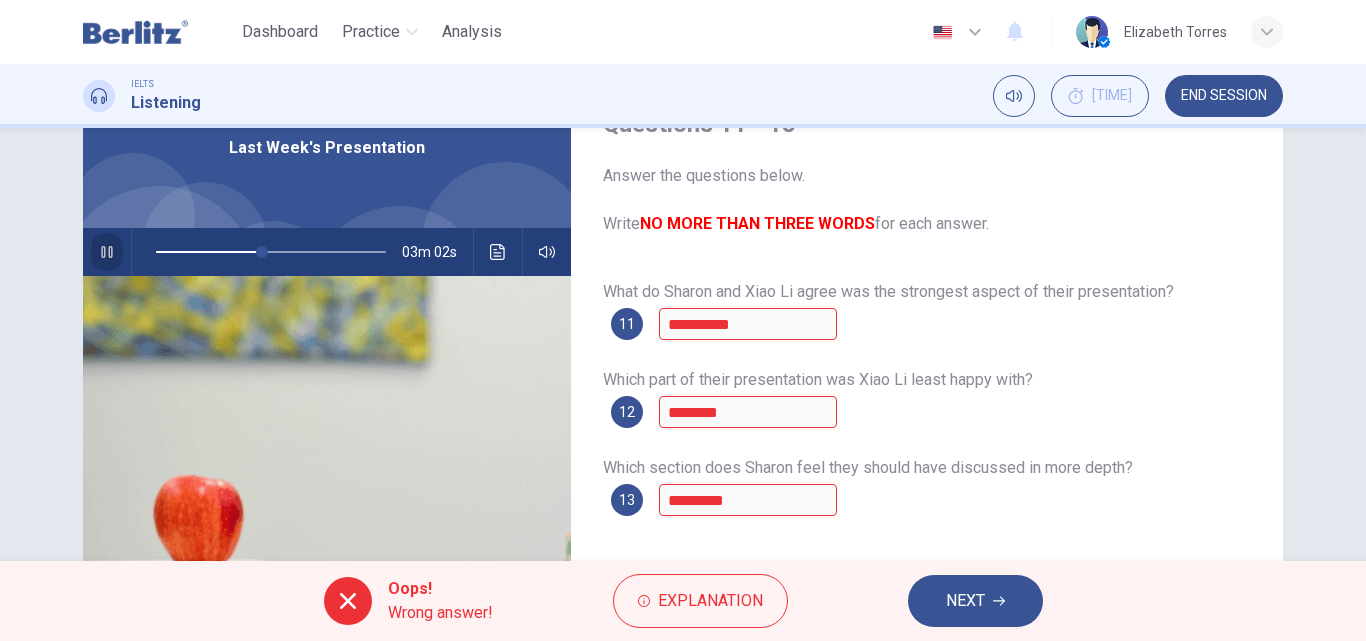 click at bounding box center [107, 252] 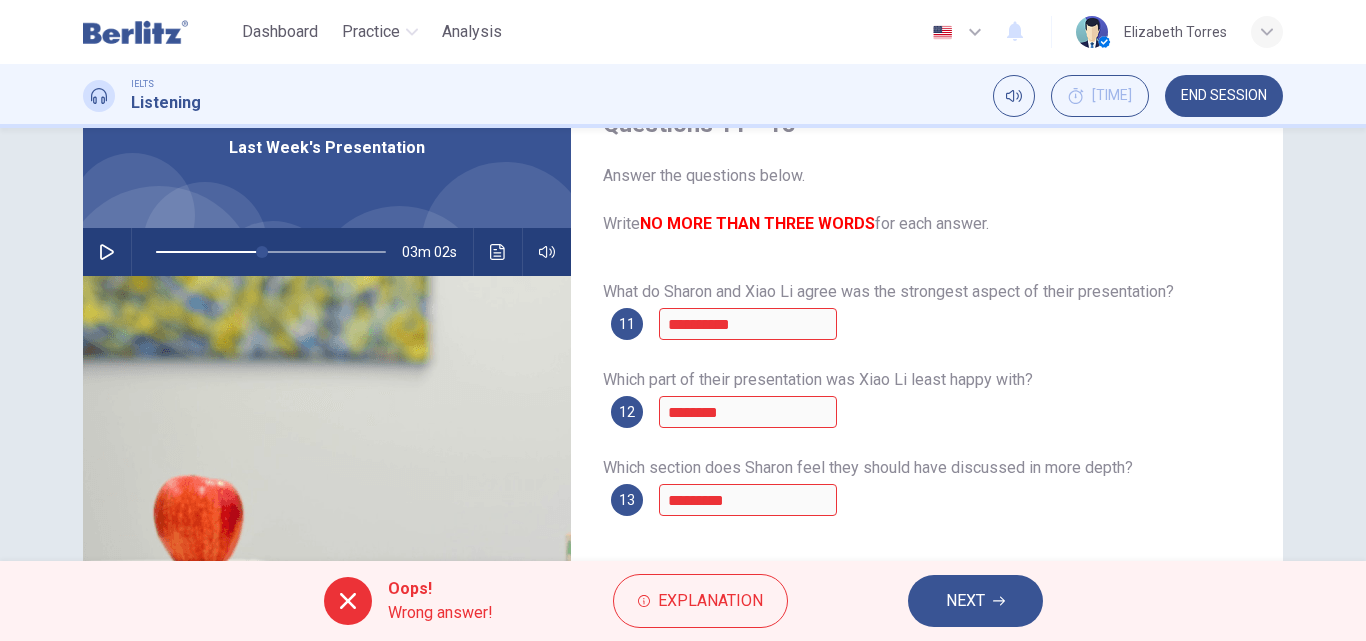 click on "Which part of their presentation was Xiao Li least happy with? 12 [WORD]" at bounding box center (927, 396) 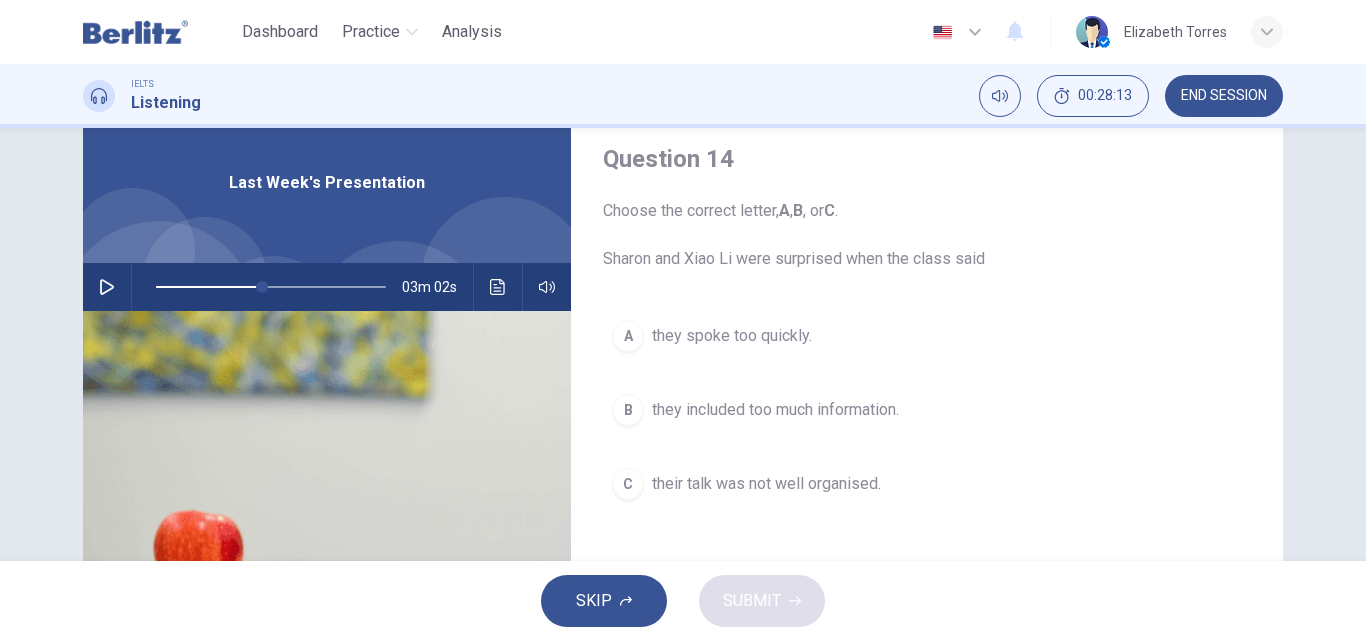 scroll, scrollTop: 100, scrollLeft: 0, axis: vertical 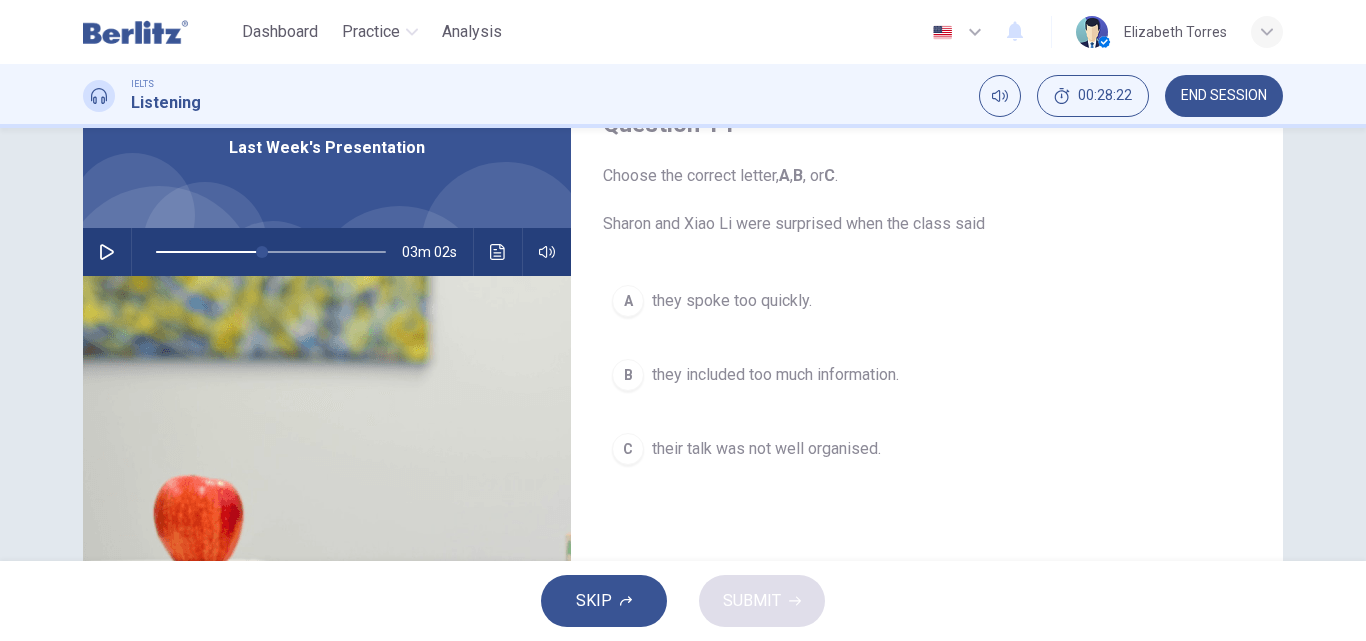 click at bounding box center [107, 252] 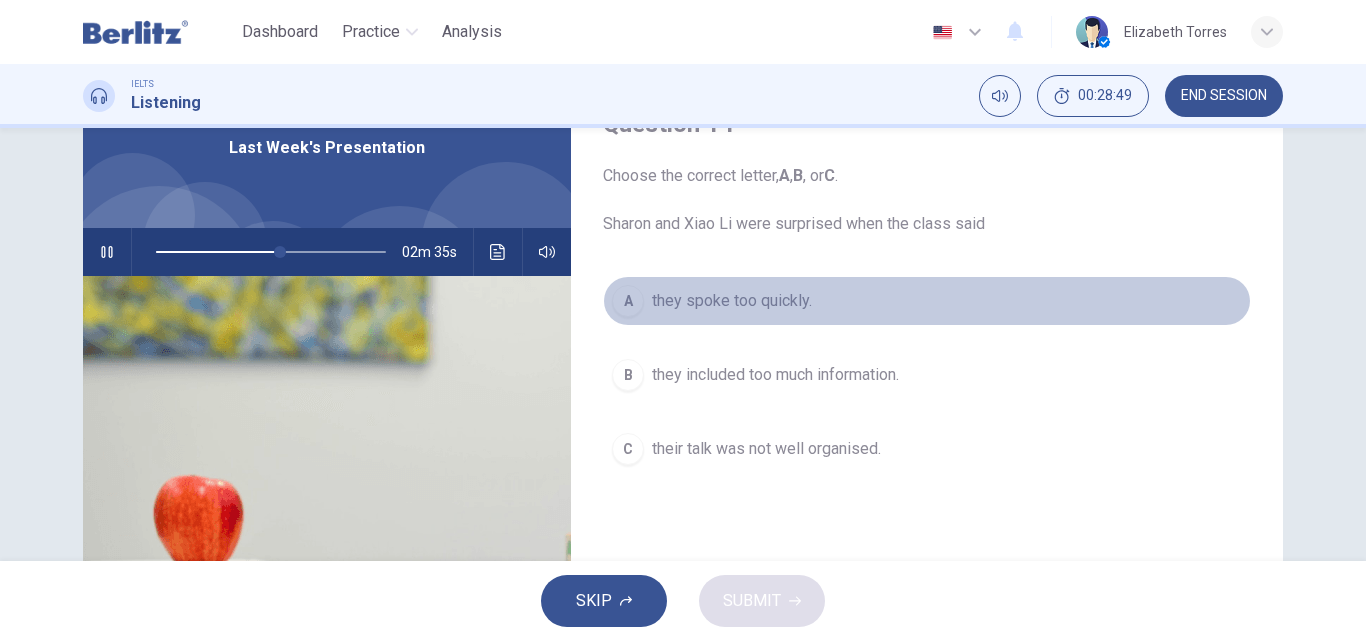 click on "A they spoke too quickly." at bounding box center [927, 301] 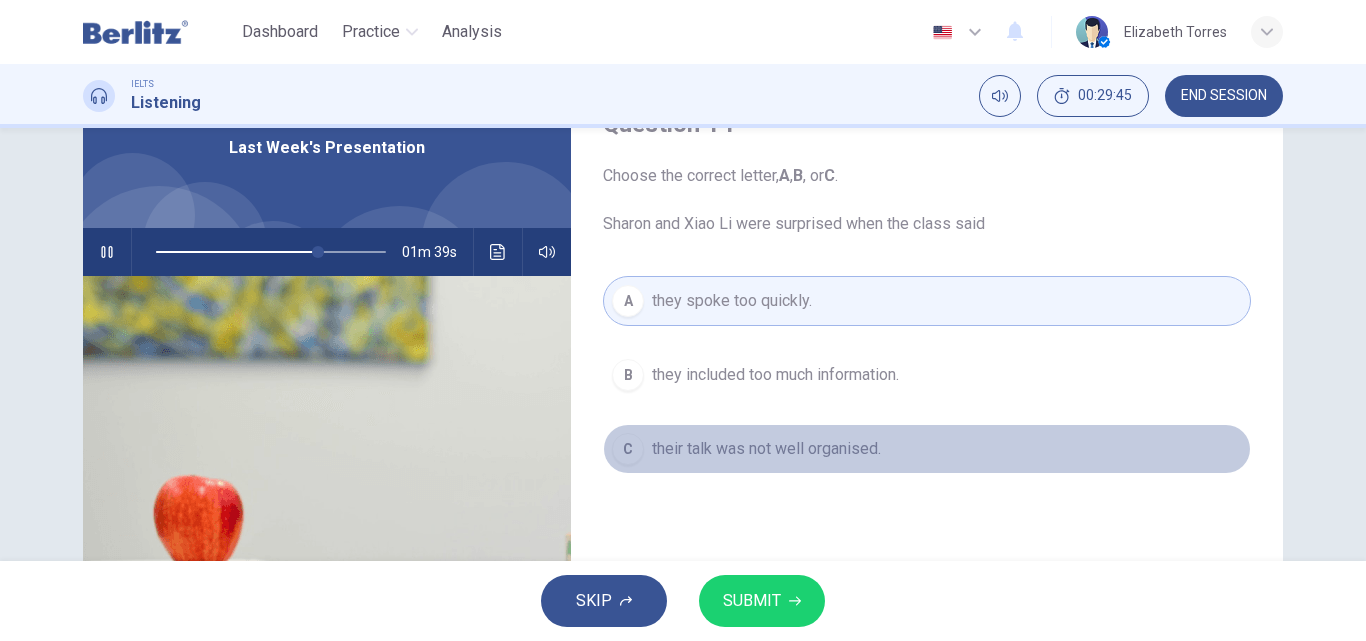 click on "C their talk was not well organised." at bounding box center (927, 449) 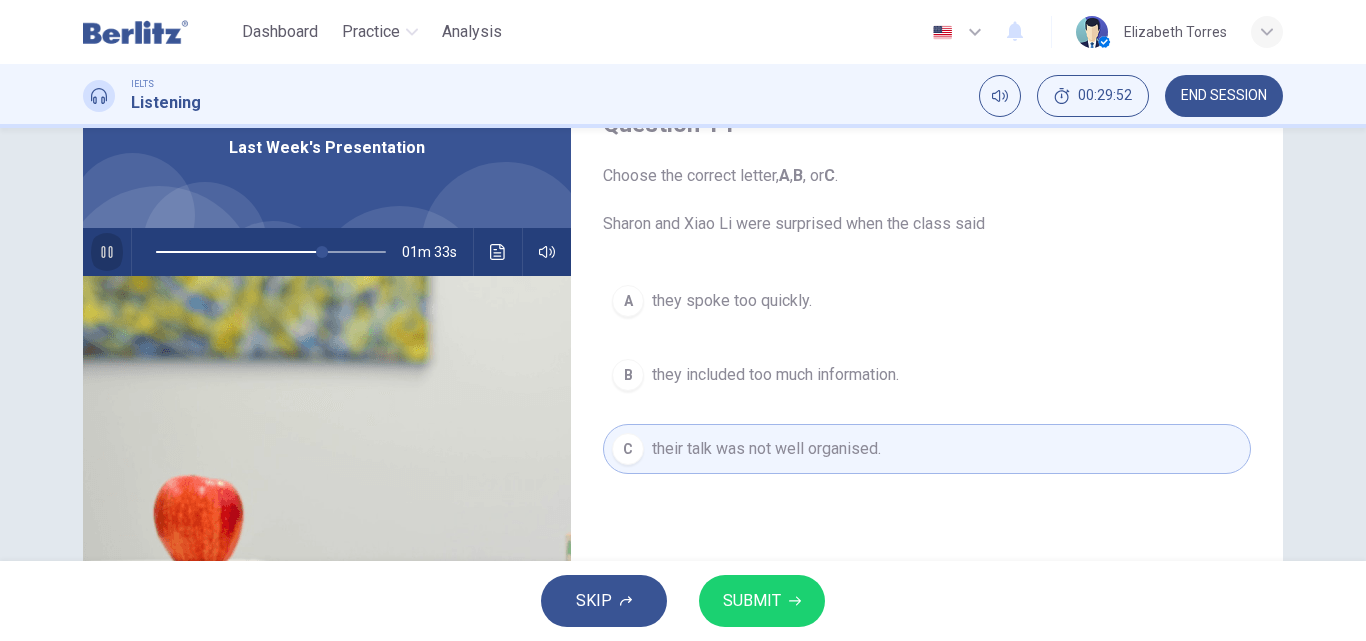 click at bounding box center [106, 252] 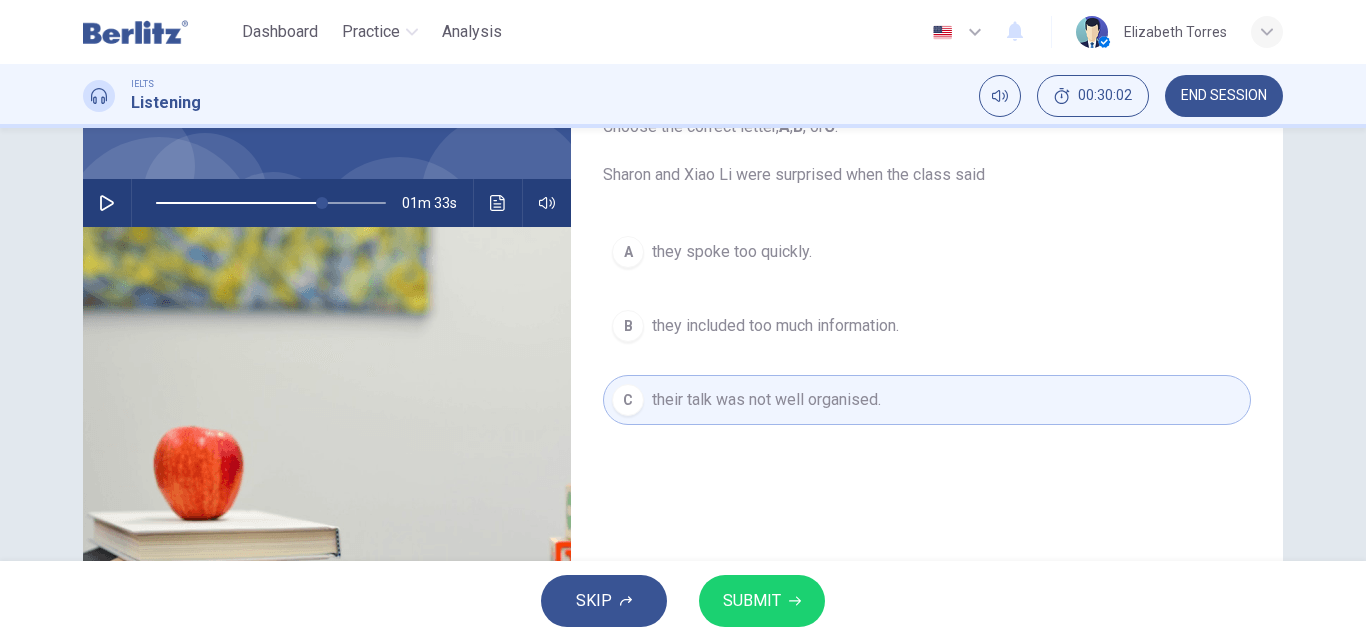 scroll, scrollTop: 100, scrollLeft: 0, axis: vertical 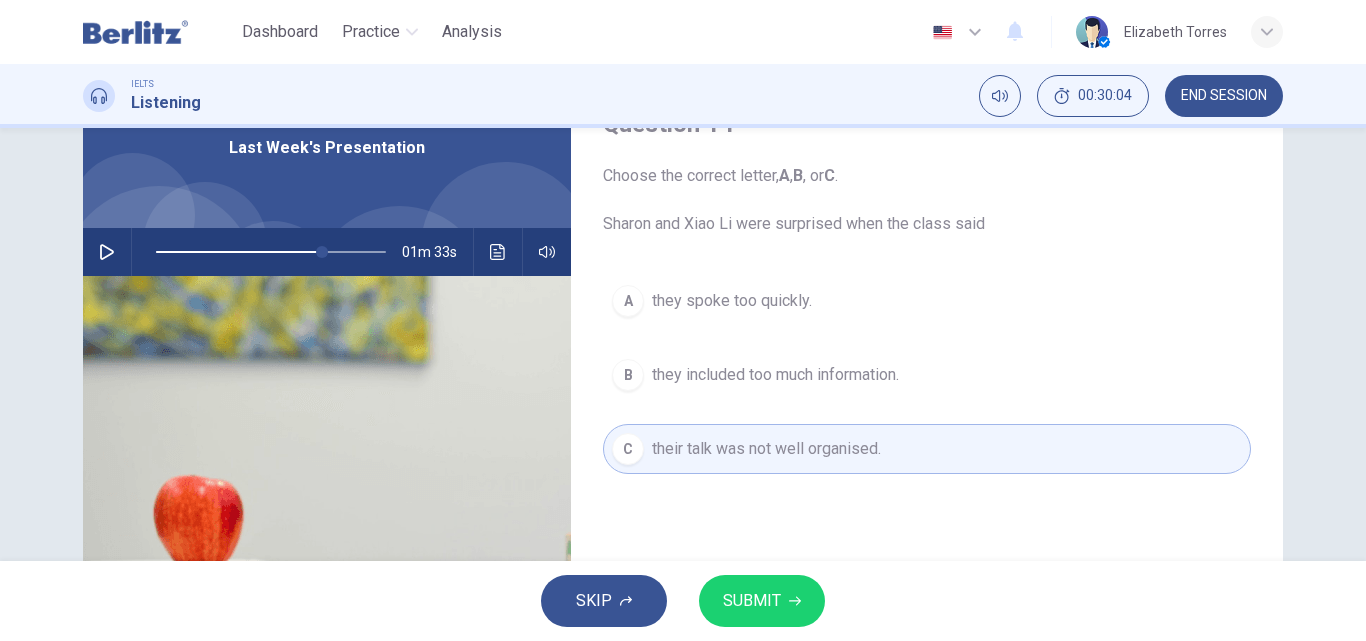 click on "SUBMIT" at bounding box center (752, 601) 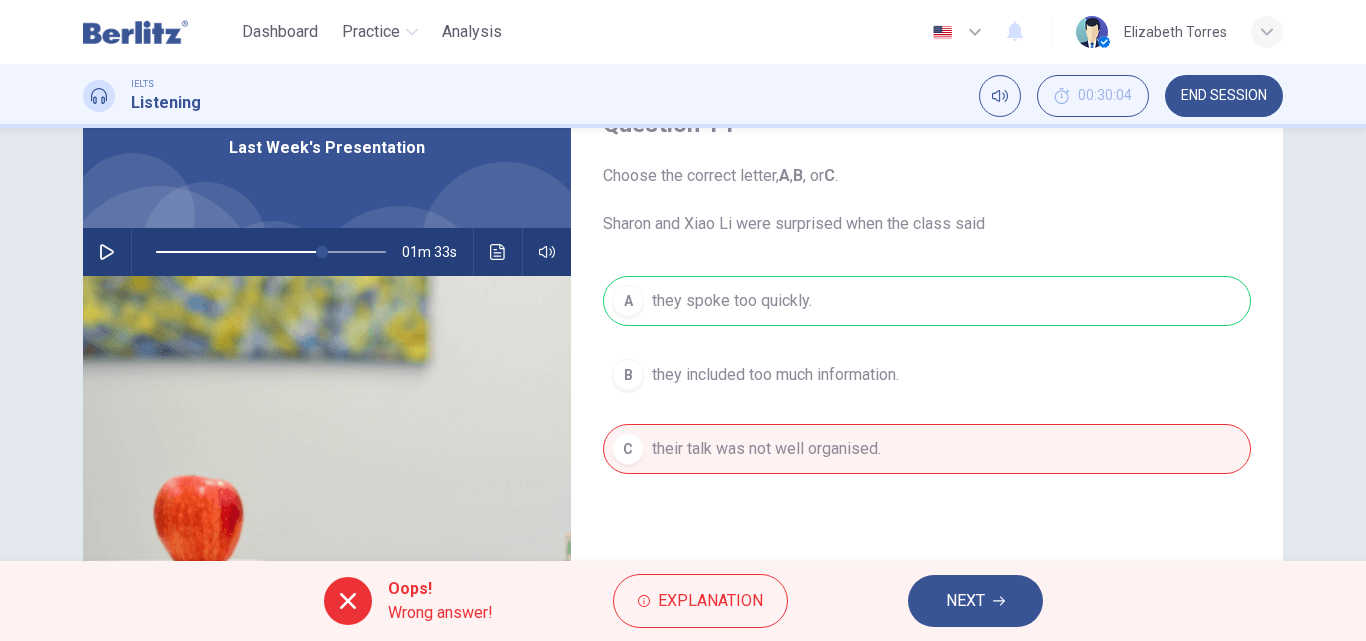click on "NEXT" at bounding box center (965, 601) 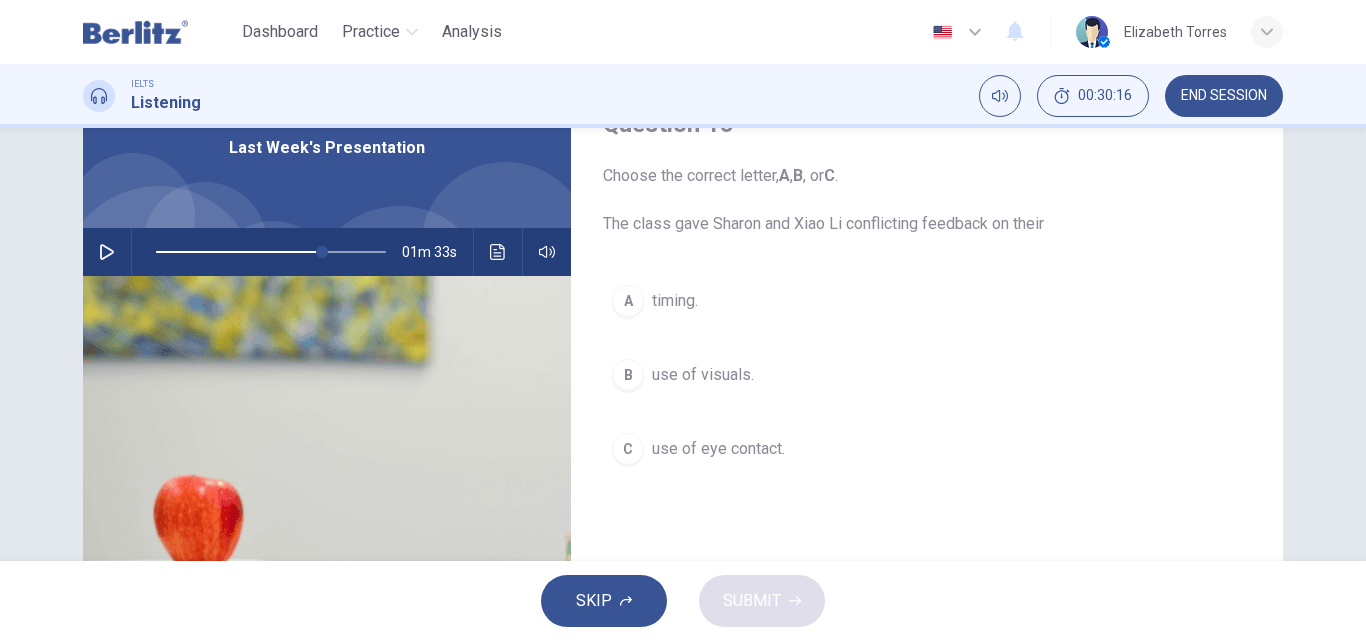 click on "timing." at bounding box center [675, 301] 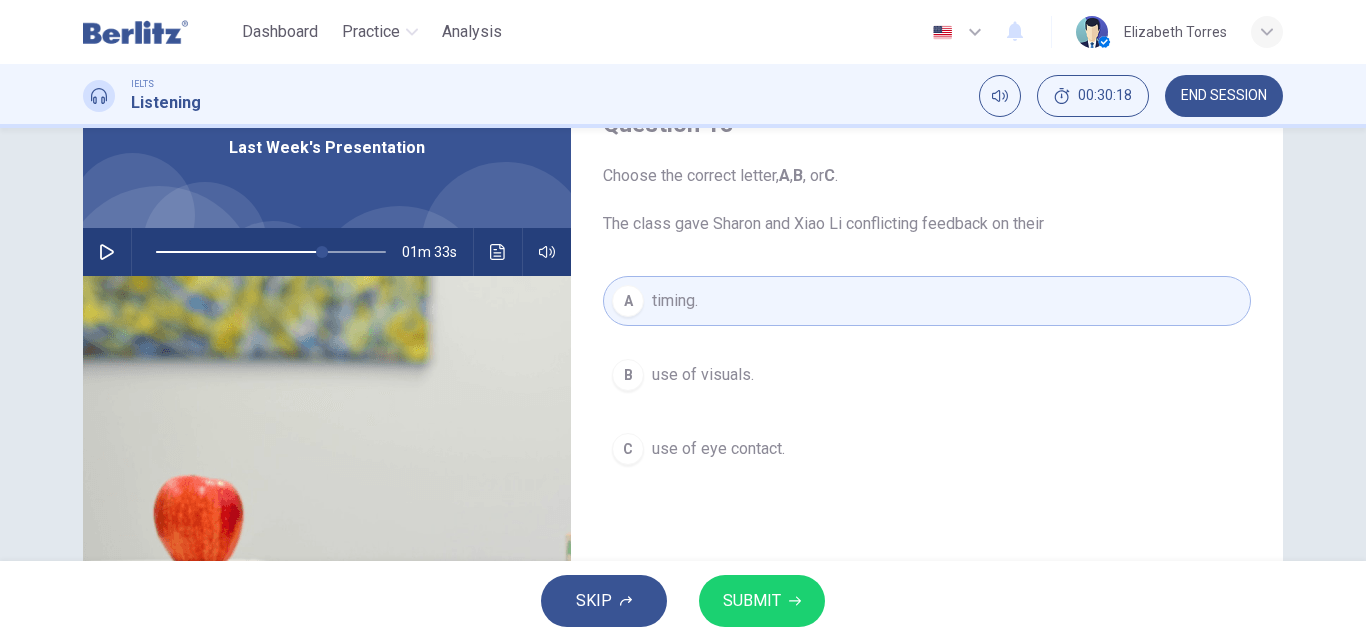 click on "SUBMIT" at bounding box center (752, 601) 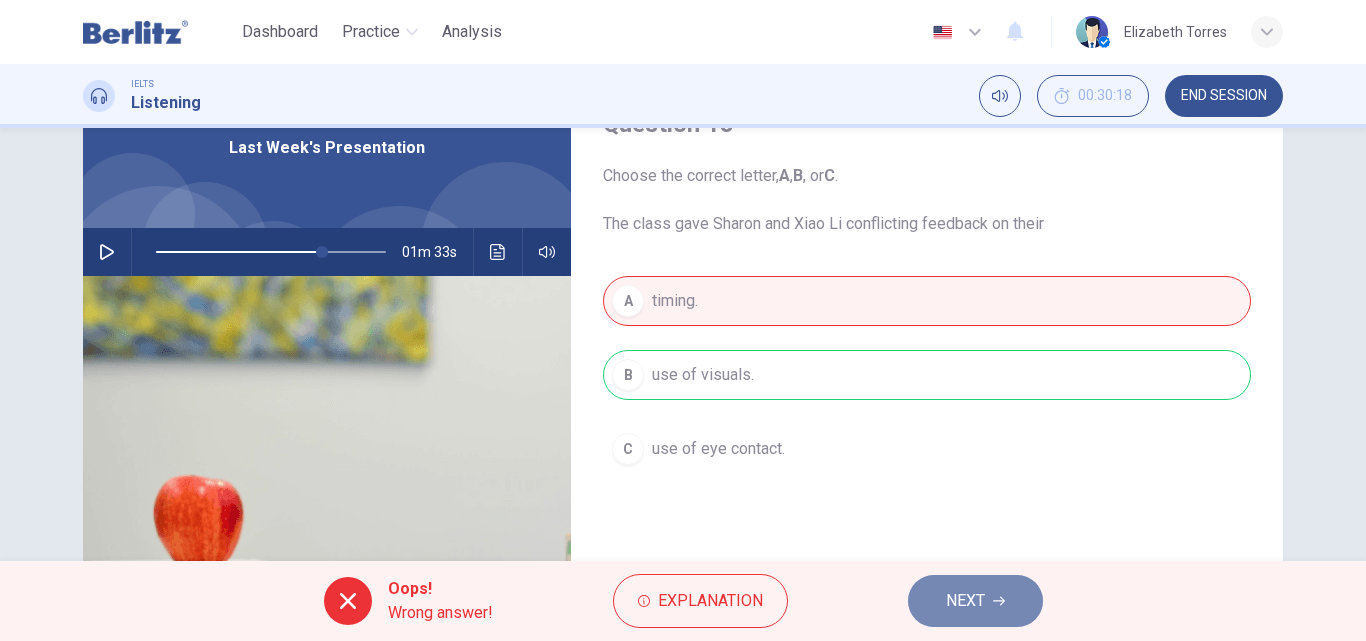 click on "NEXT" at bounding box center (975, 601) 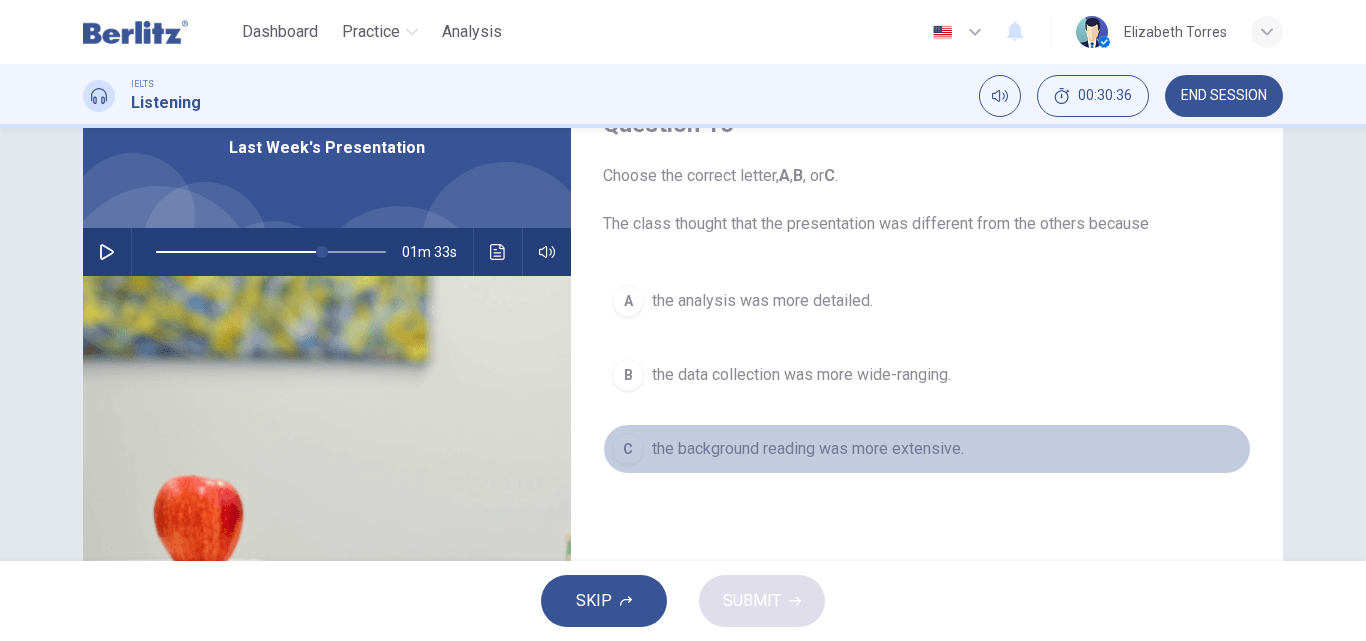 click on "the background reading was more extensive." at bounding box center (762, 301) 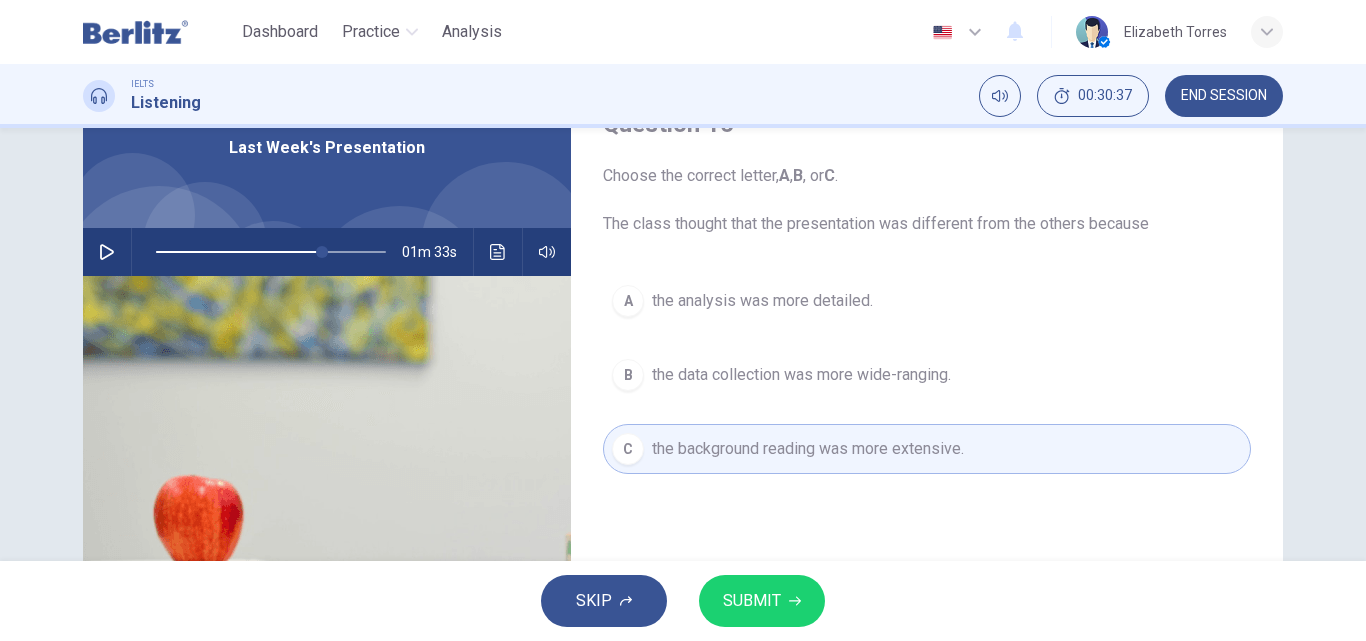 click on "SUBMIT" at bounding box center [752, 601] 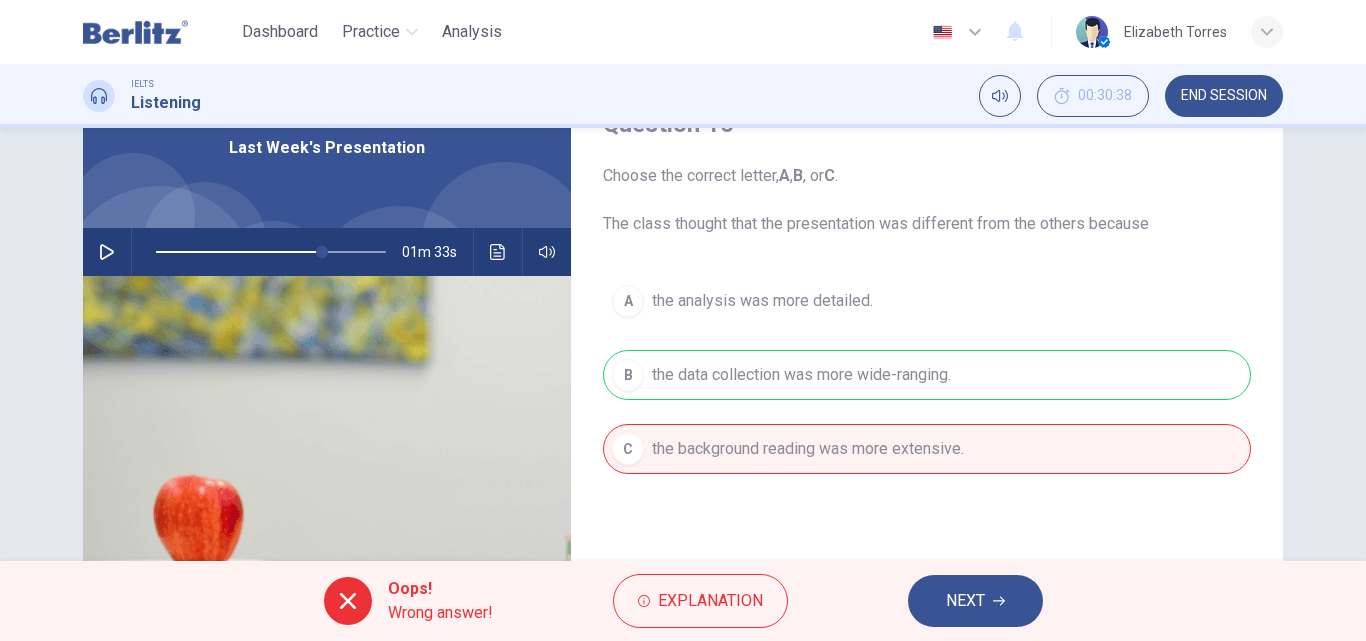 click on "NEXT" at bounding box center [965, 601] 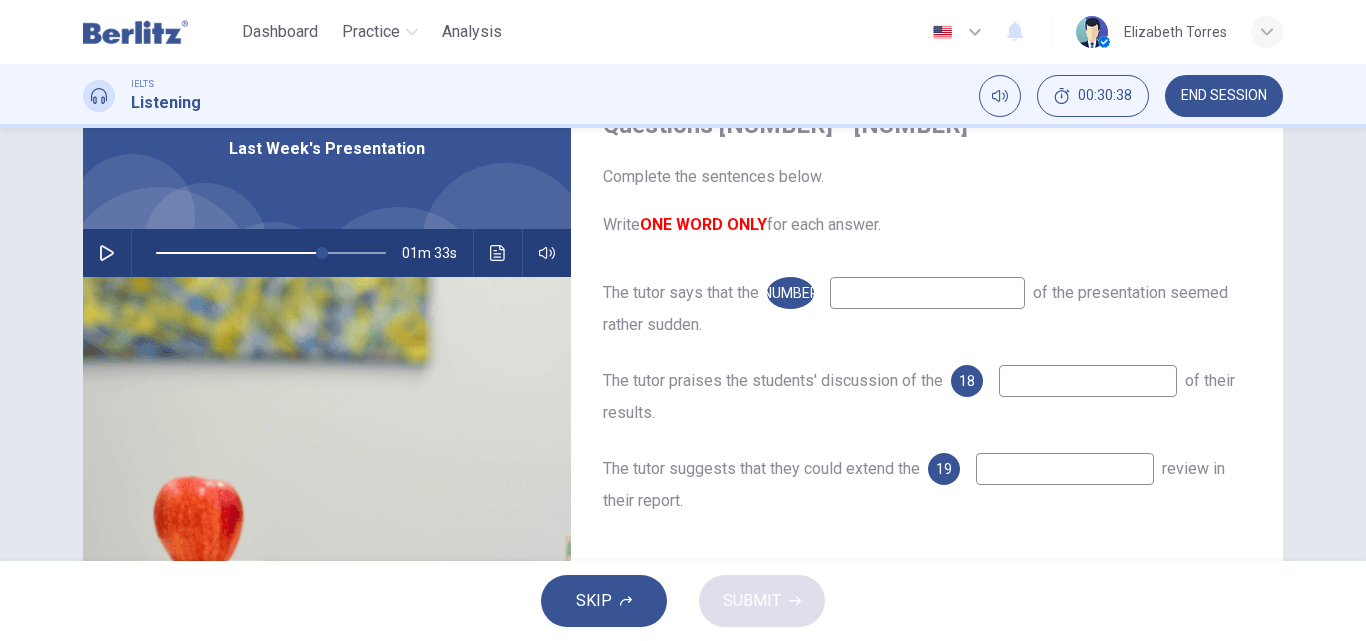 scroll, scrollTop: 100, scrollLeft: 0, axis: vertical 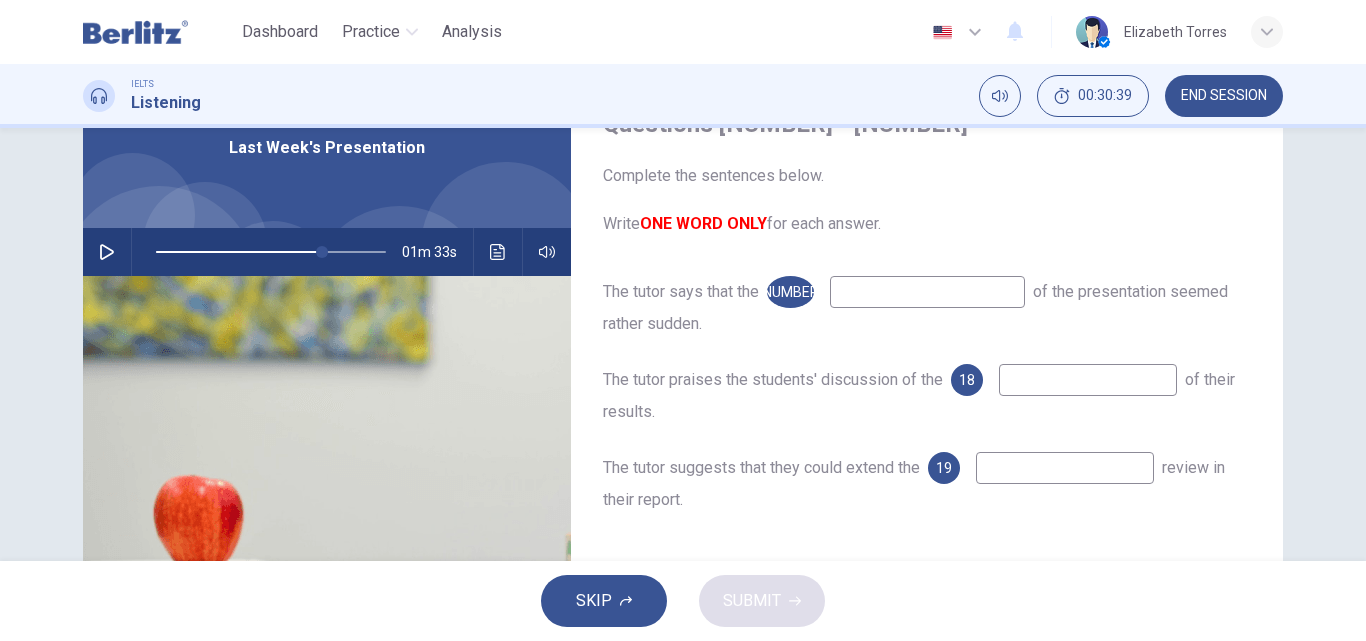 click at bounding box center (107, 252) 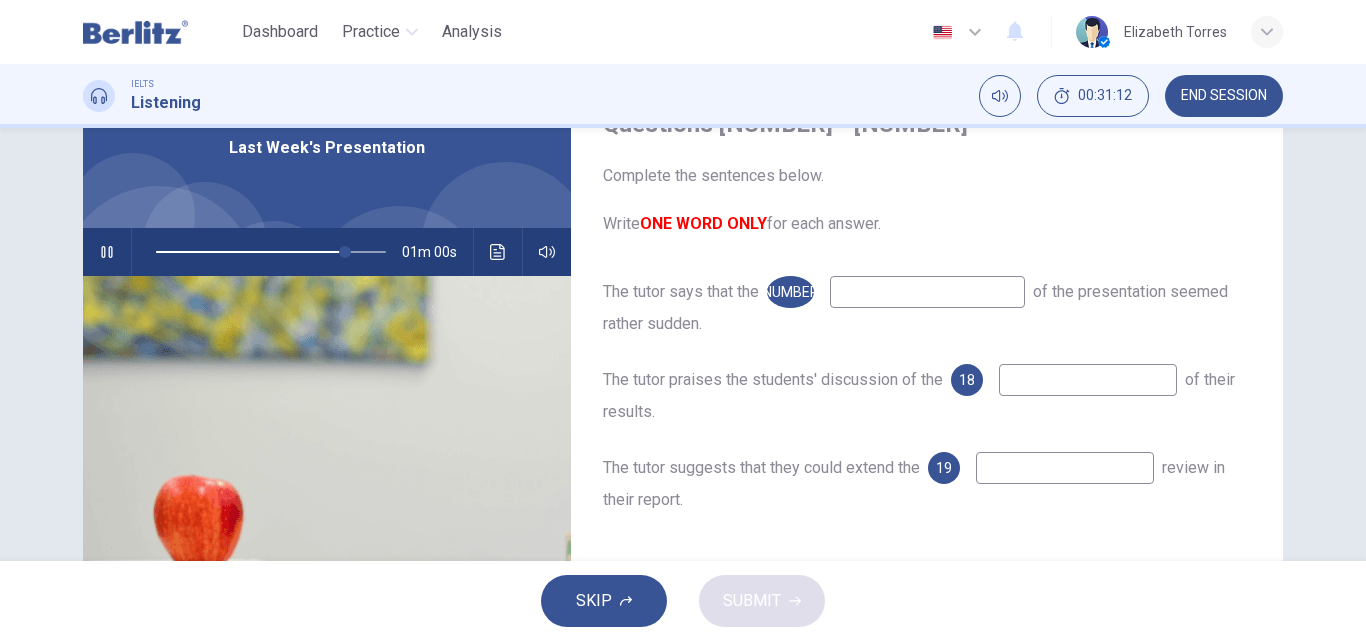 click at bounding box center (927, 292) 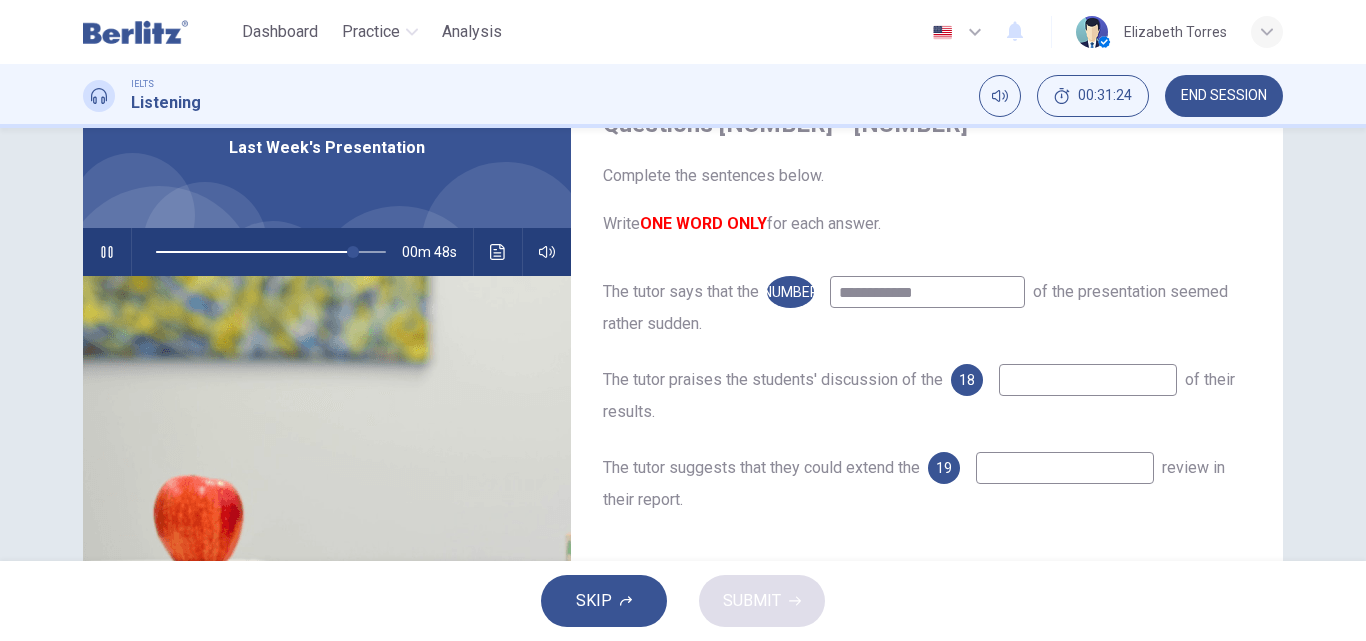 type on "**********" 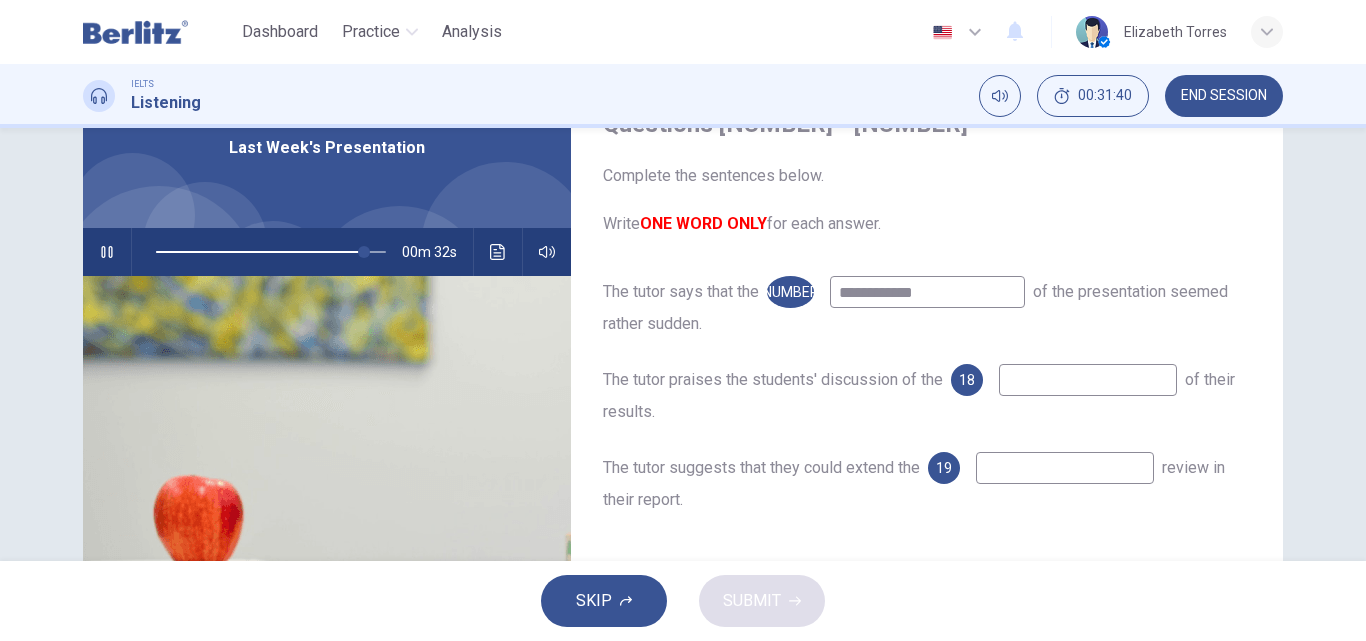 click at bounding box center [927, 292] 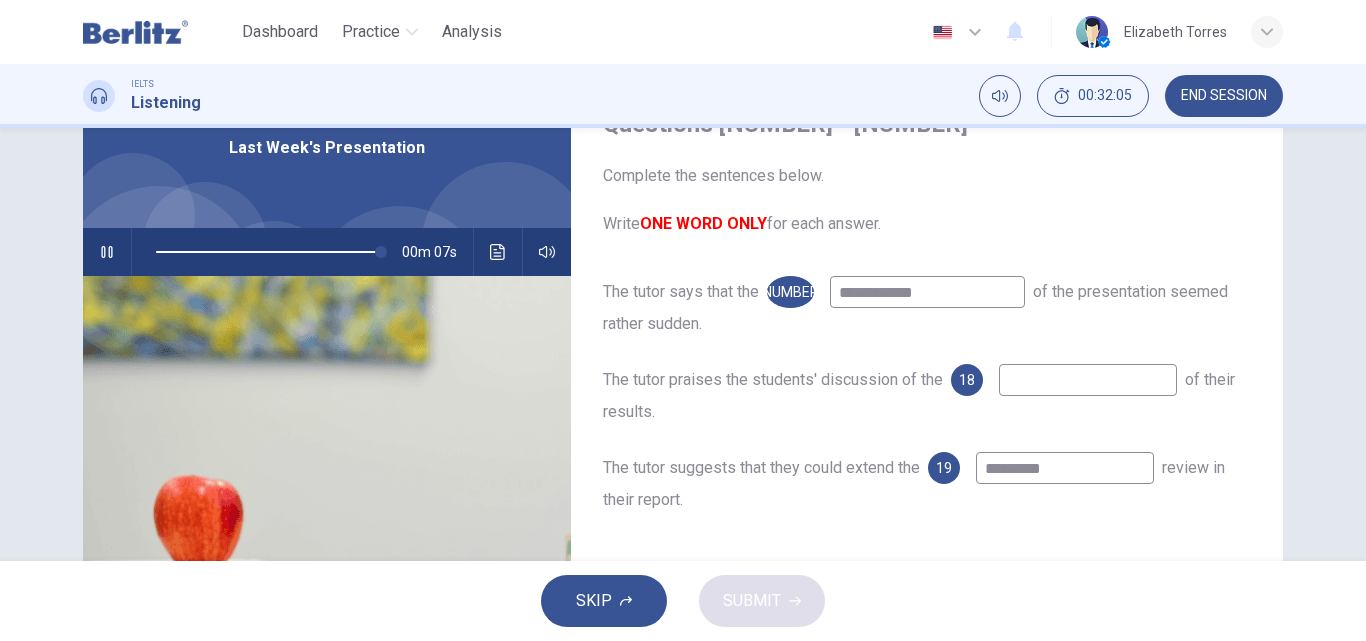 drag, startPoint x: 1081, startPoint y: 473, endPoint x: 973, endPoint y: 475, distance: 108.01852 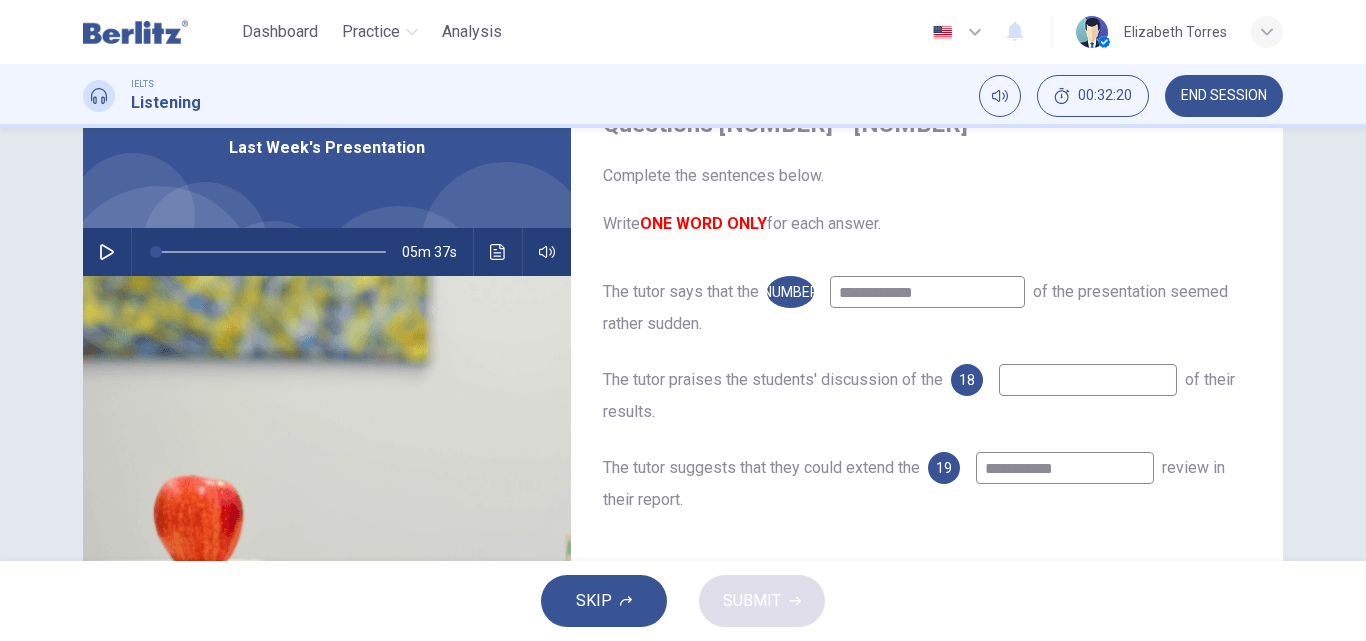 click at bounding box center [927, 292] 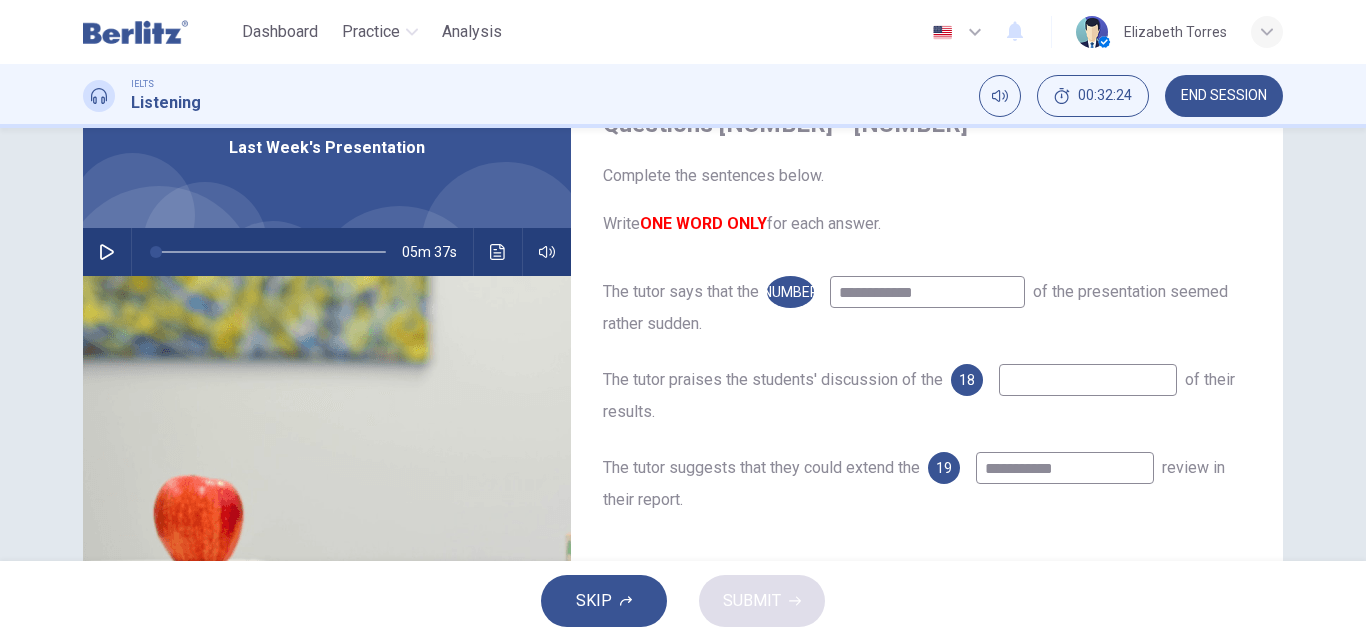 click at bounding box center (927, 292) 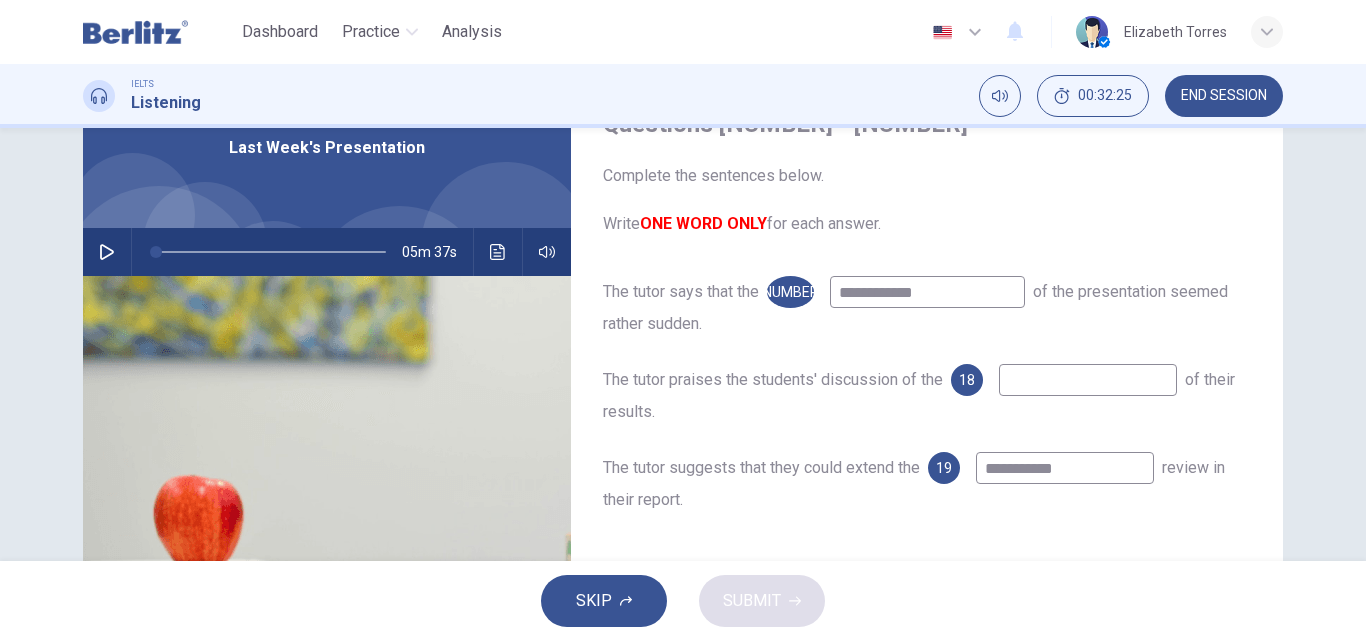 click on "**********" at bounding box center [927, 292] 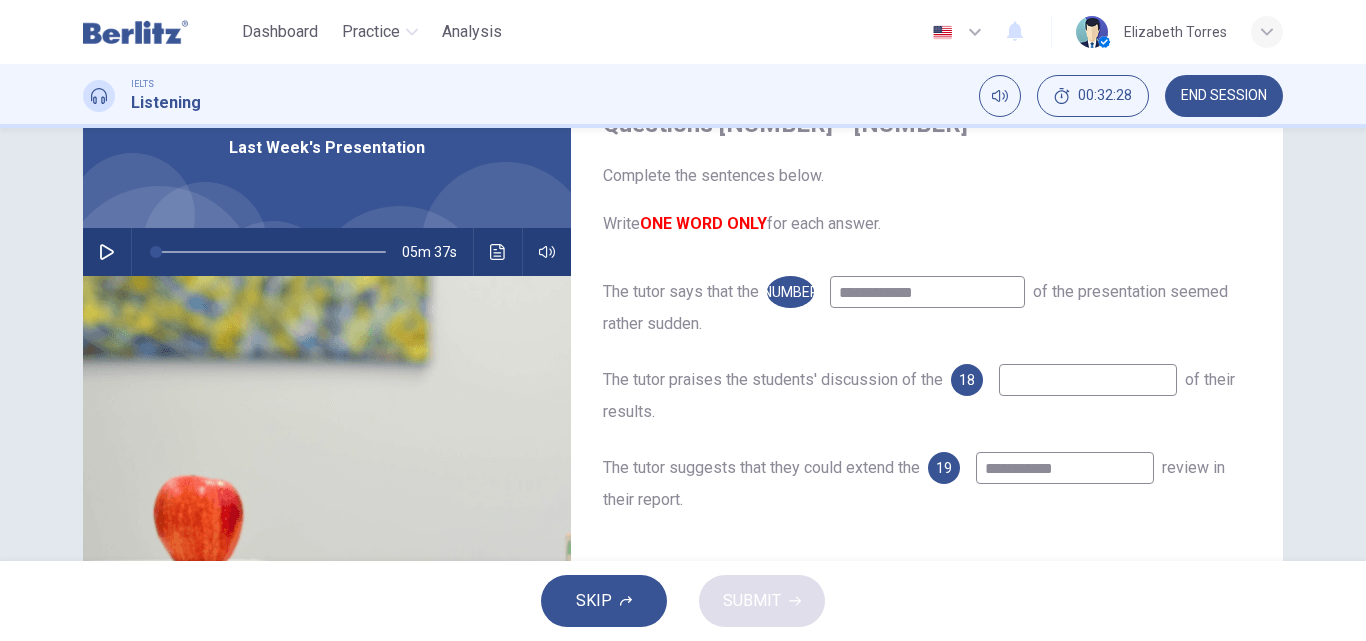 click on "**********" at bounding box center (927, 292) 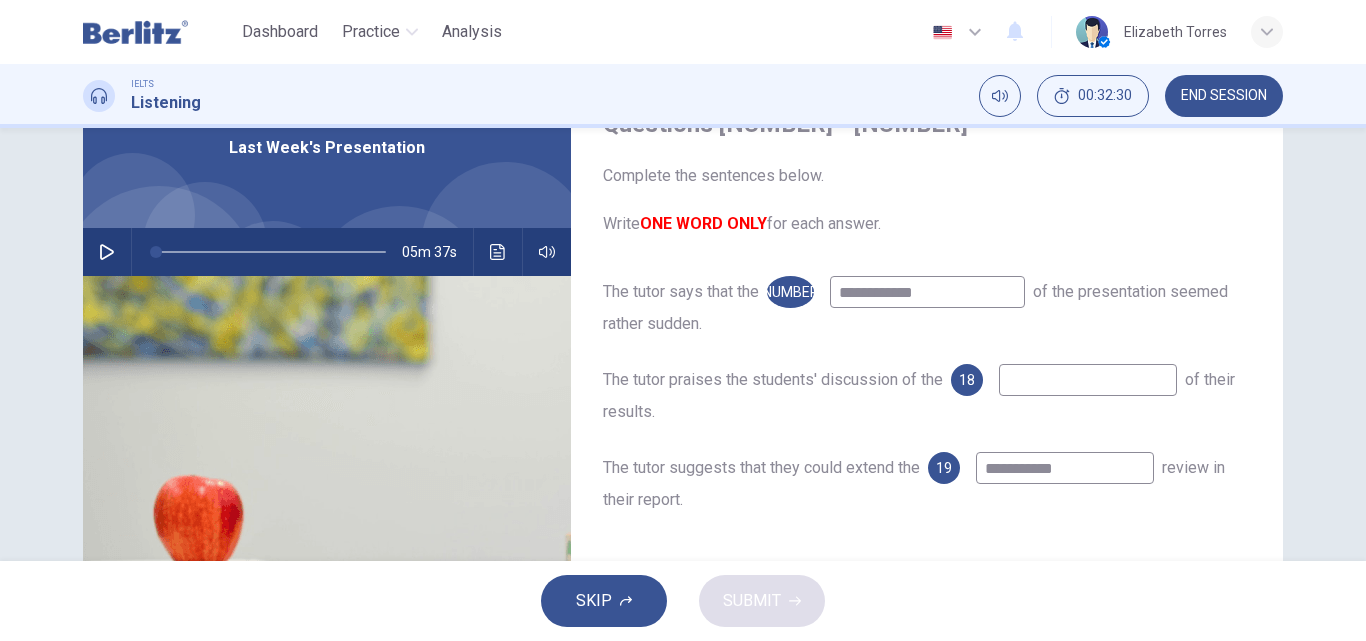 click on "**********" at bounding box center [927, 292] 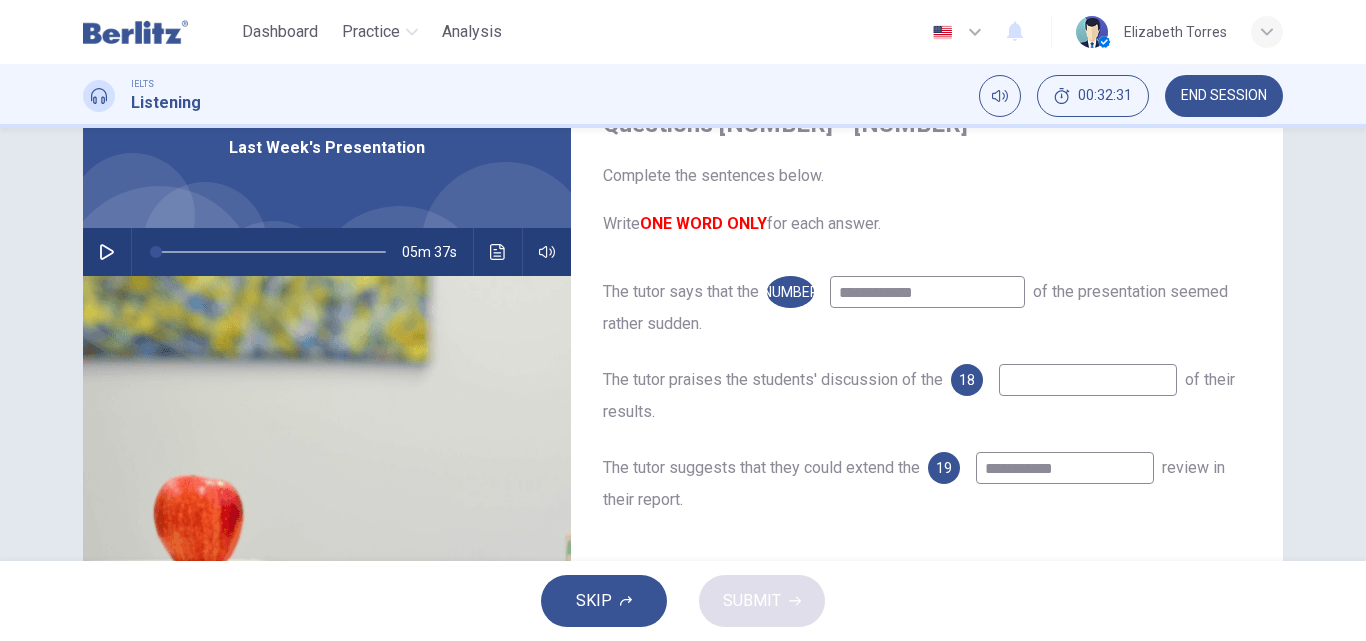click on "**********" at bounding box center [927, 292] 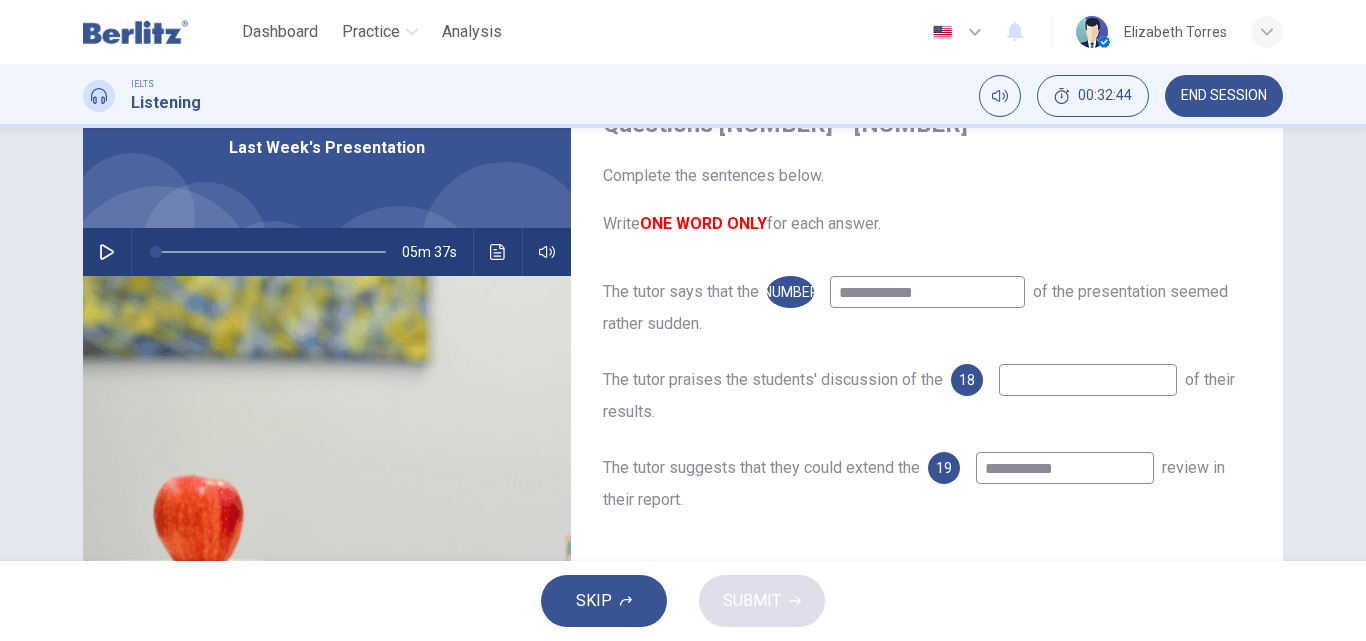 click on "**********" at bounding box center (927, 292) 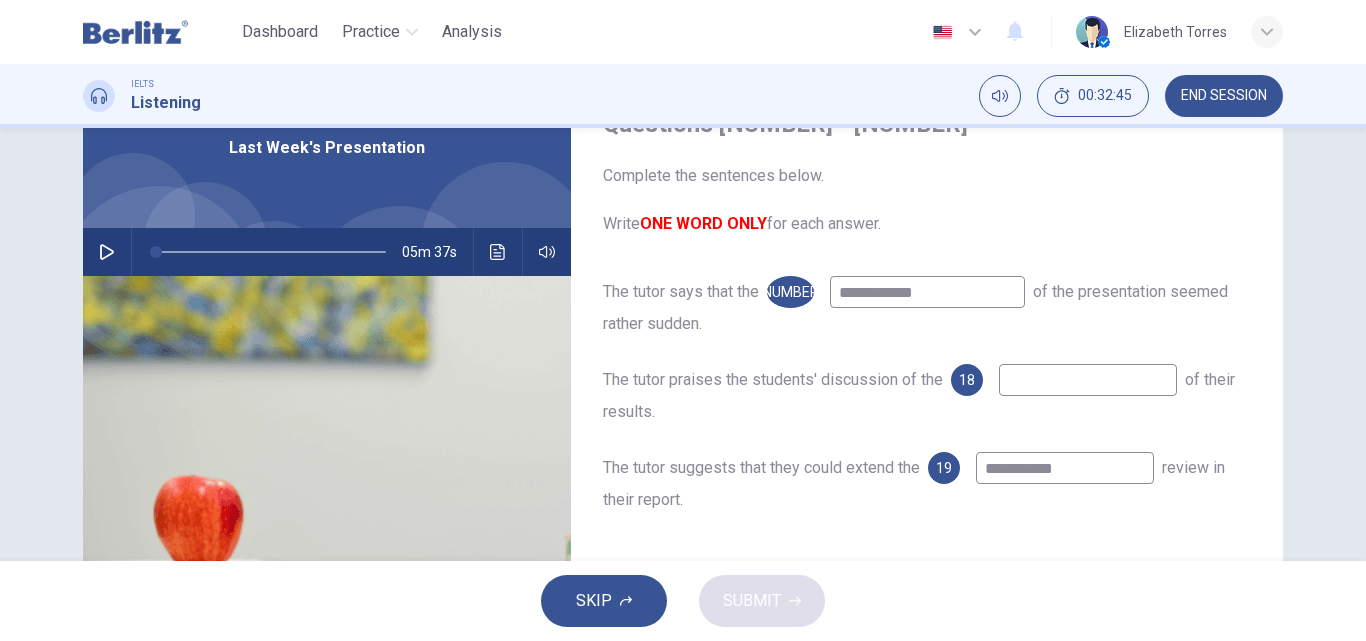 drag, startPoint x: 1063, startPoint y: 472, endPoint x: 1064, endPoint y: 456, distance: 16.03122 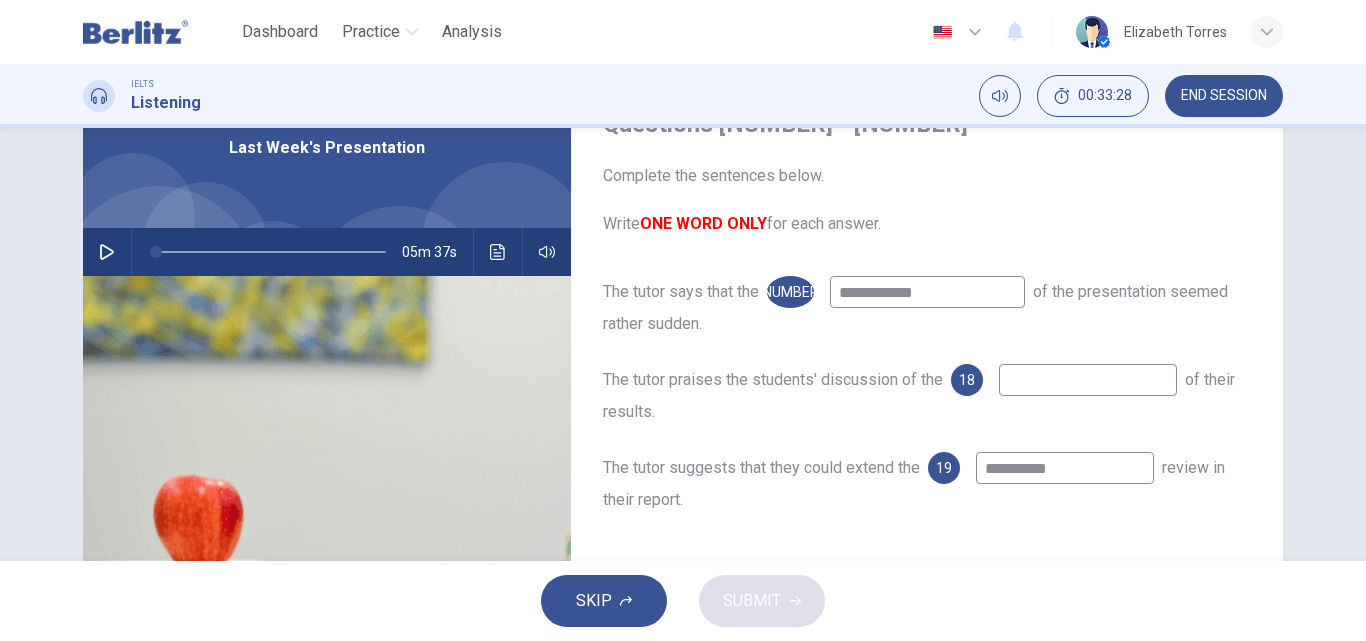 type on "******" 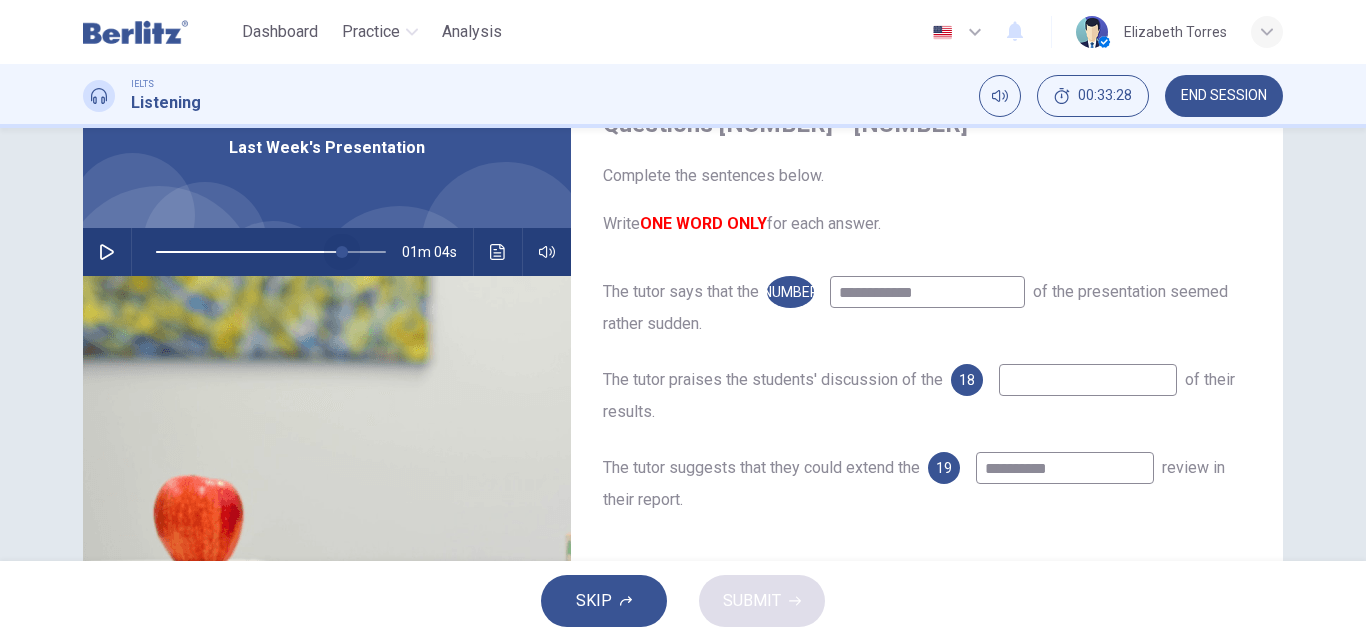 click at bounding box center [271, 252] 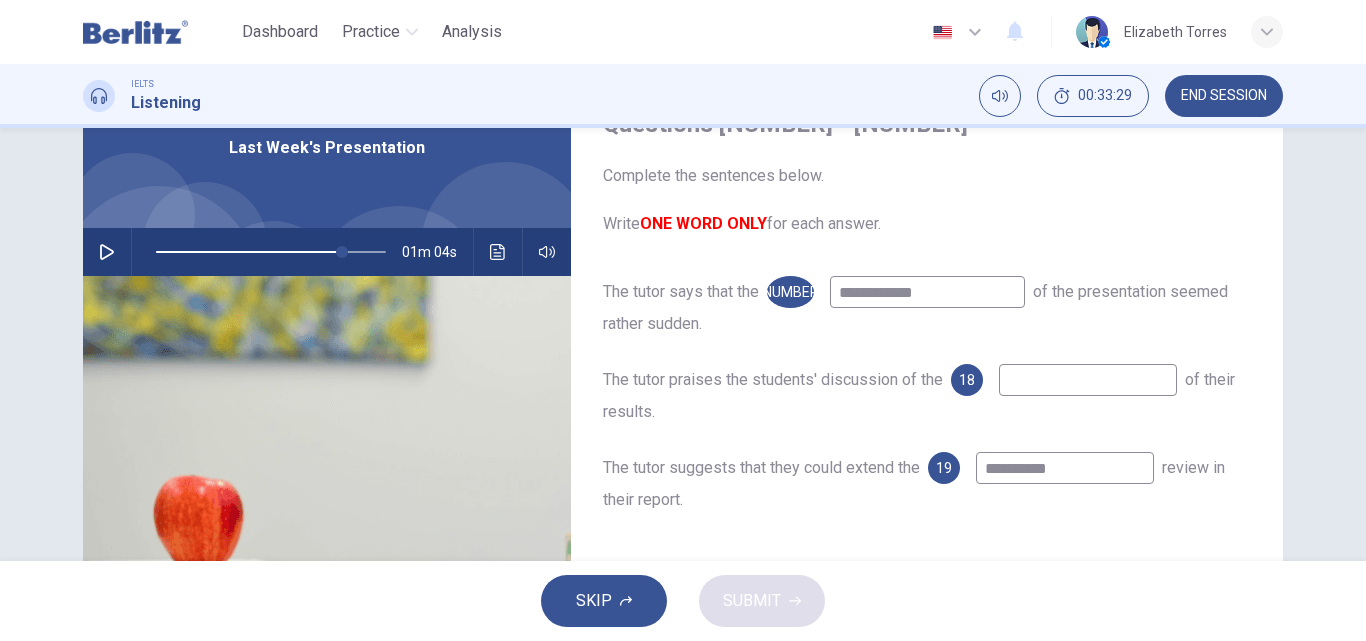 click at bounding box center (107, 252) 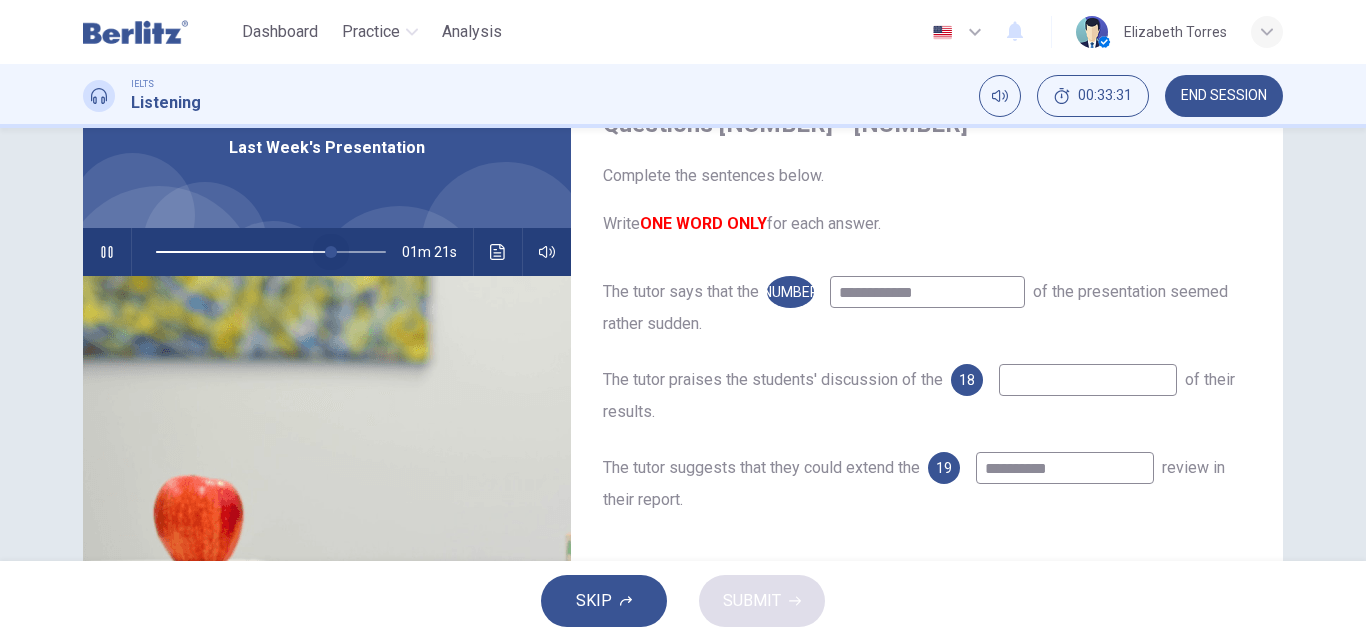 drag, startPoint x: 338, startPoint y: 255, endPoint x: 327, endPoint y: 255, distance: 11 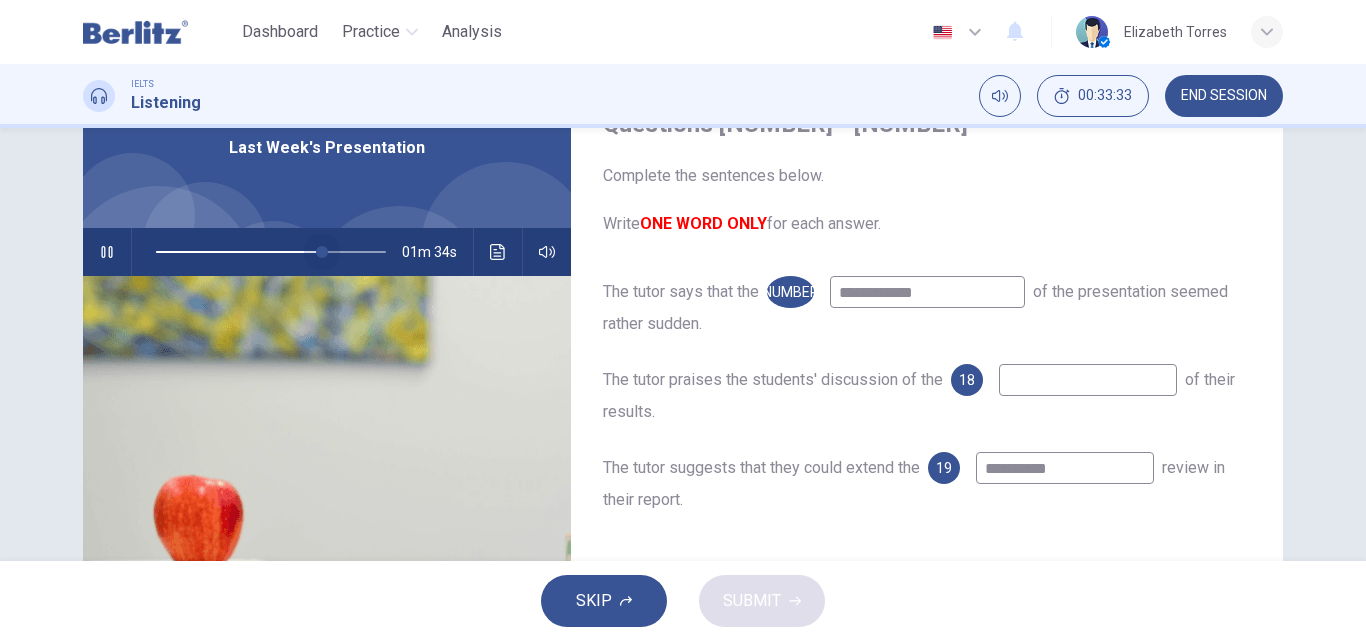 click at bounding box center [322, 252] 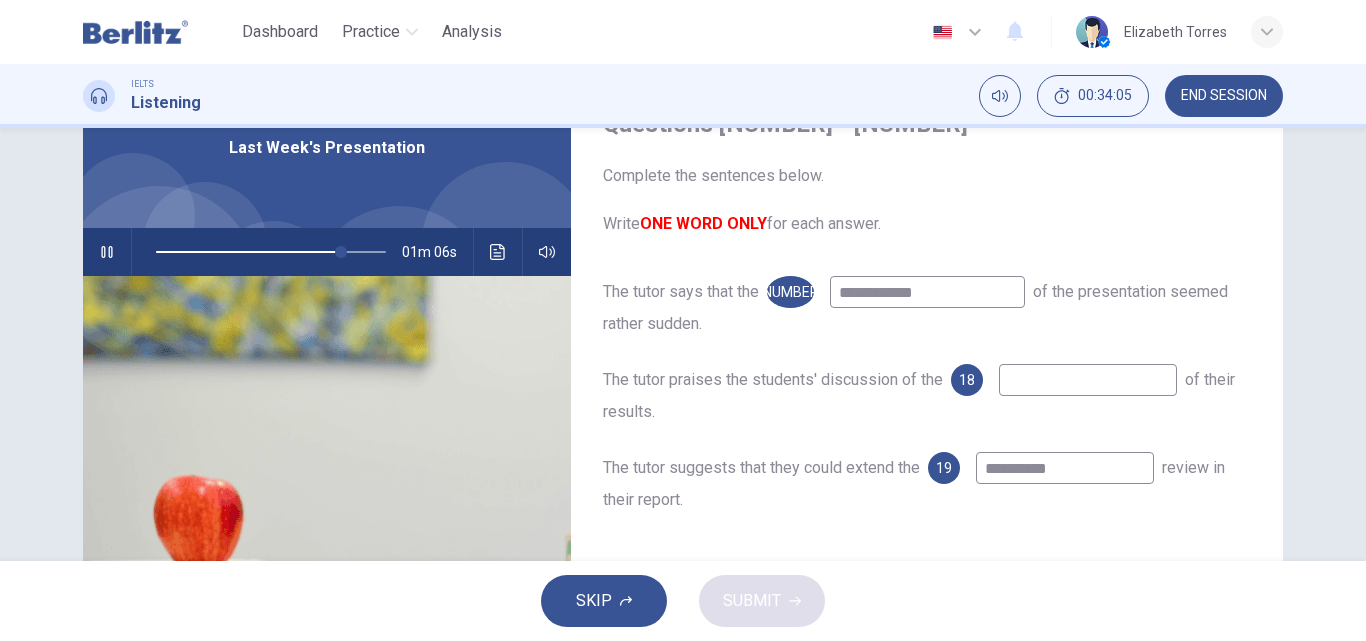 drag, startPoint x: 951, startPoint y: 289, endPoint x: 719, endPoint y: 284, distance: 232.05388 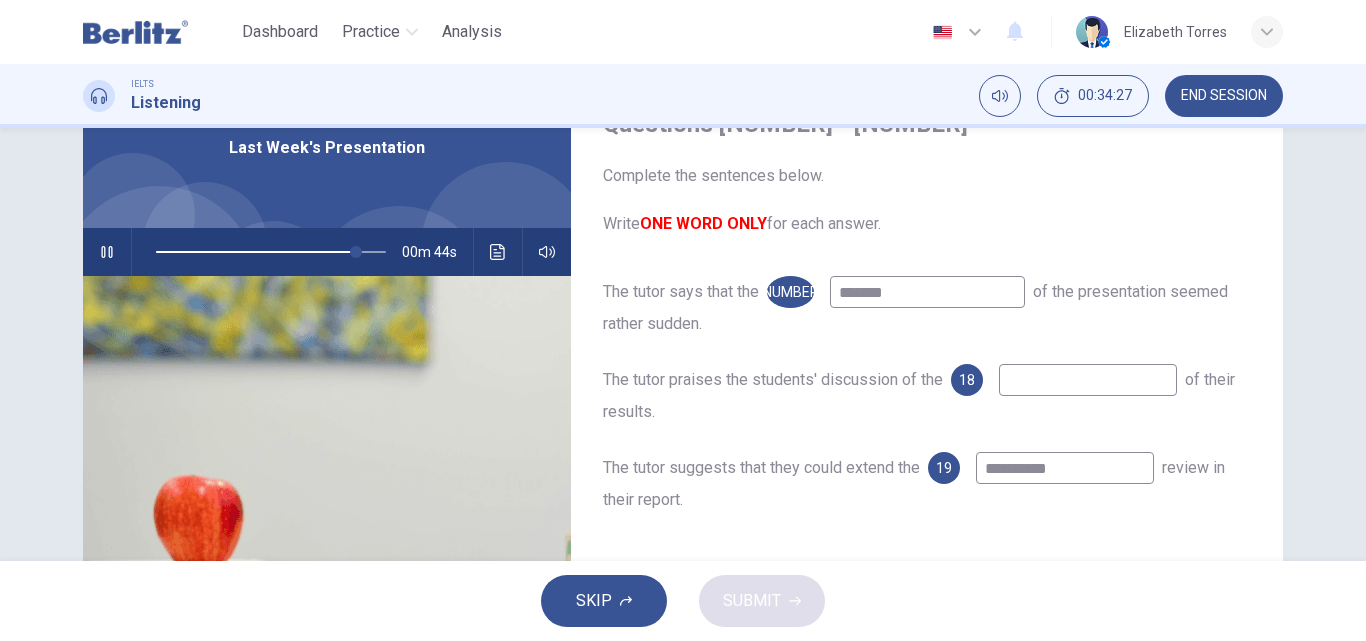 type on "*******" 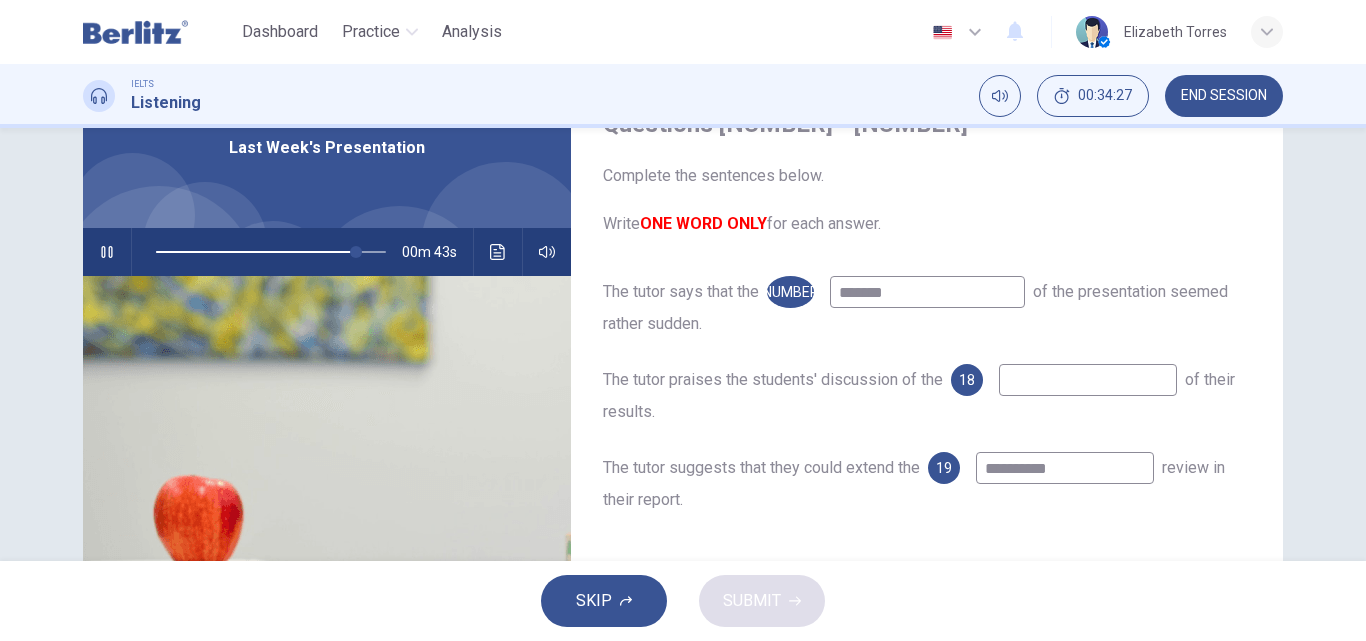 click at bounding box center [927, 292] 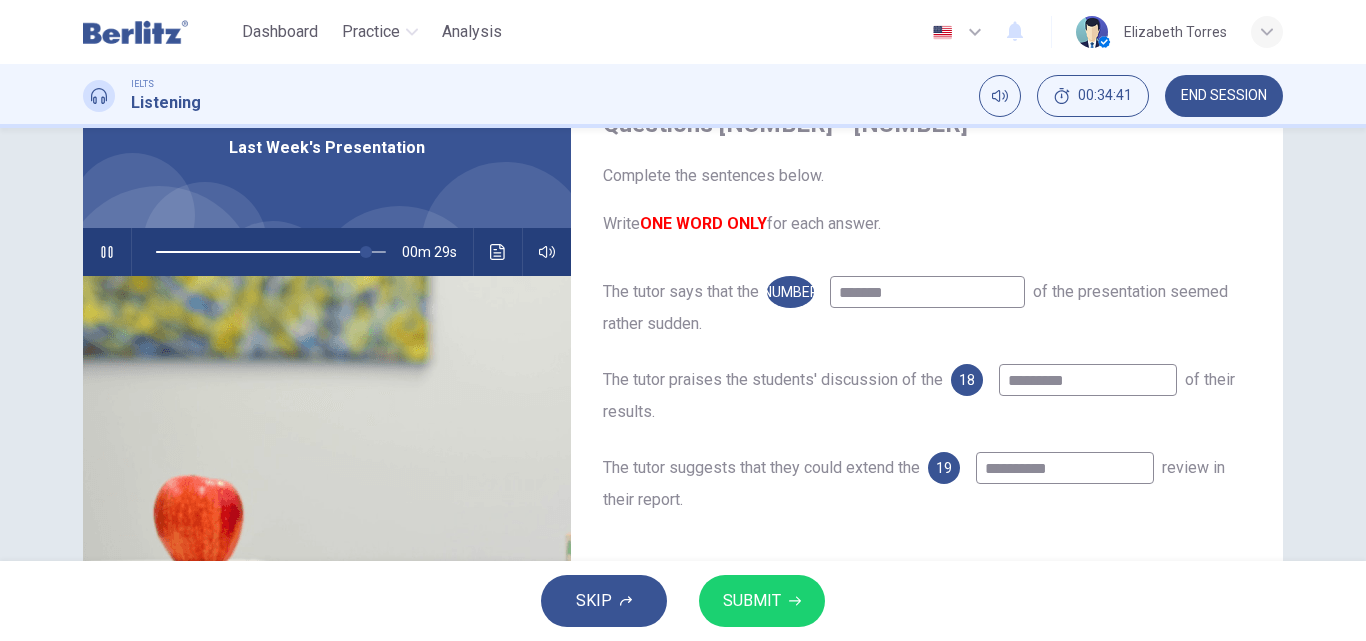 click on "*********" at bounding box center [927, 292] 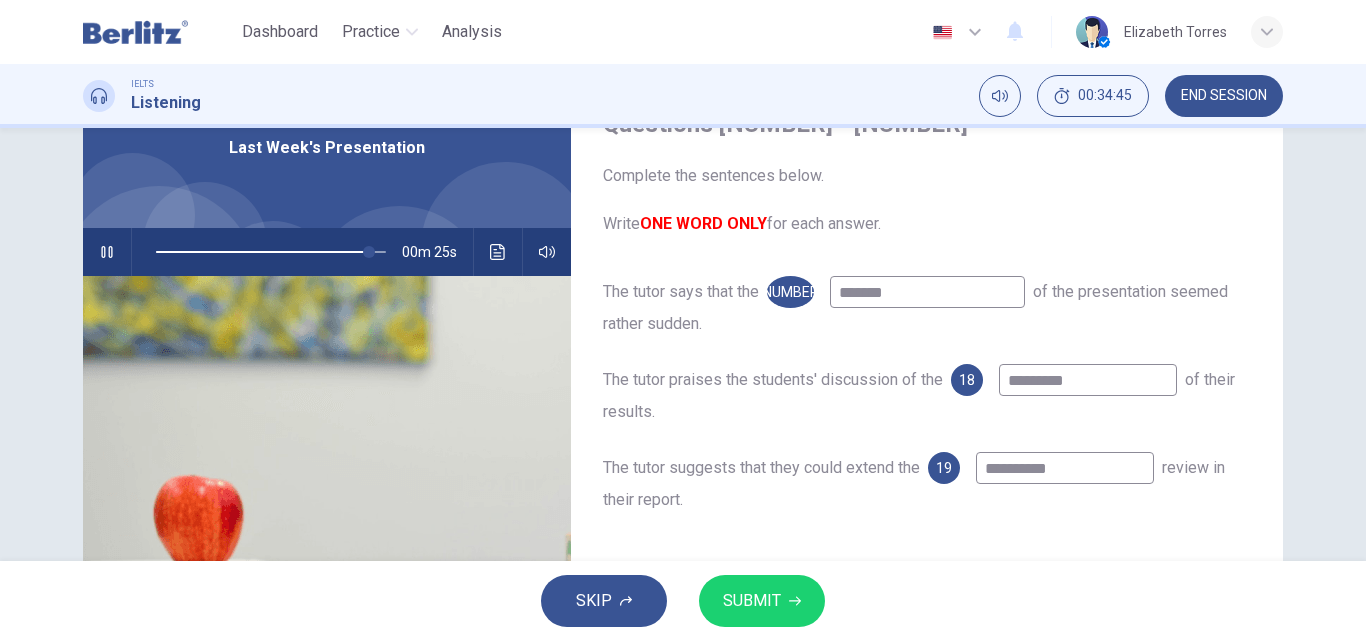 type on "*********" 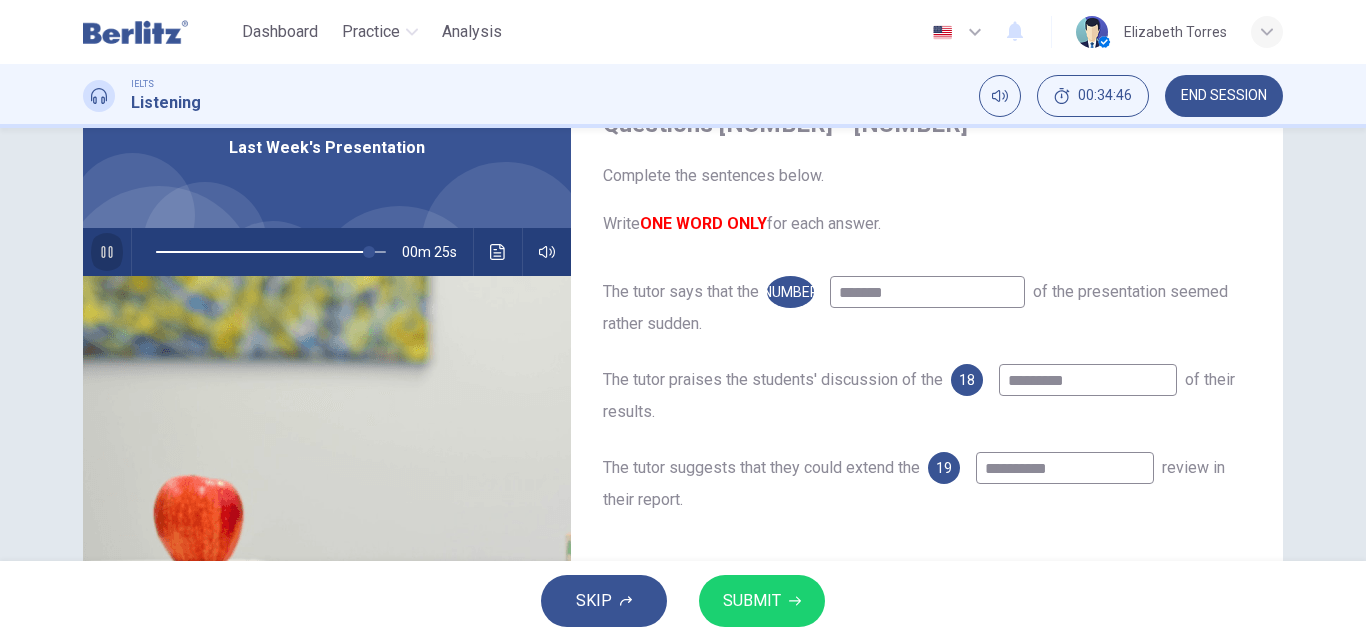 click at bounding box center [107, 252] 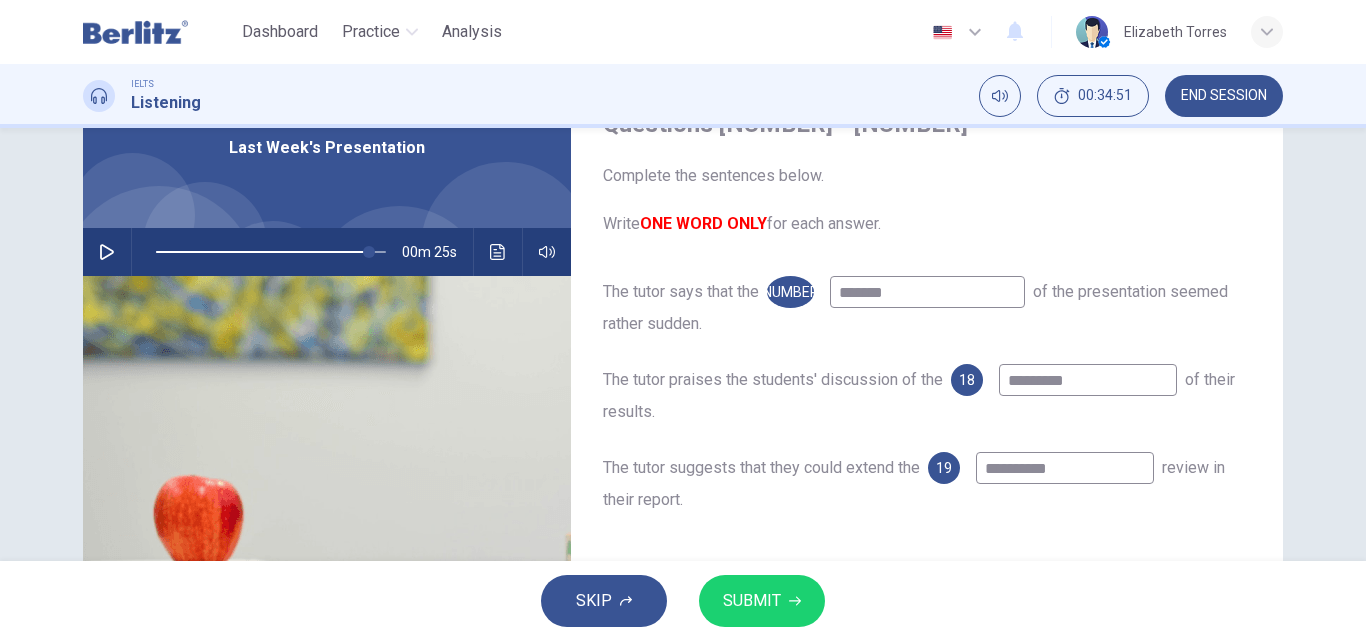 drag, startPoint x: 889, startPoint y: 295, endPoint x: 831, endPoint y: 290, distance: 58.21512 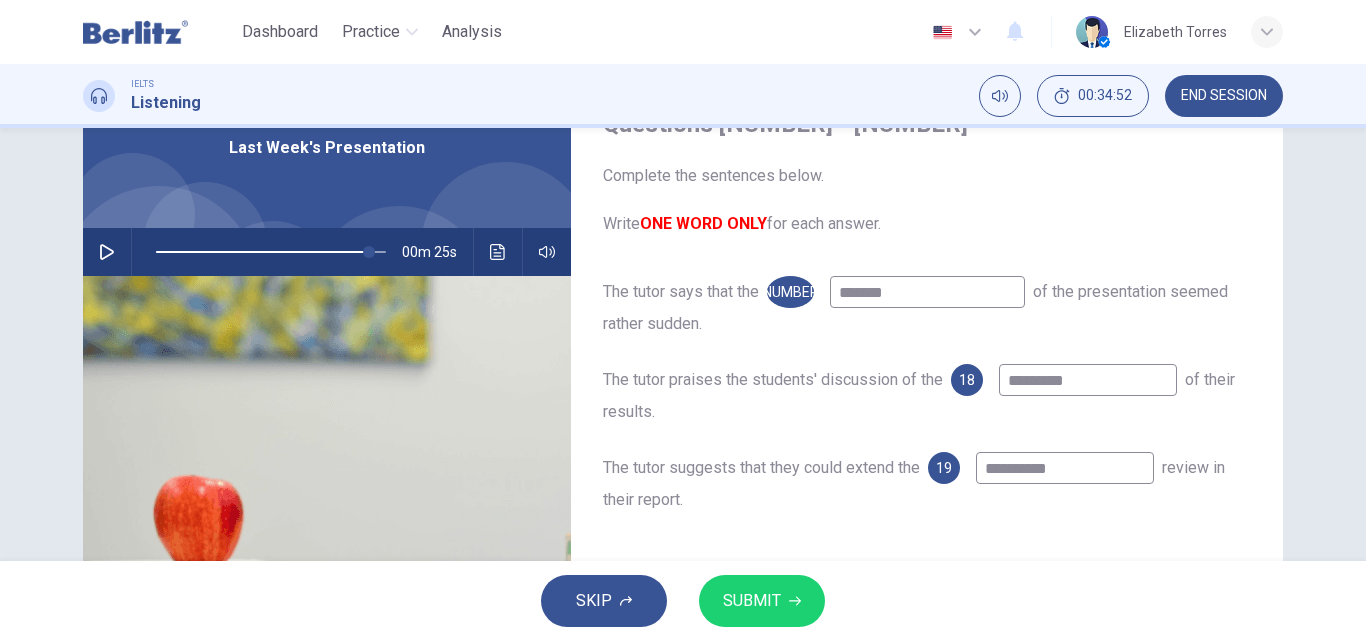 drag, startPoint x: 694, startPoint y: 329, endPoint x: 602, endPoint y: 325, distance: 92.086914 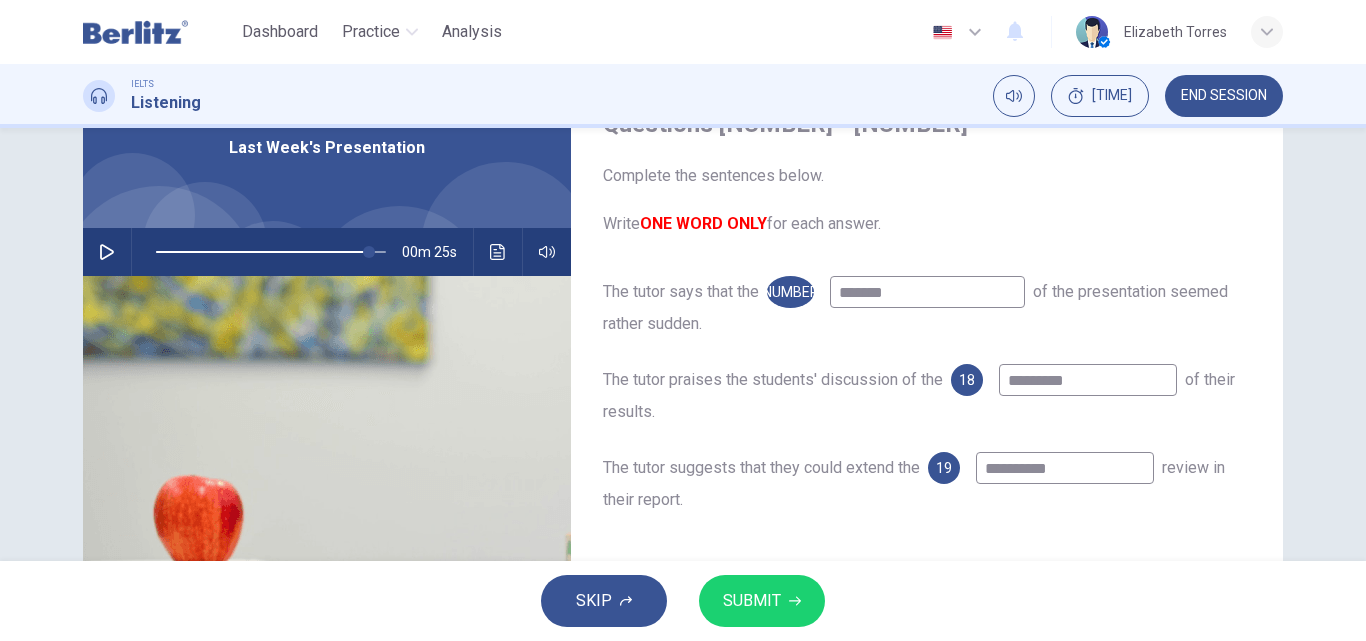 click on "*******" at bounding box center [927, 292] 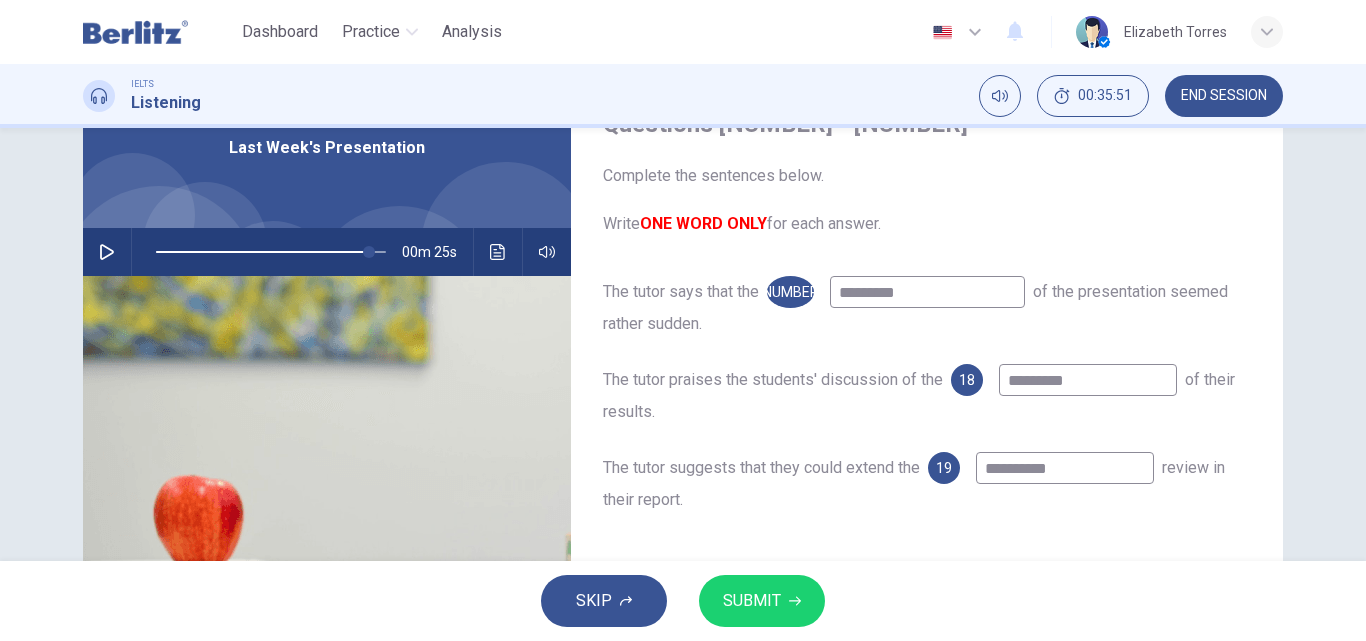 click on "*********" at bounding box center [927, 292] 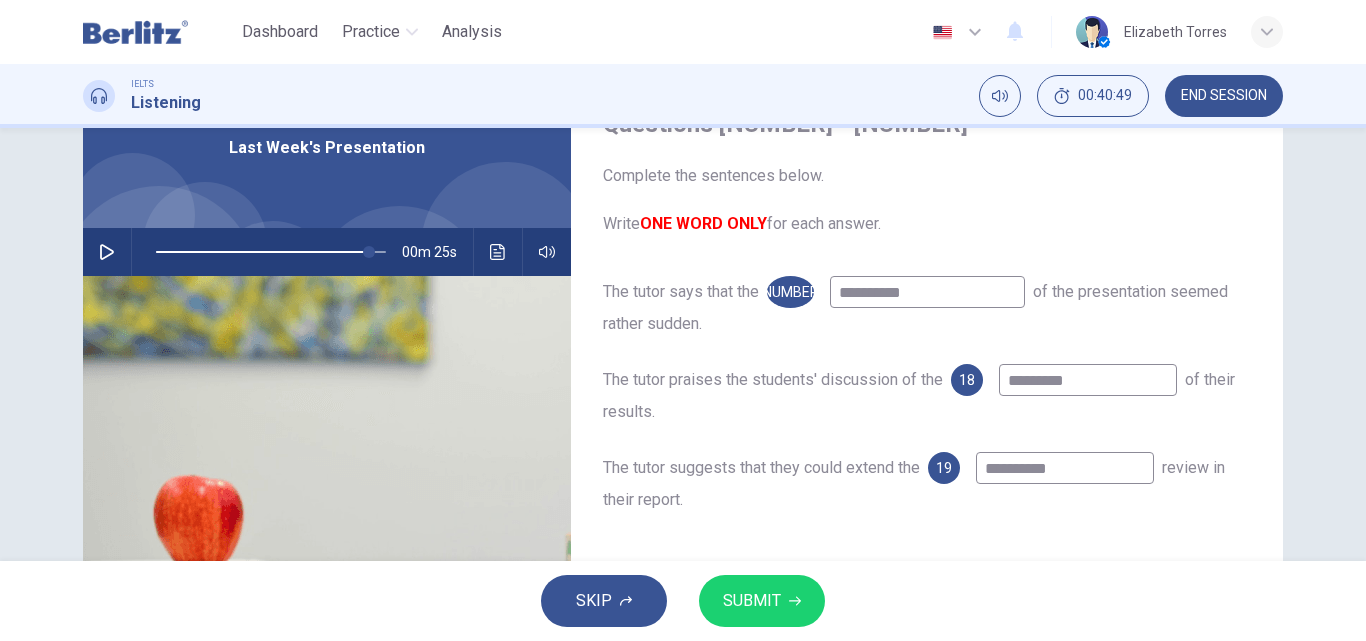 click on "Complete the sentences below. Write  ONE WORD ONLY  for each answer." at bounding box center (927, 200) 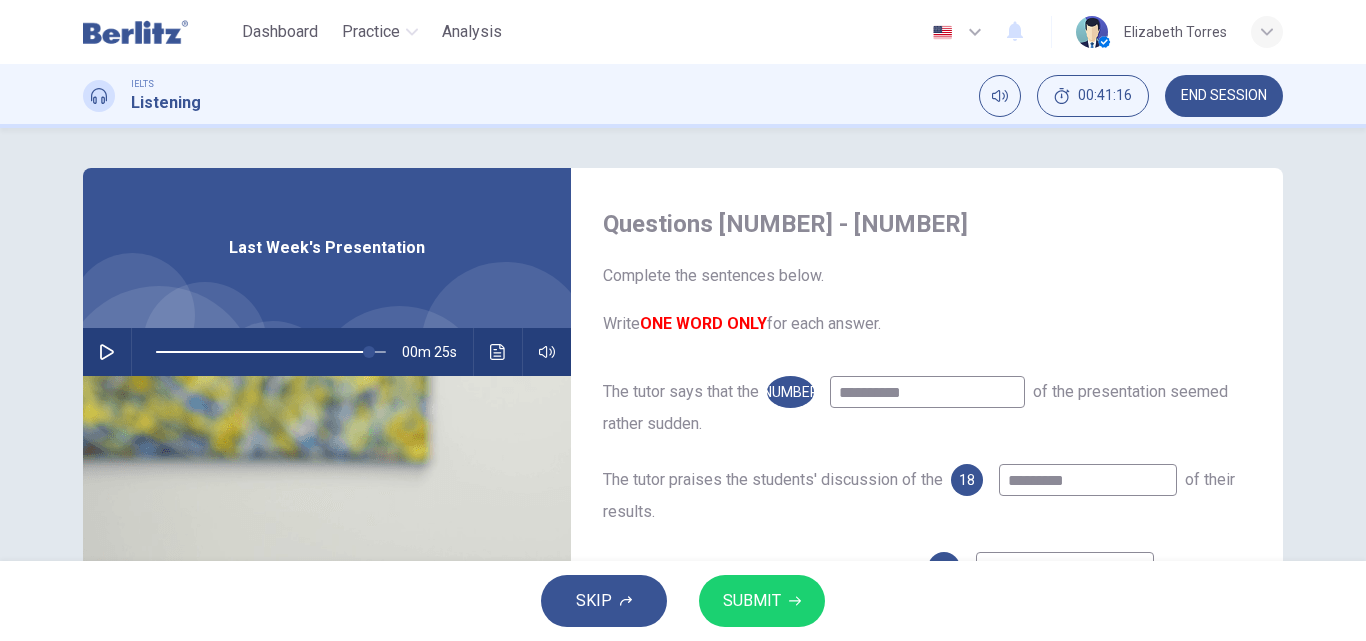 scroll, scrollTop: 100, scrollLeft: 0, axis: vertical 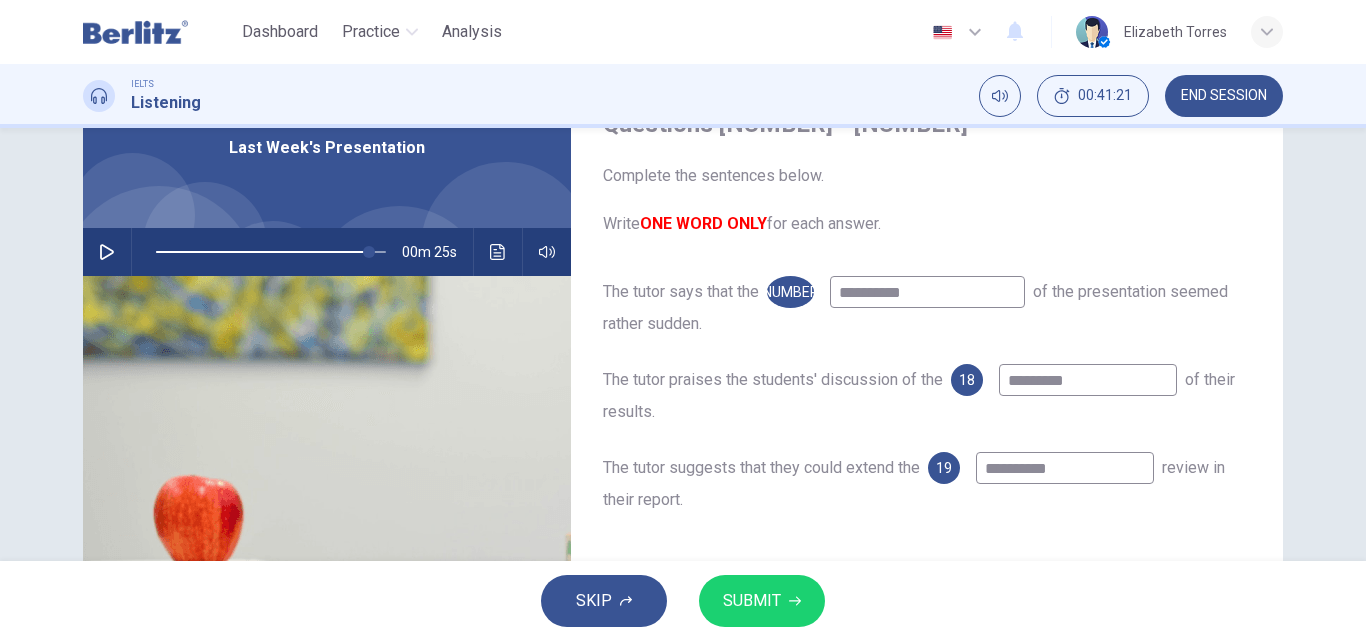 drag, startPoint x: 1124, startPoint y: 386, endPoint x: 1011, endPoint y: 390, distance: 113.07078 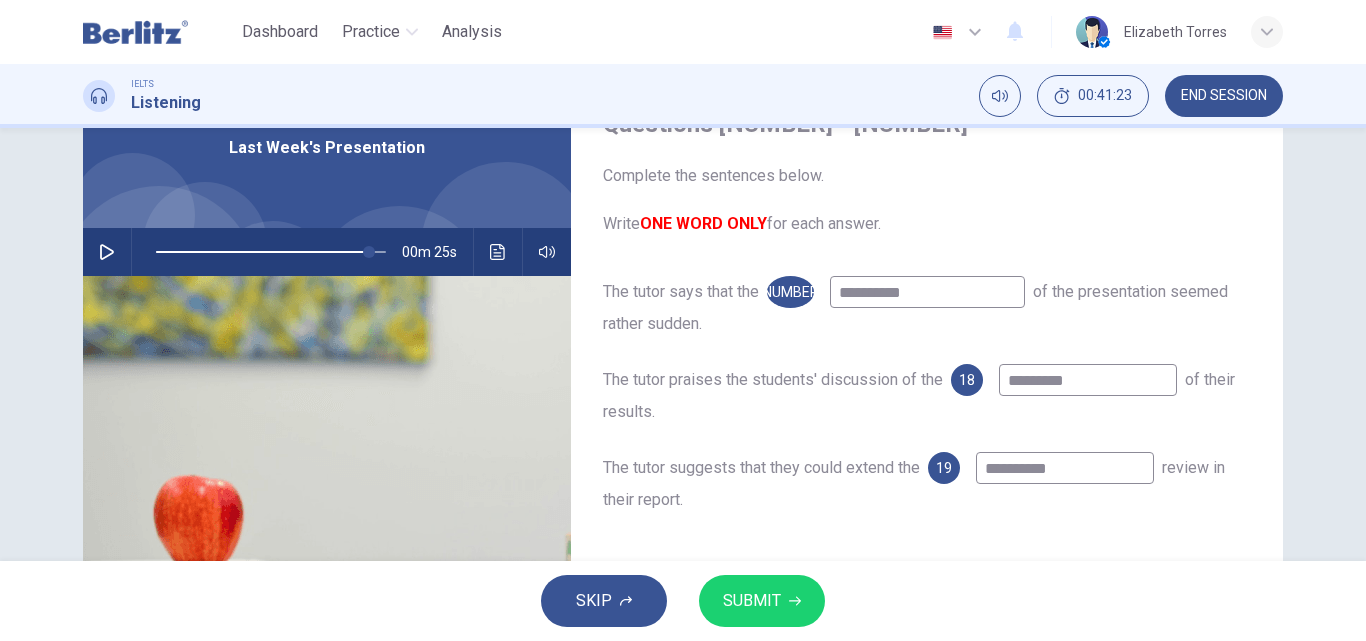 click on "The tutor praises the students' discussion of the 18 ********* of their results." at bounding box center [927, 396] 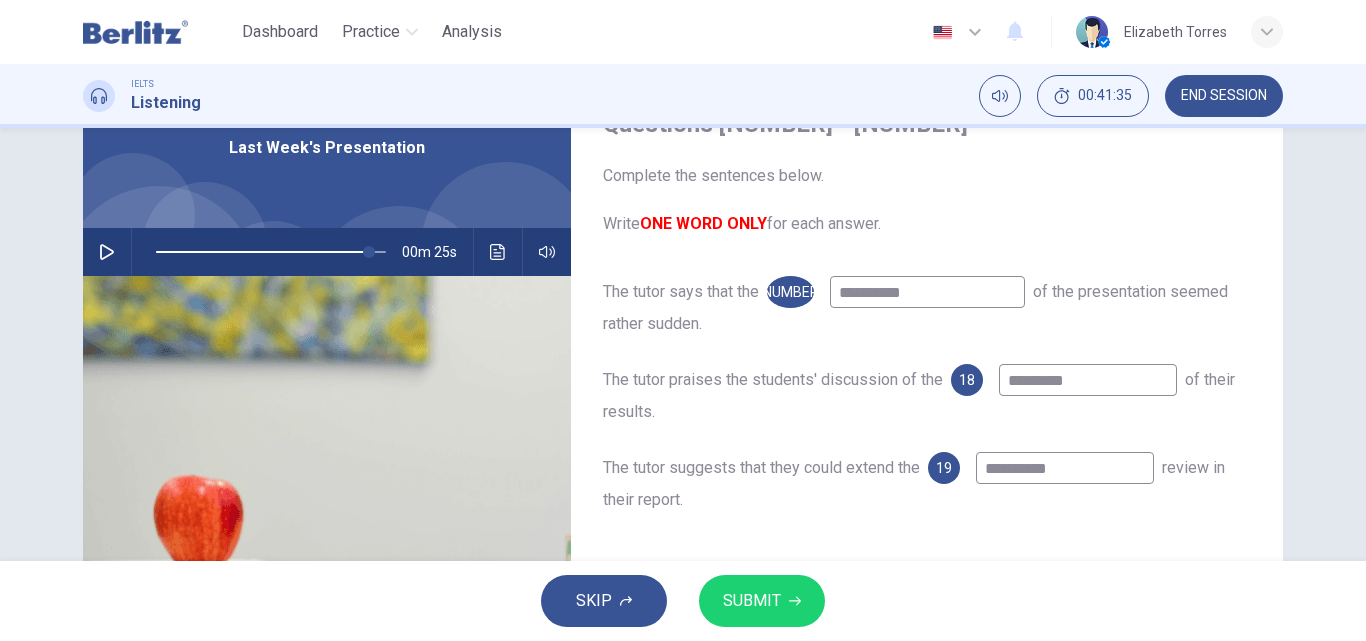 drag, startPoint x: 600, startPoint y: 379, endPoint x: 732, endPoint y: 421, distance: 138.52075 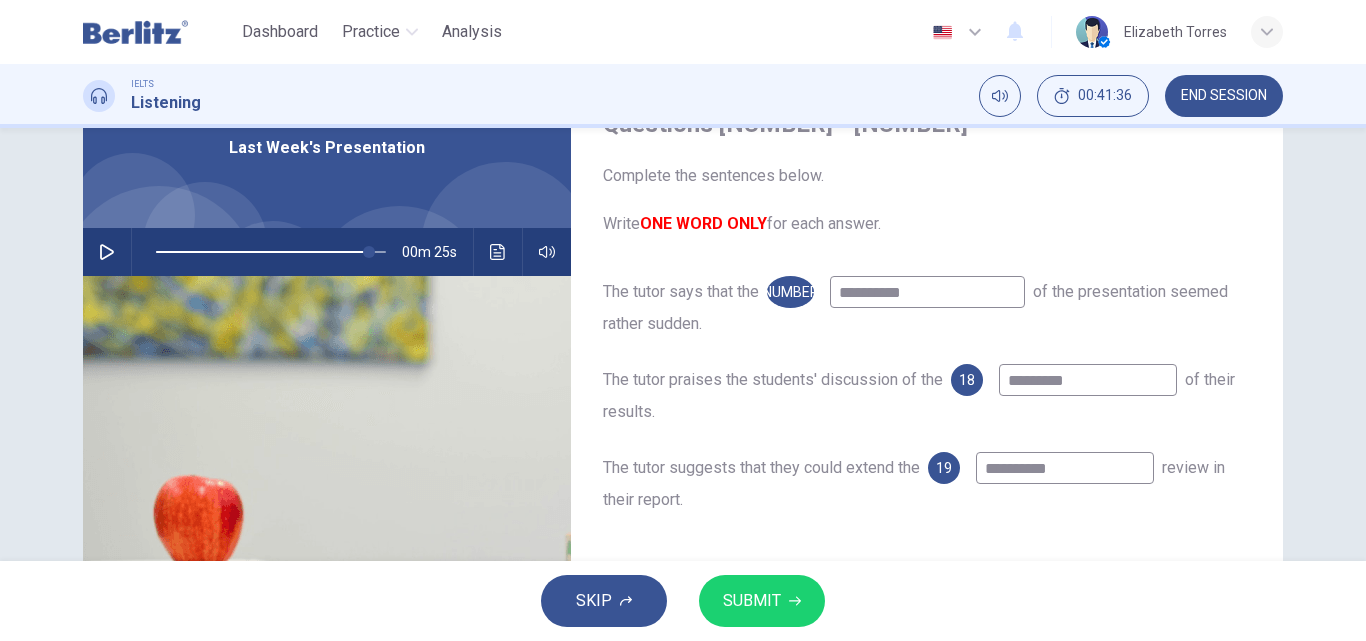drag, startPoint x: 712, startPoint y: 411, endPoint x: 574, endPoint y: 362, distance: 146.44112 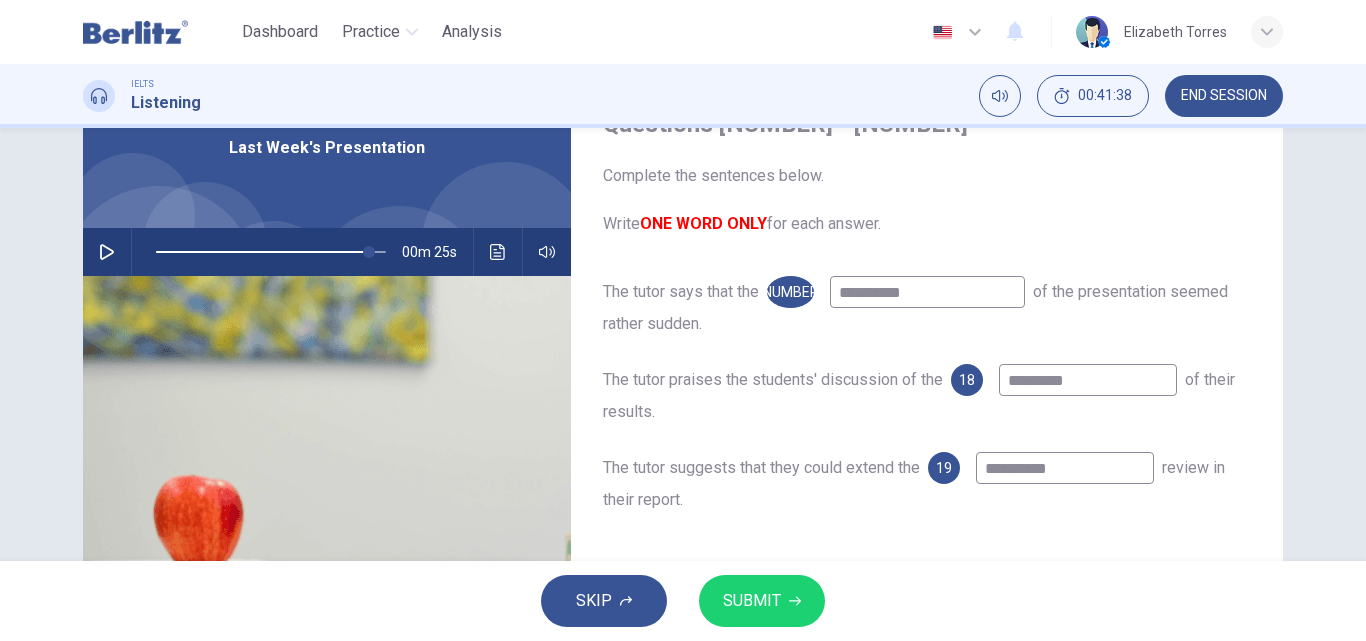 click on "******" at bounding box center (927, 292) 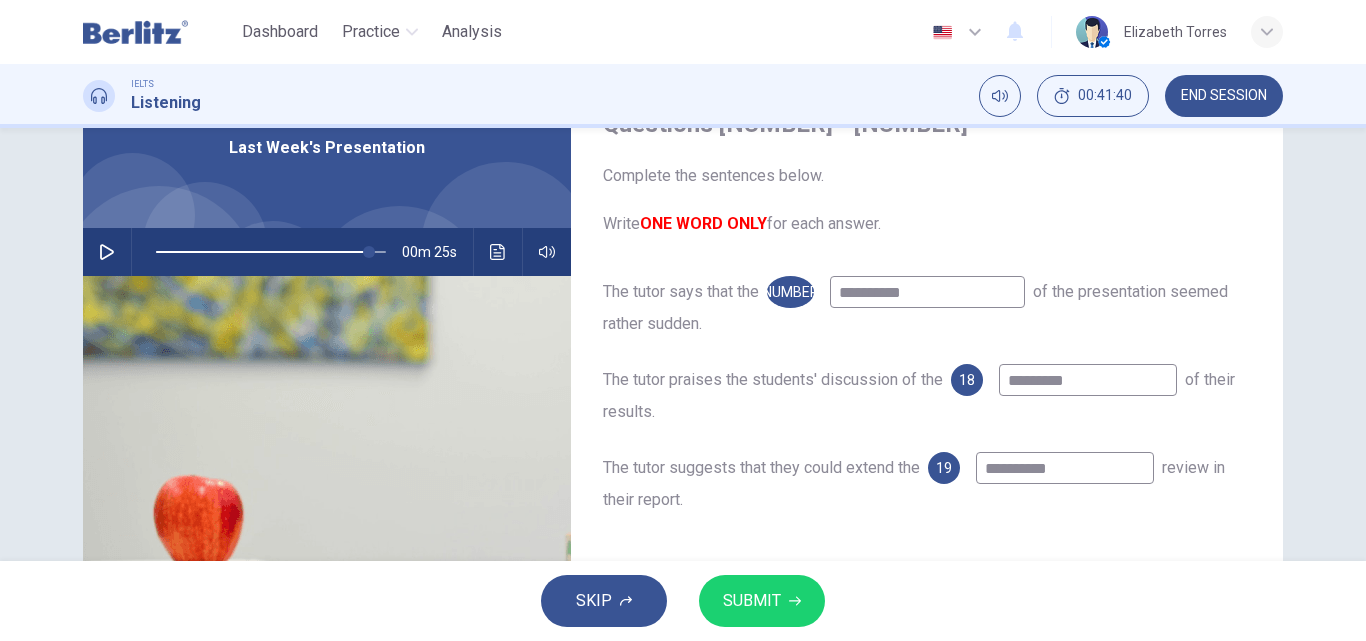 click on "******" at bounding box center [927, 292] 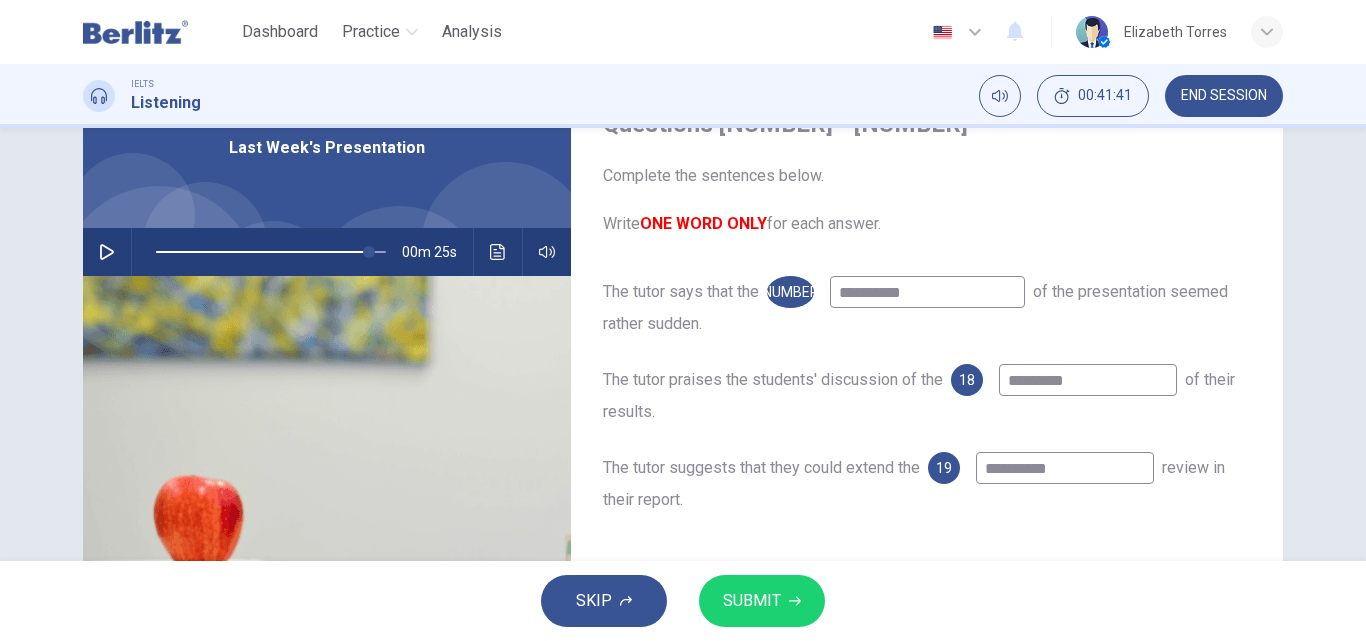 click on "******" at bounding box center [927, 292] 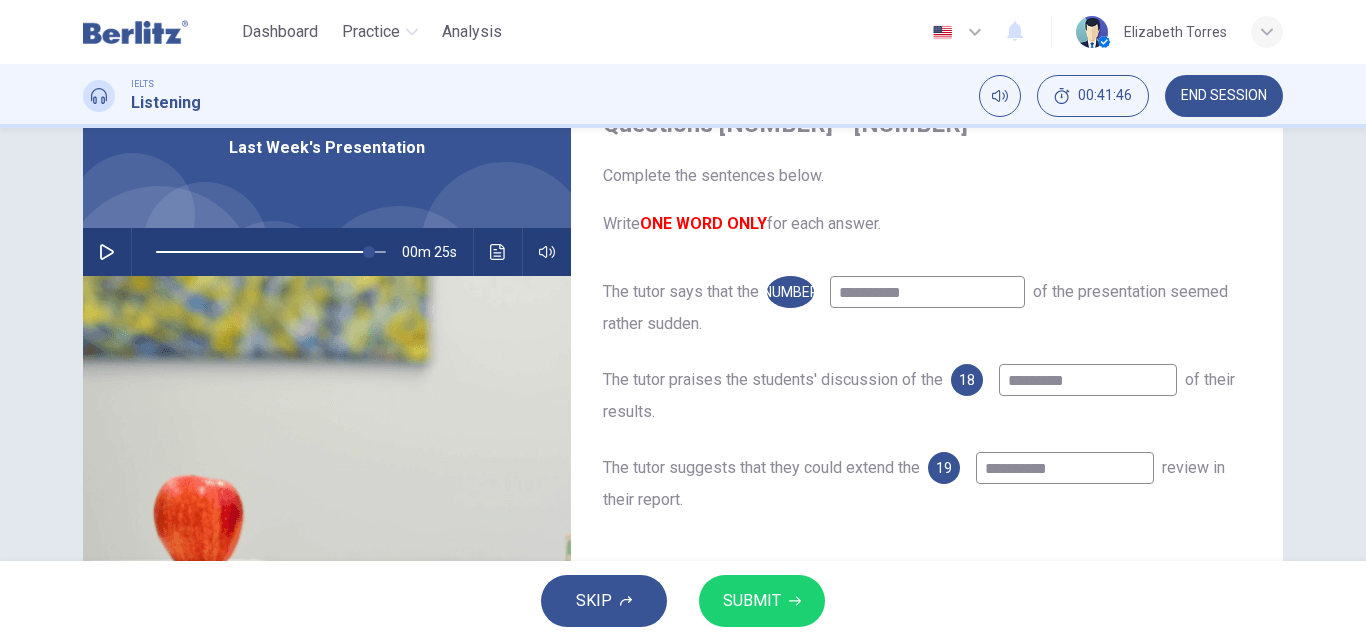 drag, startPoint x: 910, startPoint y: 295, endPoint x: 797, endPoint y: 295, distance: 113 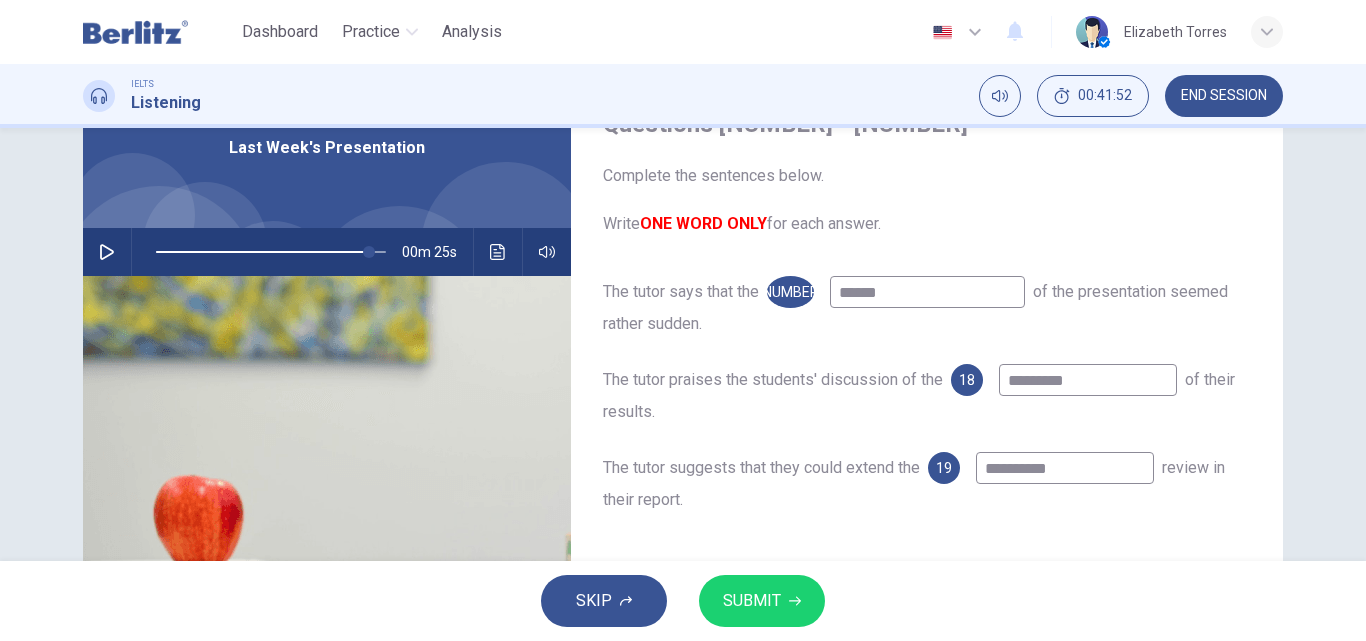 type on "******" 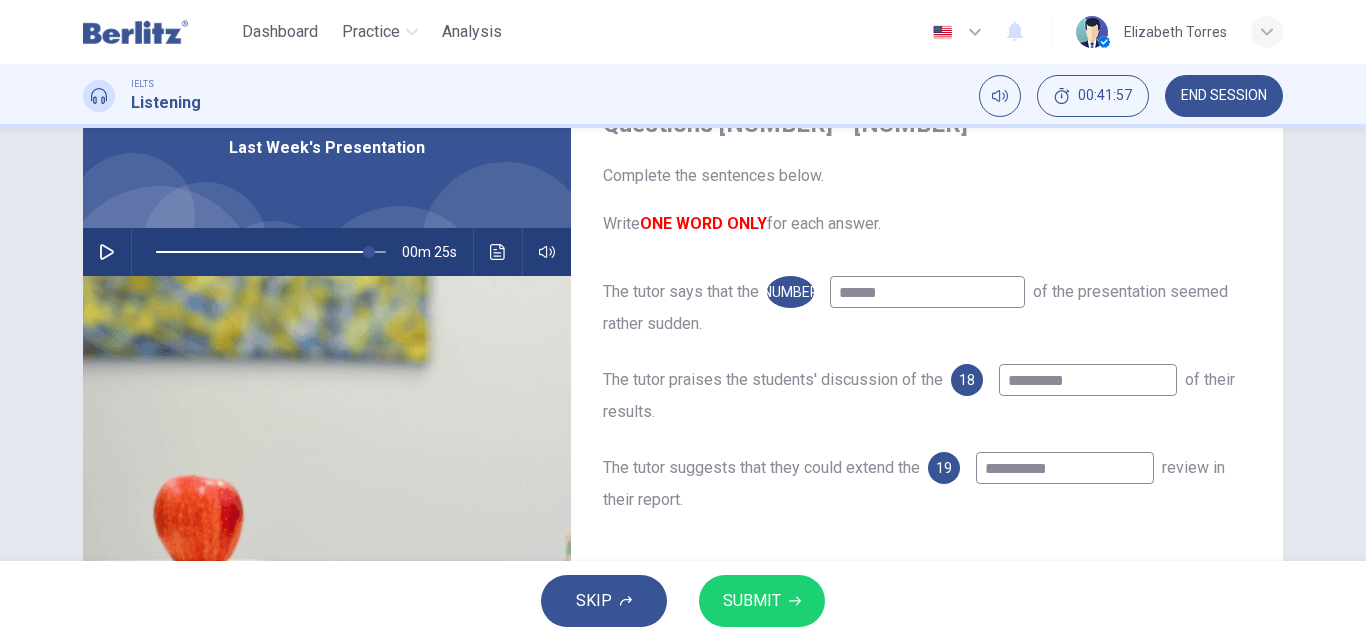 click on "SUBMIT" at bounding box center (752, 601) 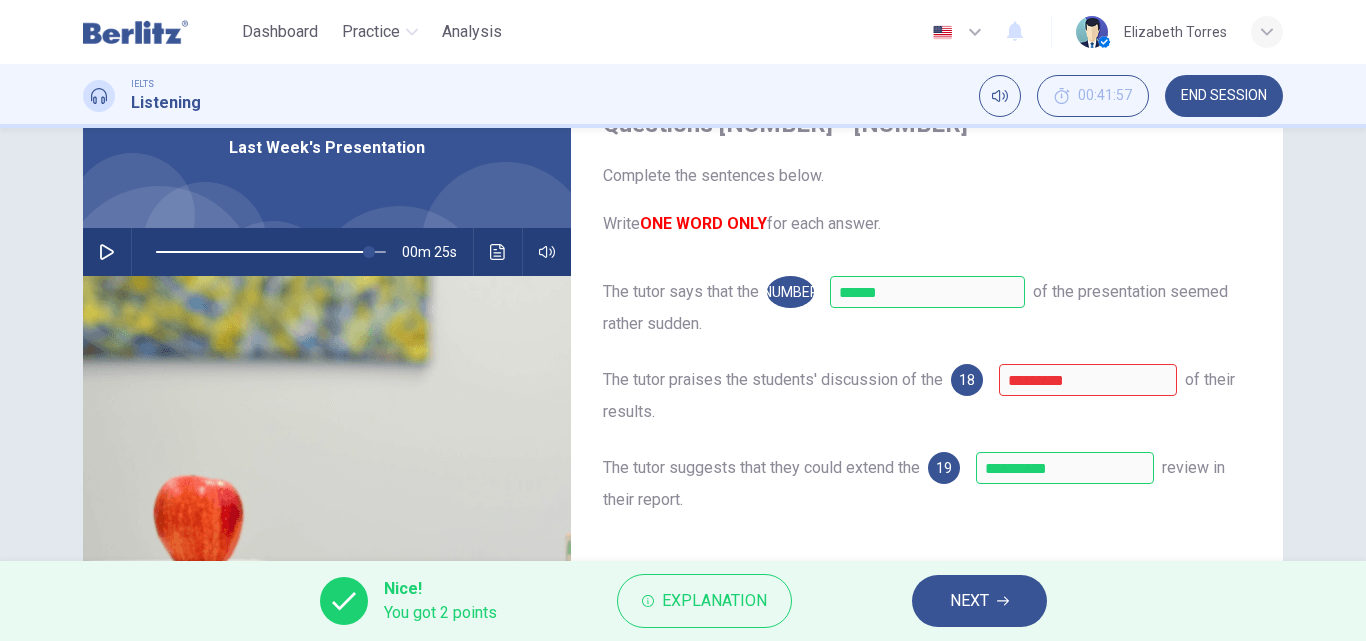 click on "**********" at bounding box center [927, 416] 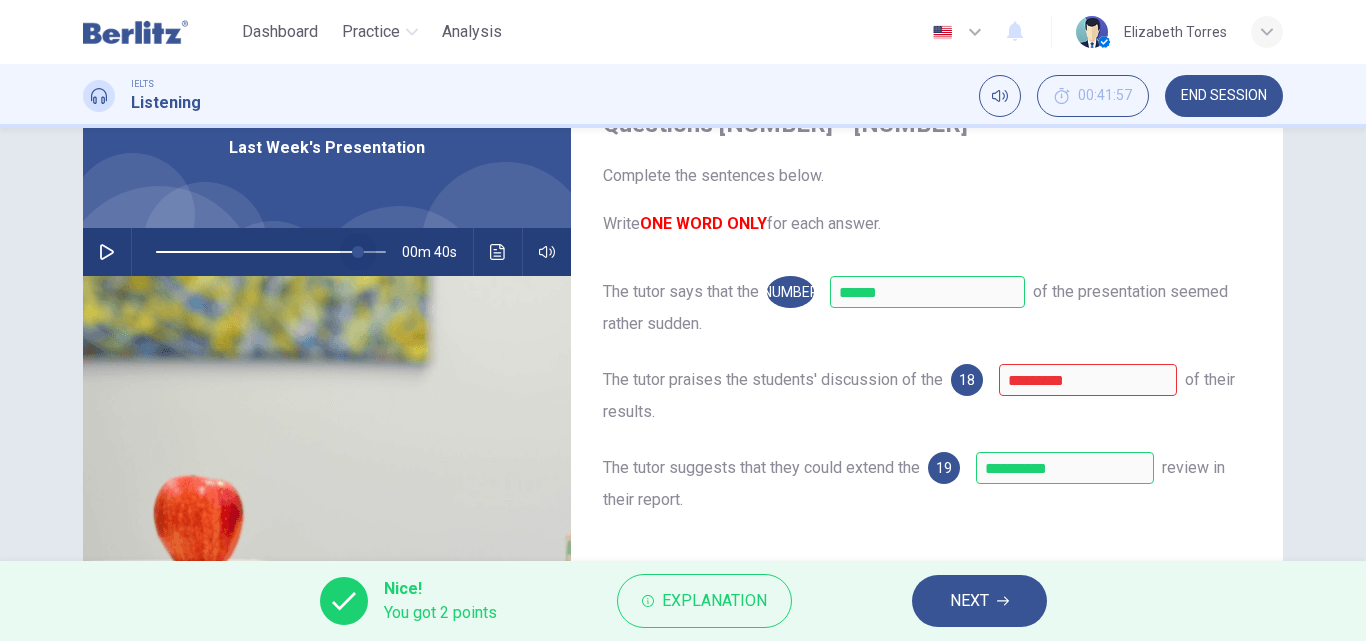 click at bounding box center [358, 252] 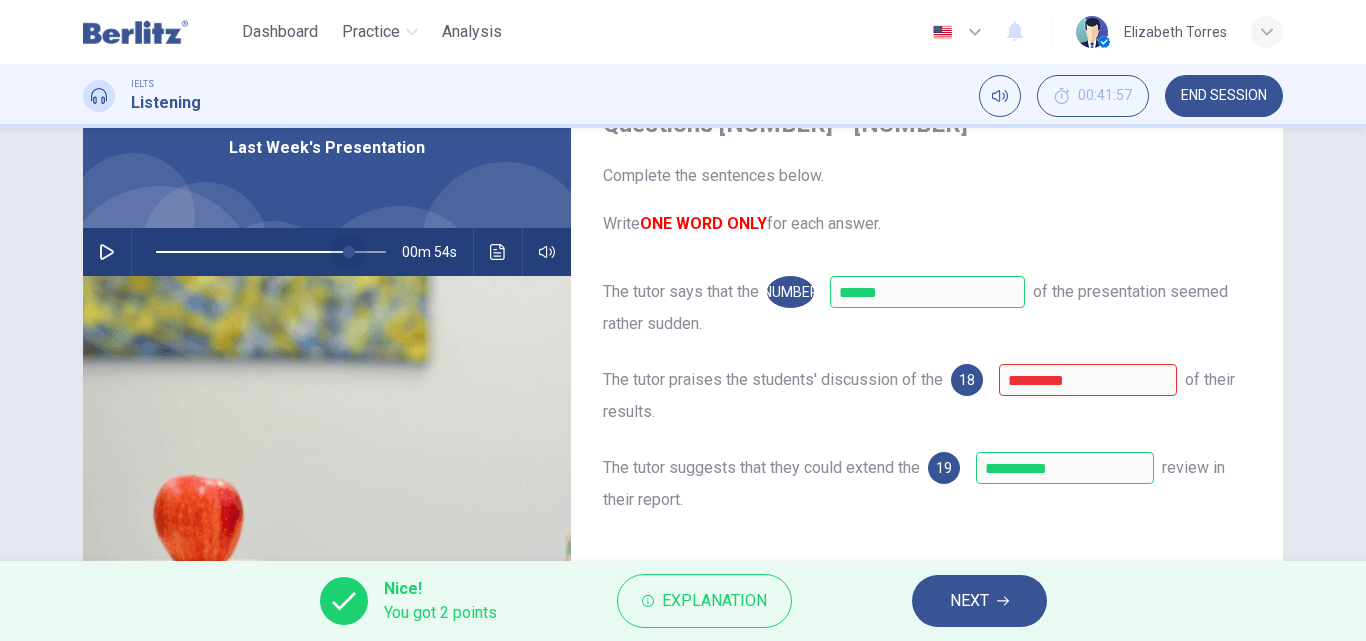 click at bounding box center (349, 252) 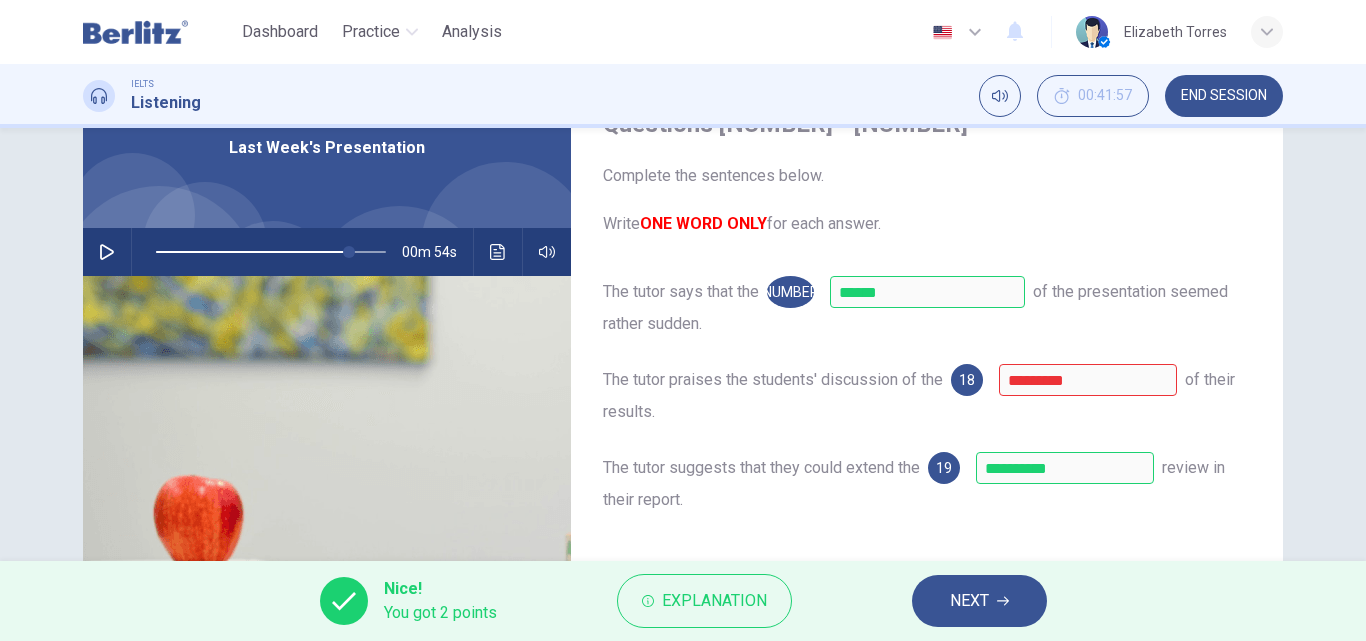 click at bounding box center (107, 252) 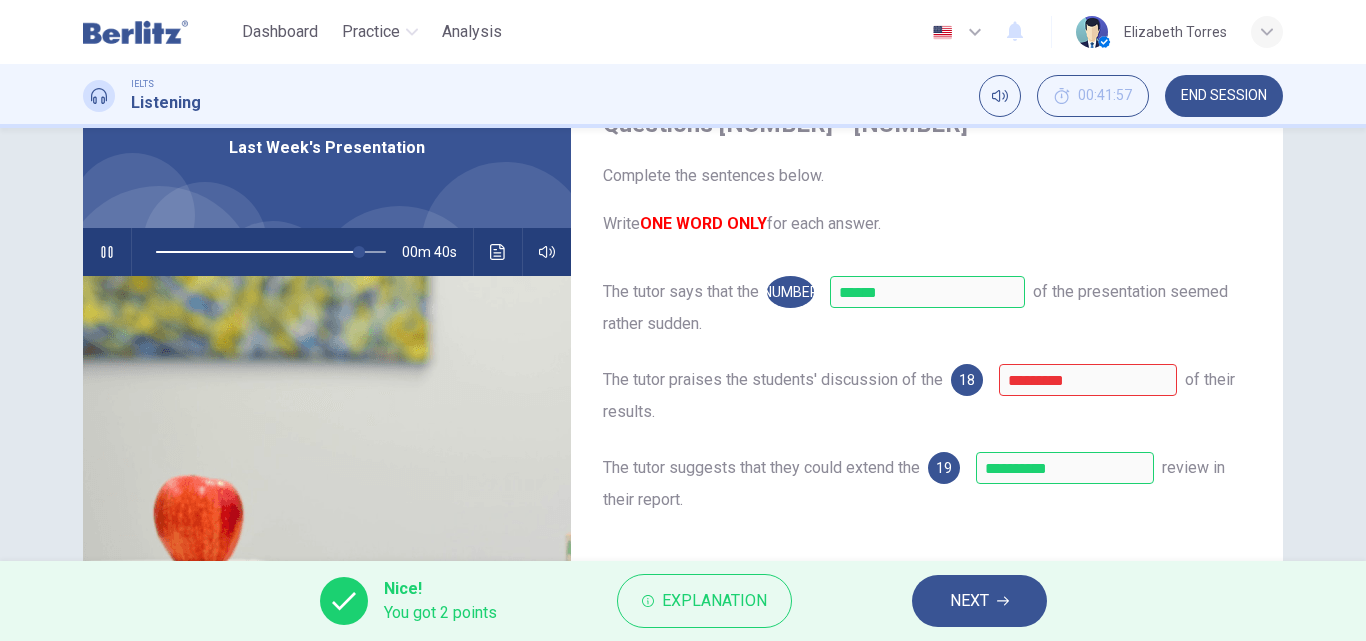 click on "00m 40s" at bounding box center (327, 252) 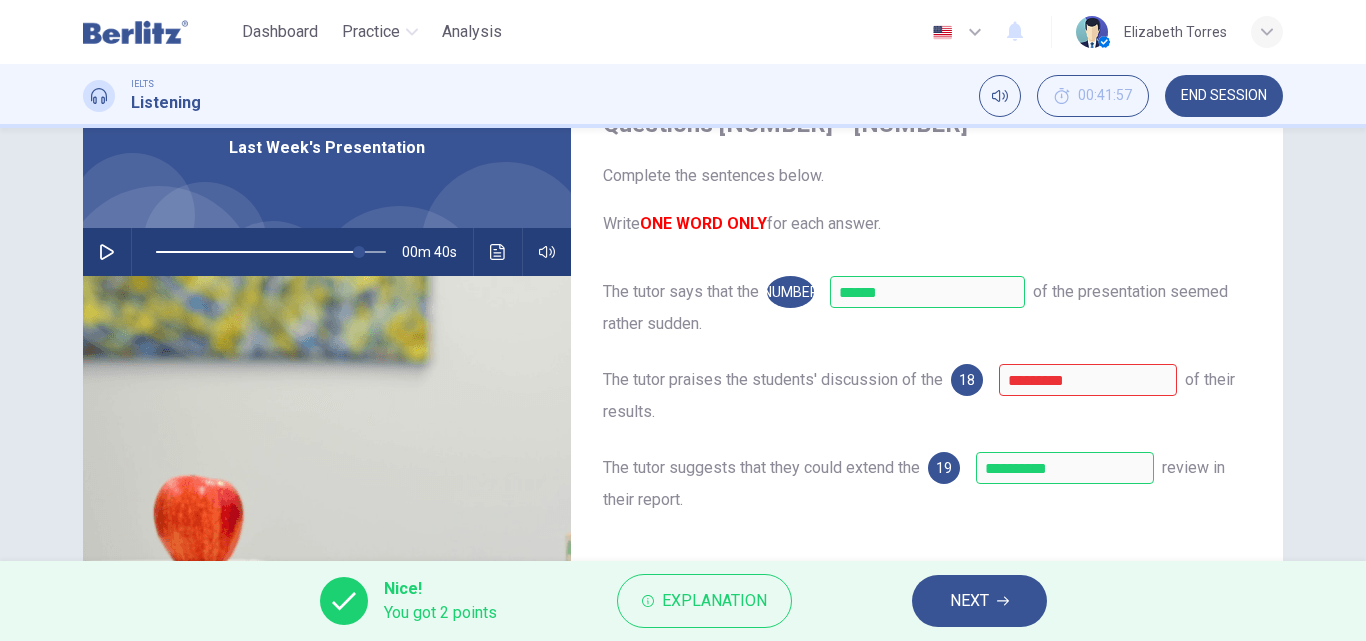 drag, startPoint x: 695, startPoint y: 324, endPoint x: 645, endPoint y: 324, distance: 50 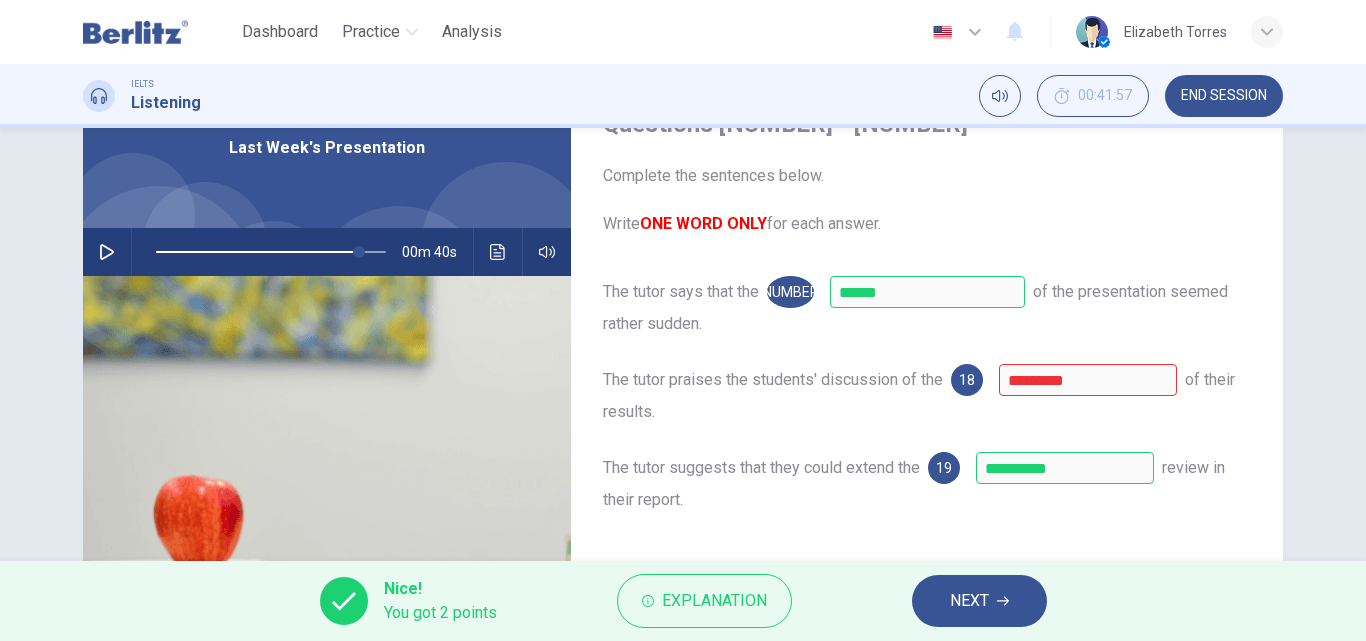 click on "of the presentation seemed rather sudden." at bounding box center (915, 307) 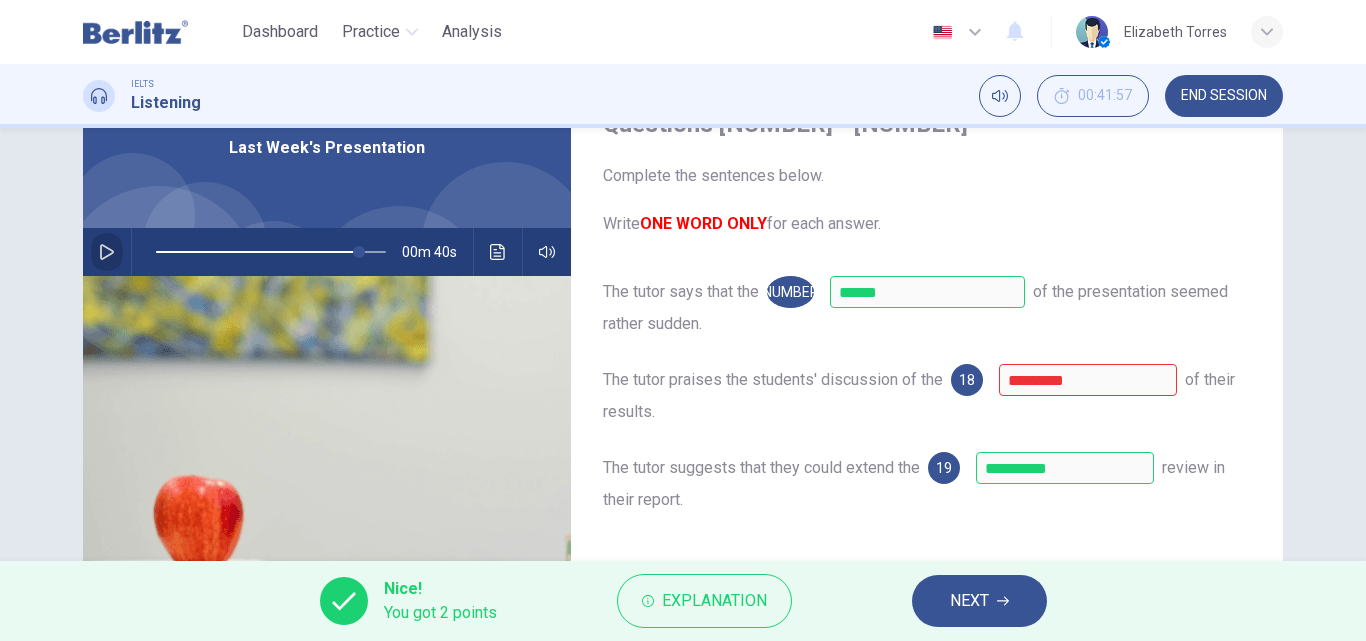 click at bounding box center (107, 252) 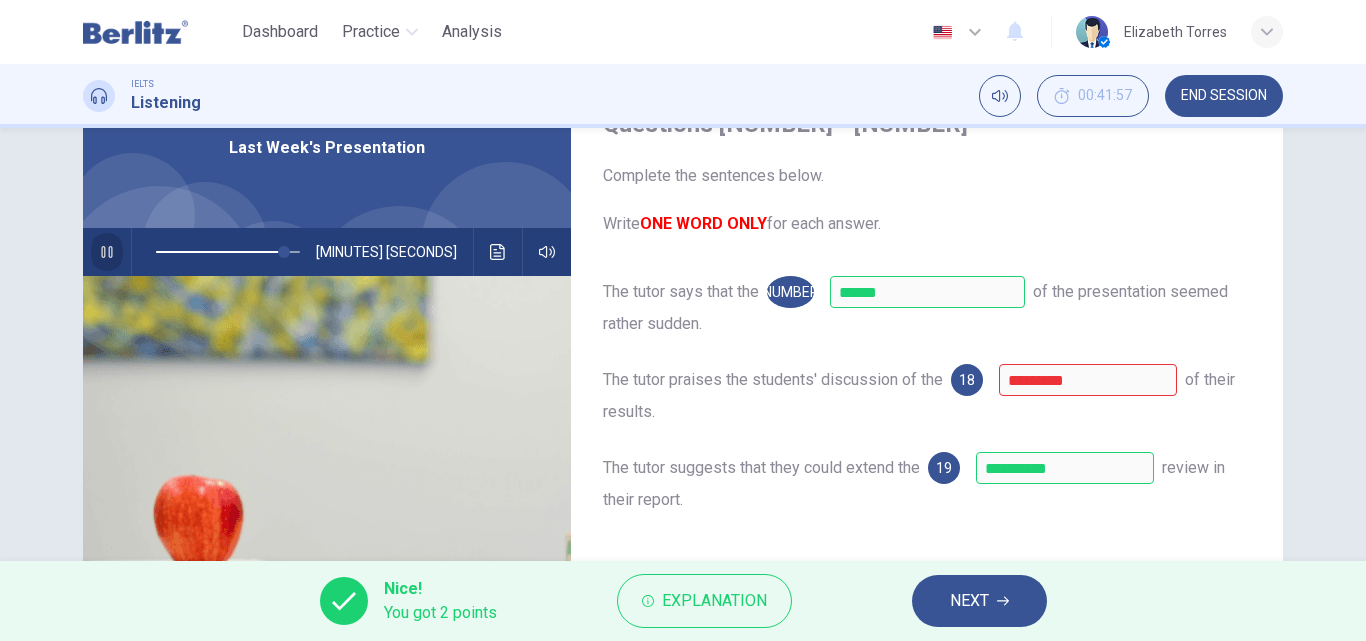 click at bounding box center [106, 252] 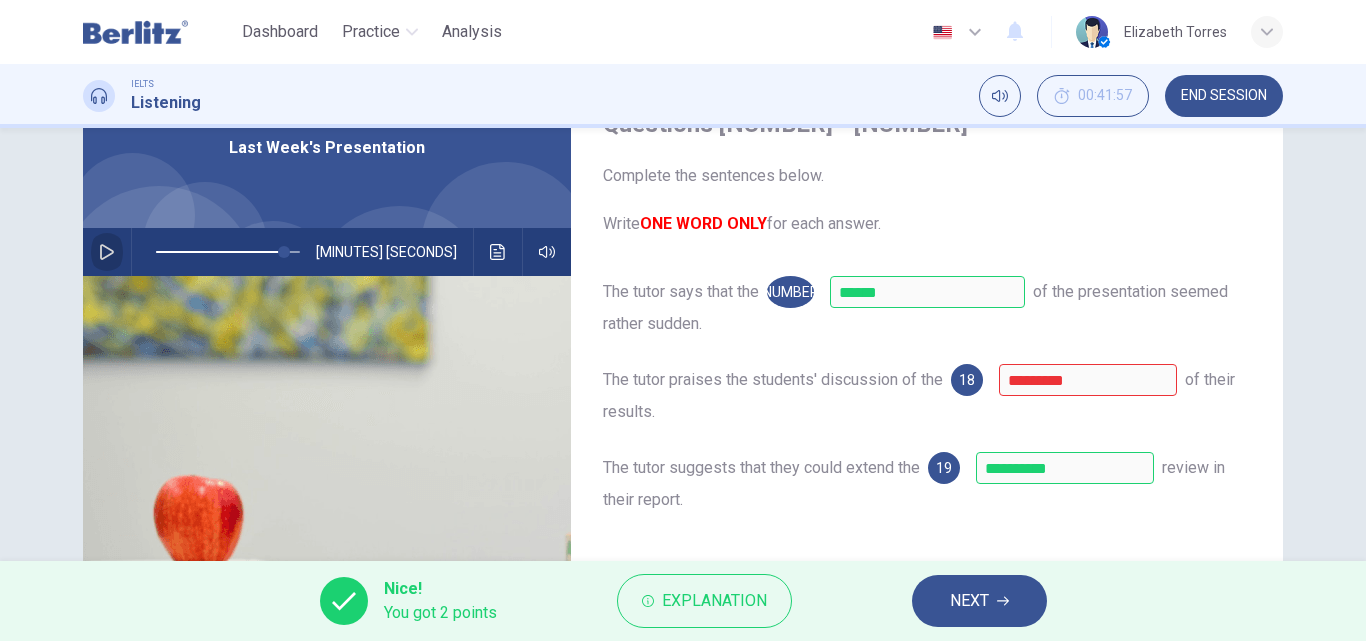 click at bounding box center (107, 252) 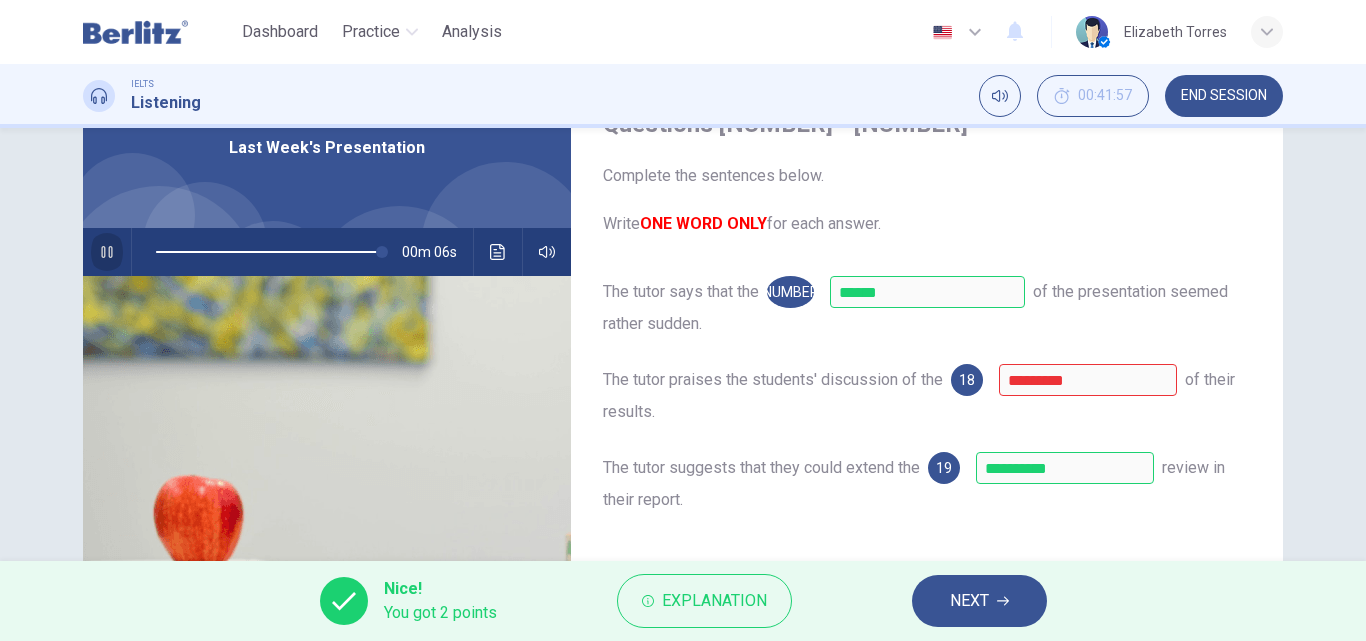 click at bounding box center [107, 252] 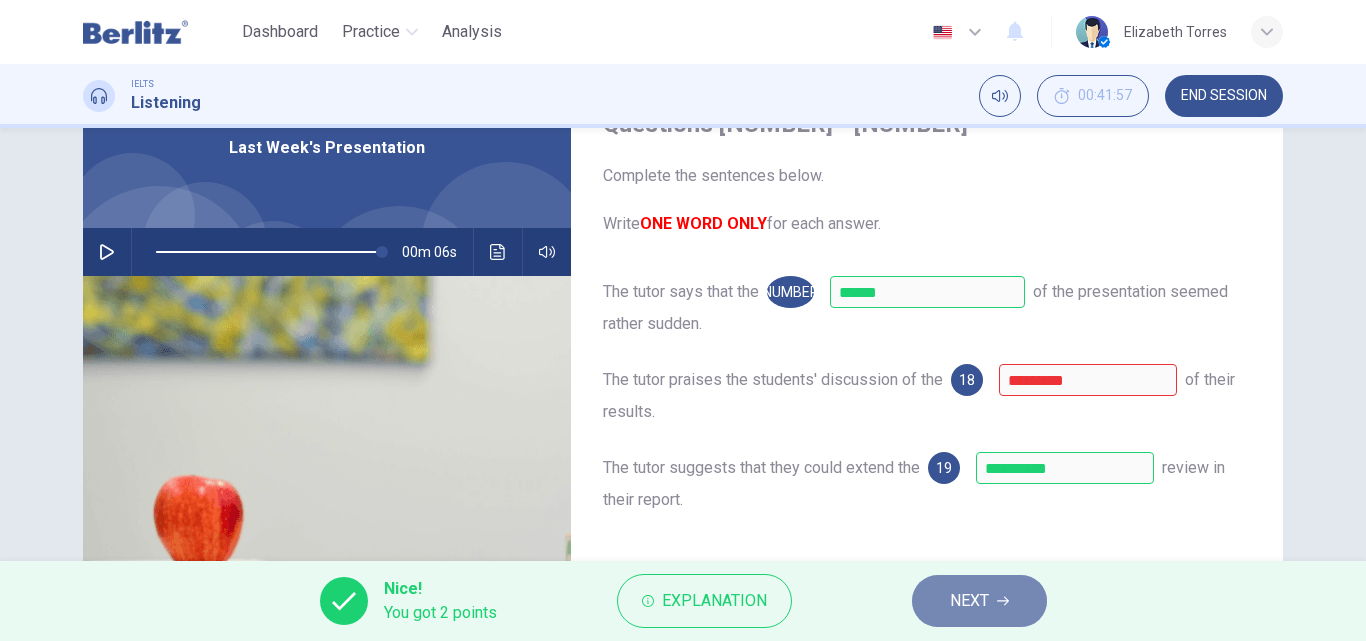 click on "NEXT" at bounding box center (969, 601) 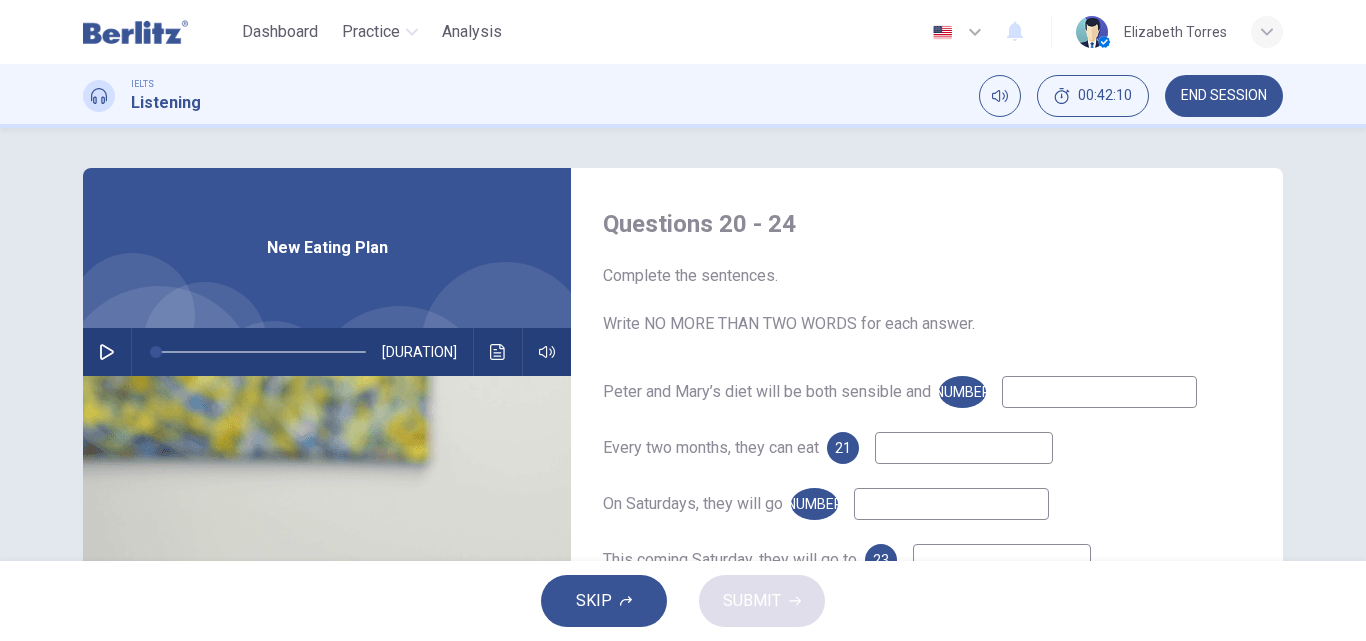 scroll, scrollTop: 100, scrollLeft: 0, axis: vertical 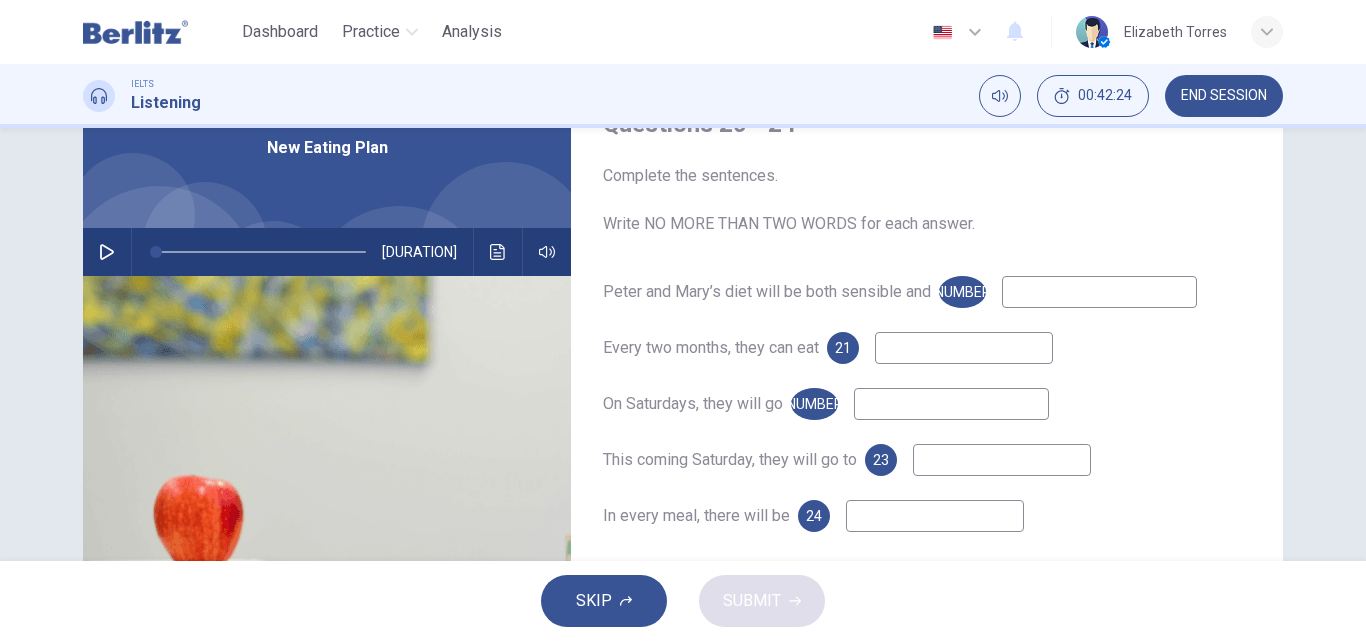 click at bounding box center (107, 252) 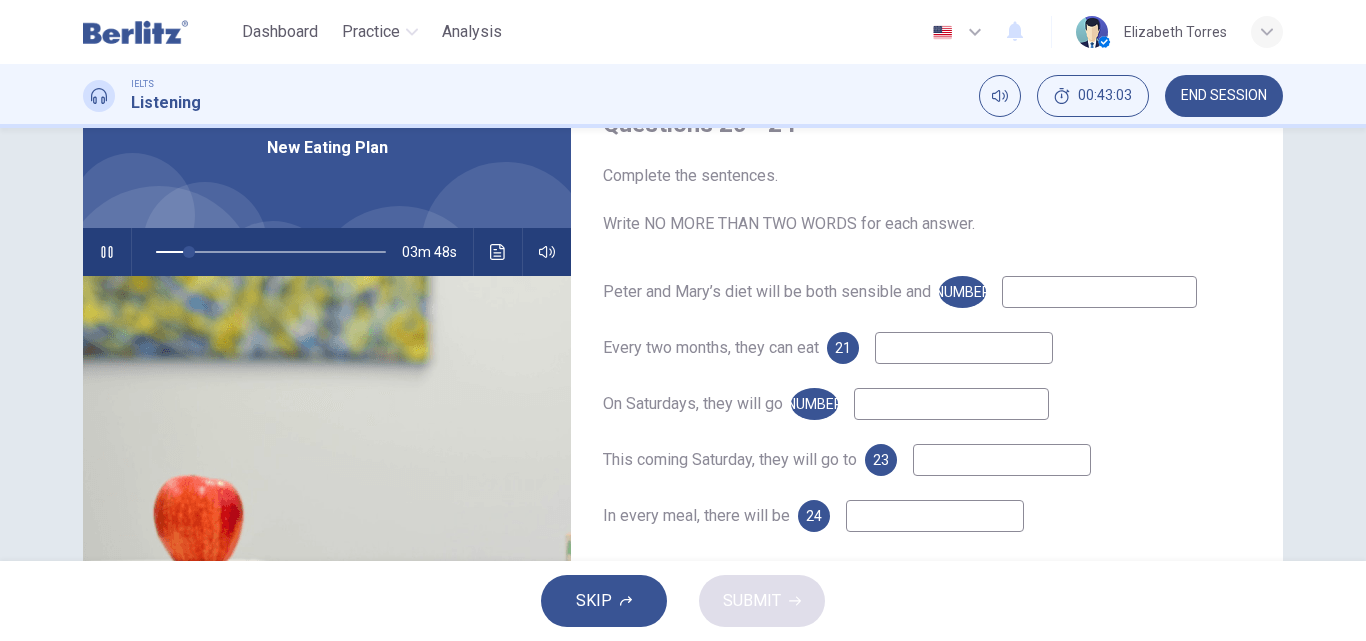click at bounding box center [1099, 292] 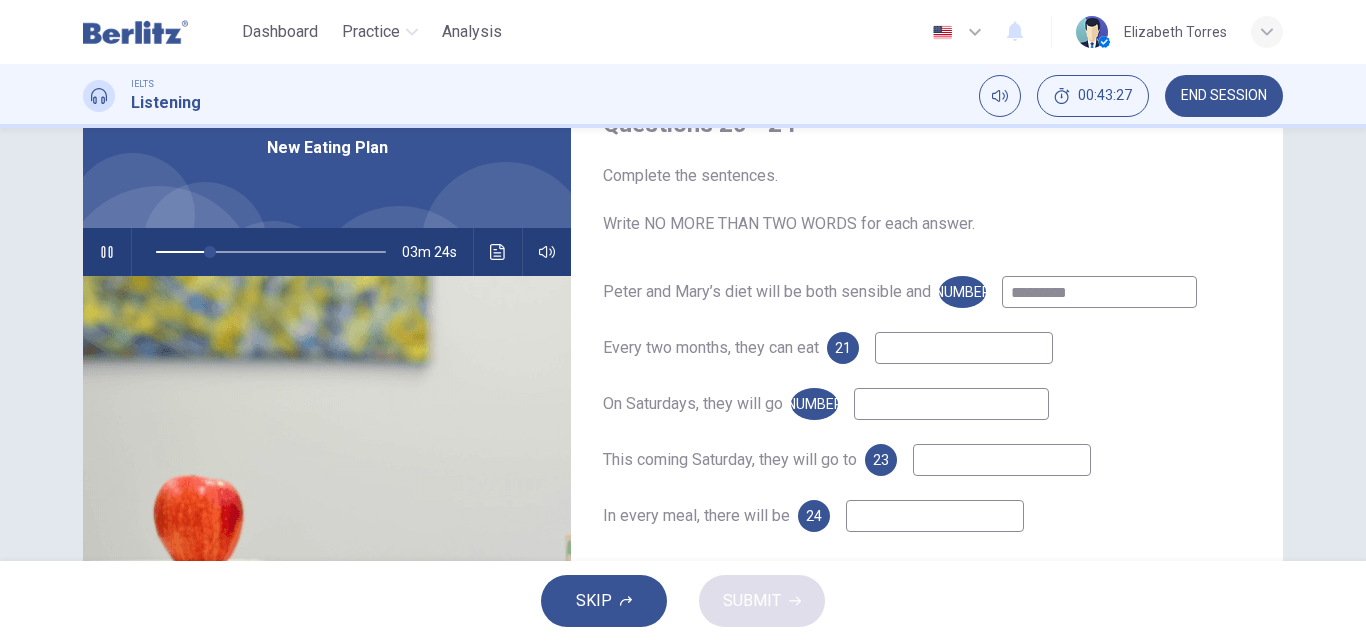 type on "*********" 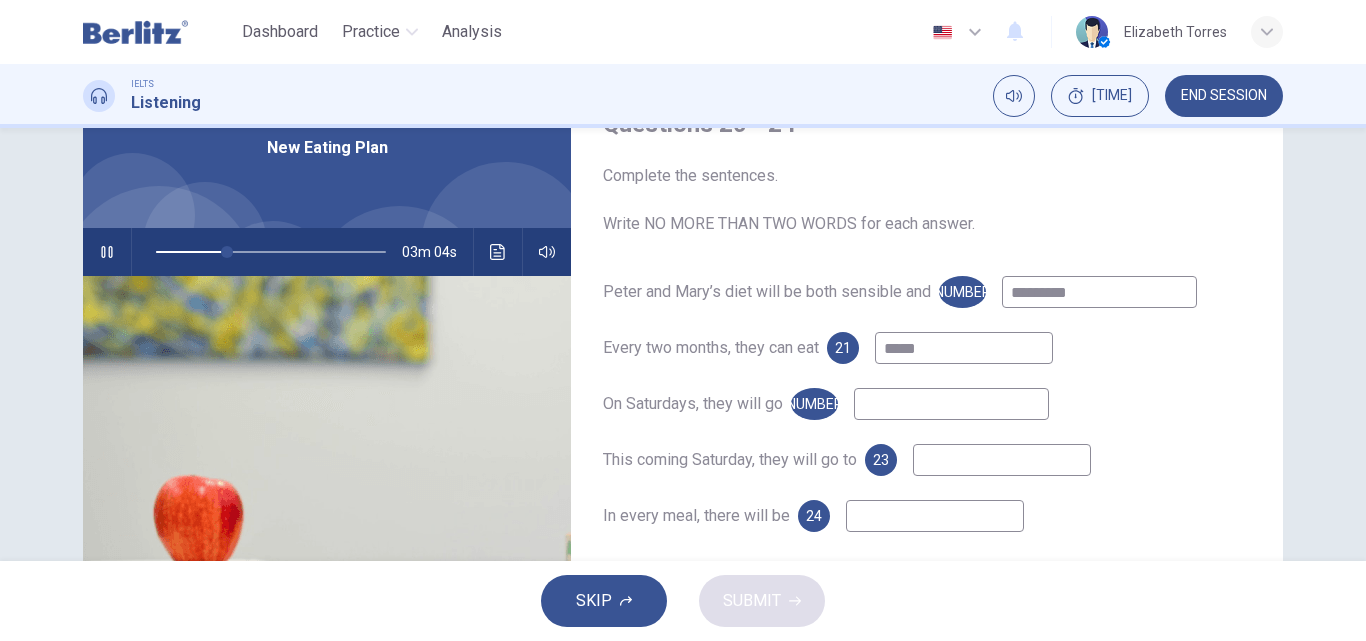 type on "*****" 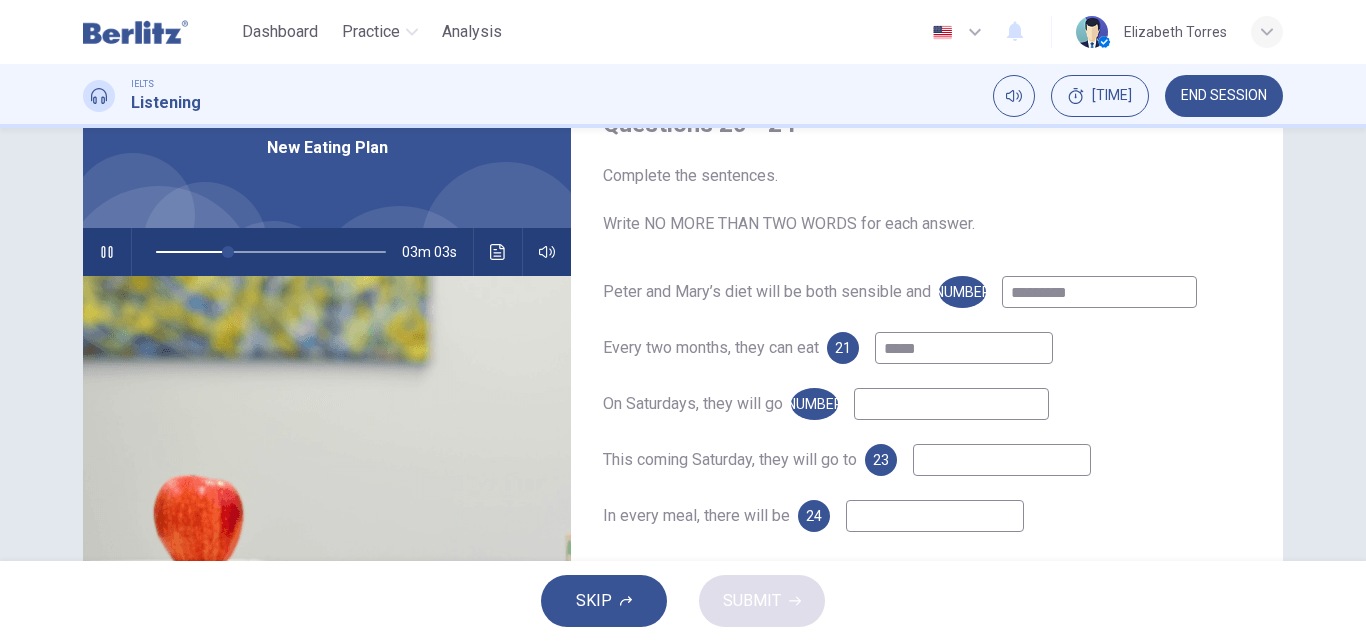 click at bounding box center (1099, 292) 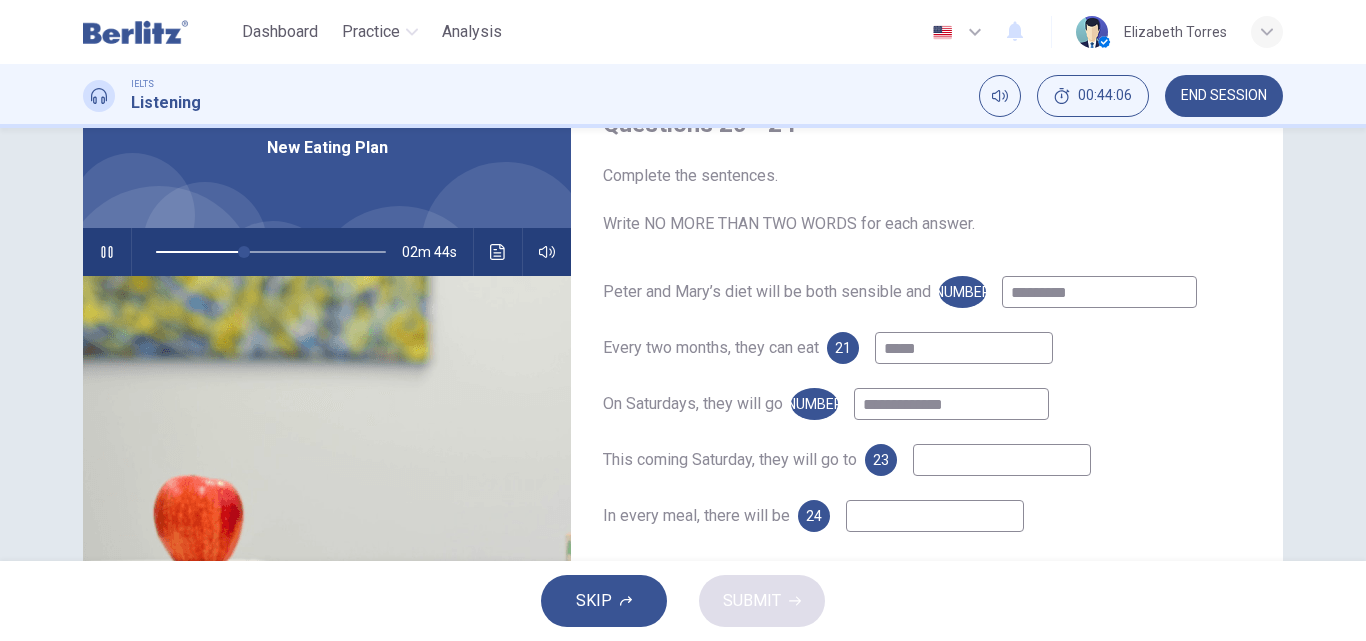 type on "**********" 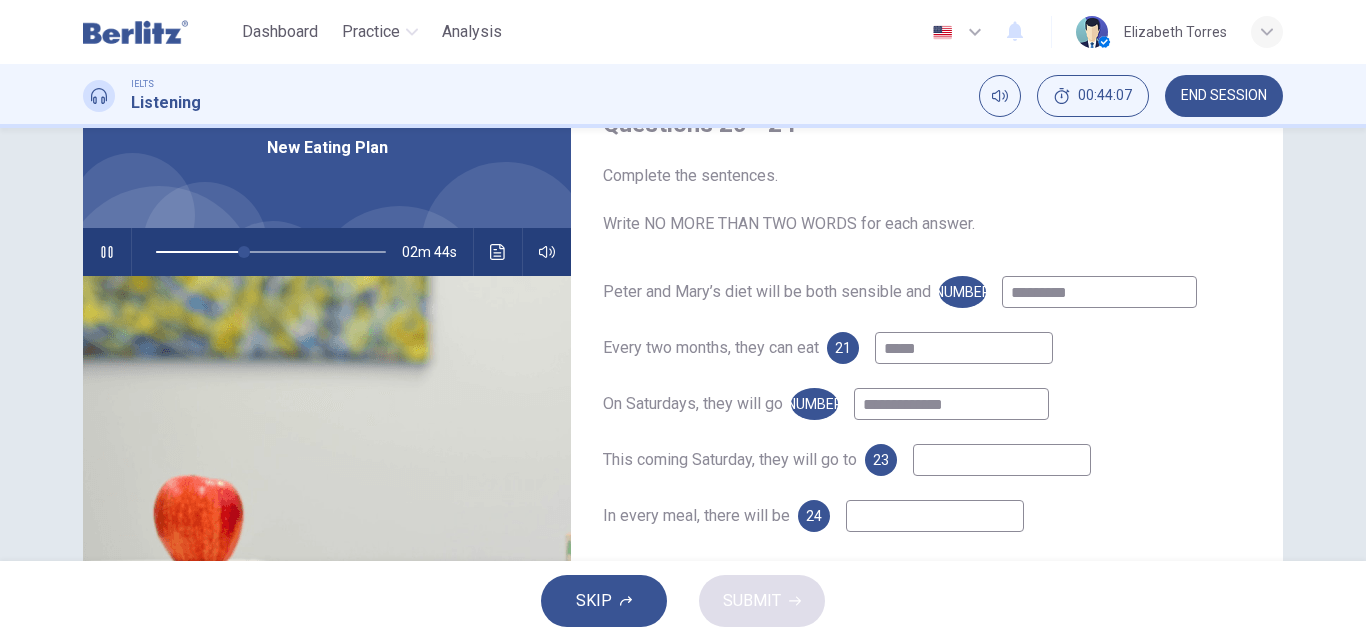 click at bounding box center (1099, 292) 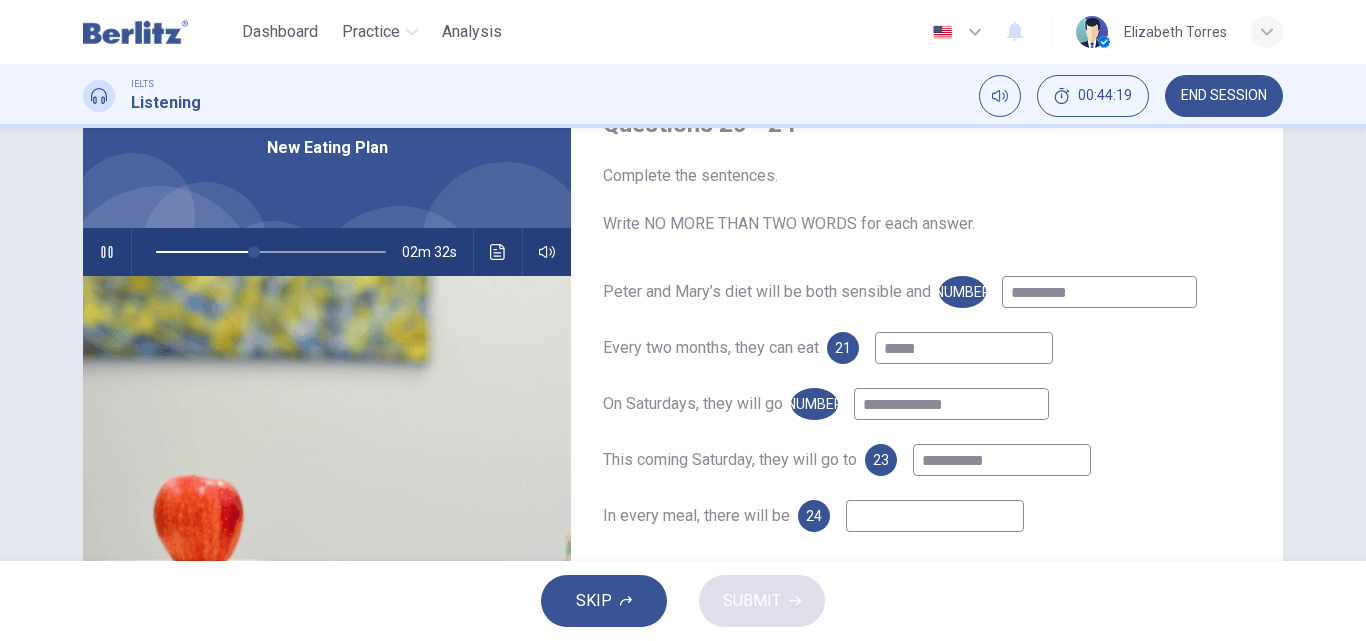 click on "******" at bounding box center (1099, 292) 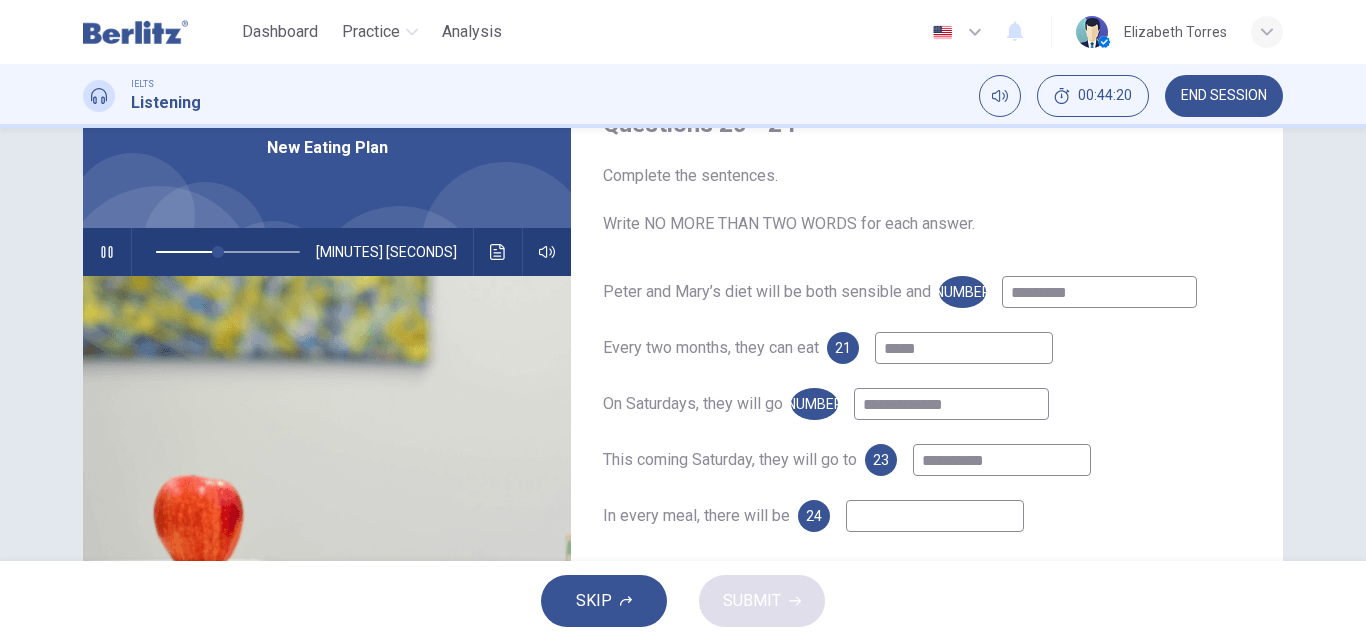 click on "******" at bounding box center [1099, 292] 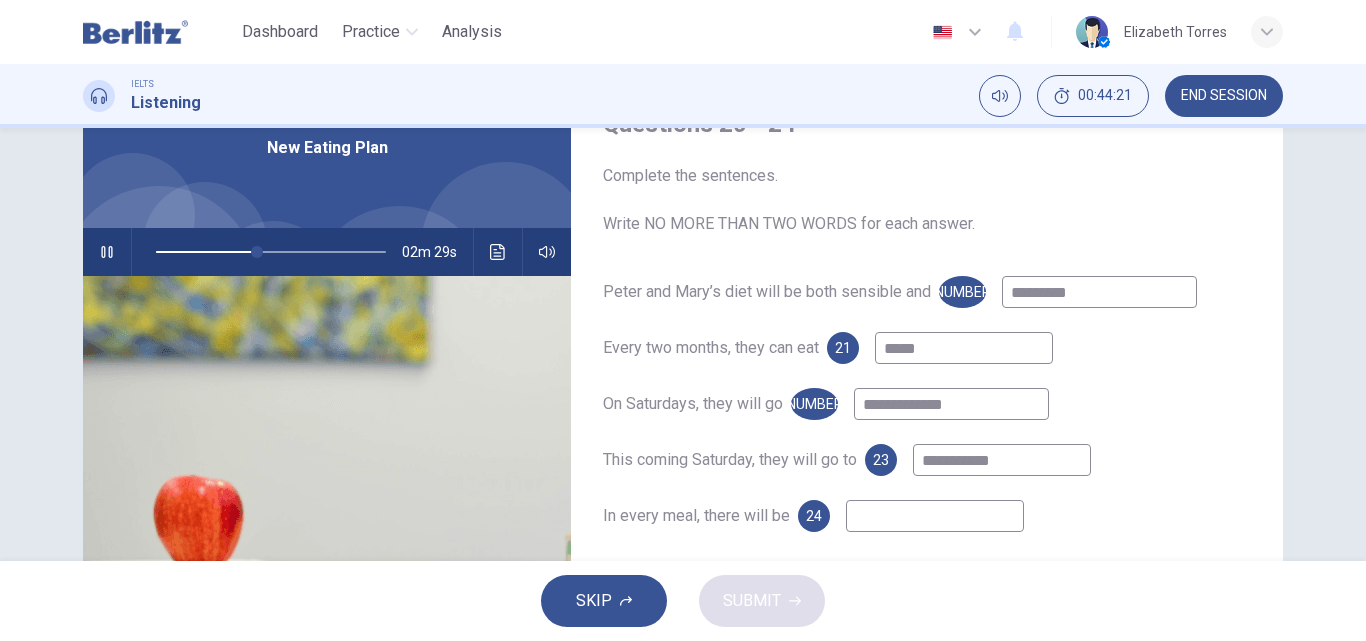type on "**********" 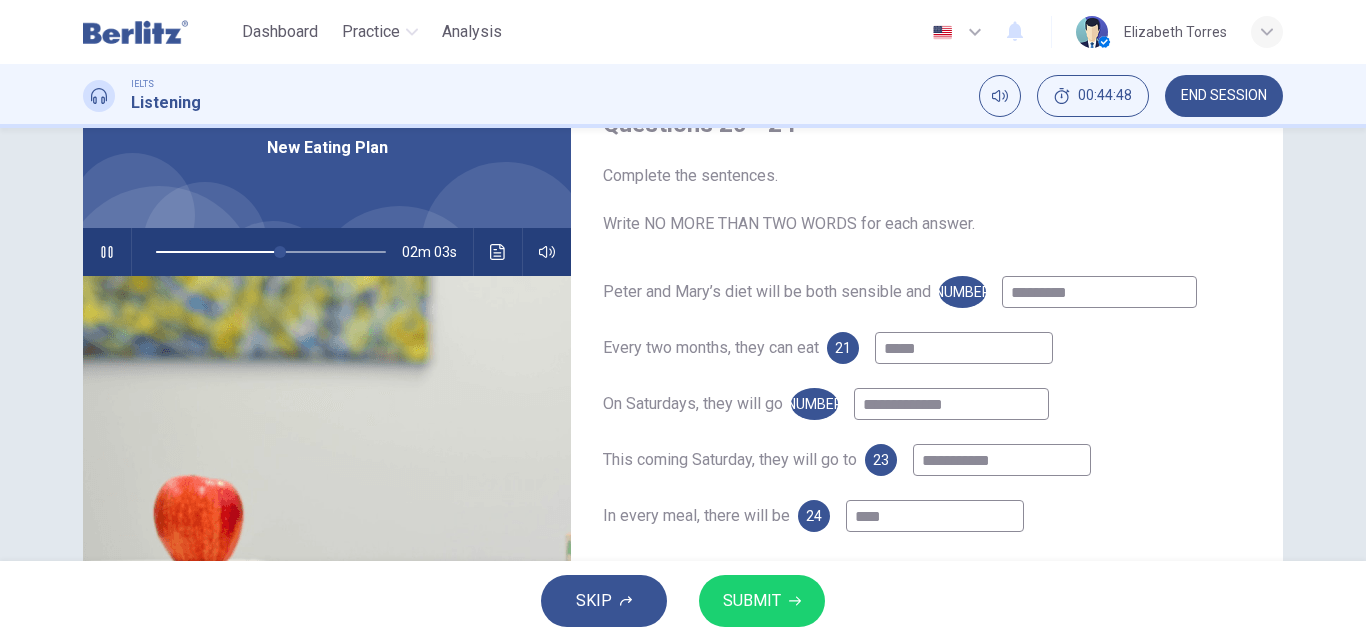click at bounding box center (107, 252) 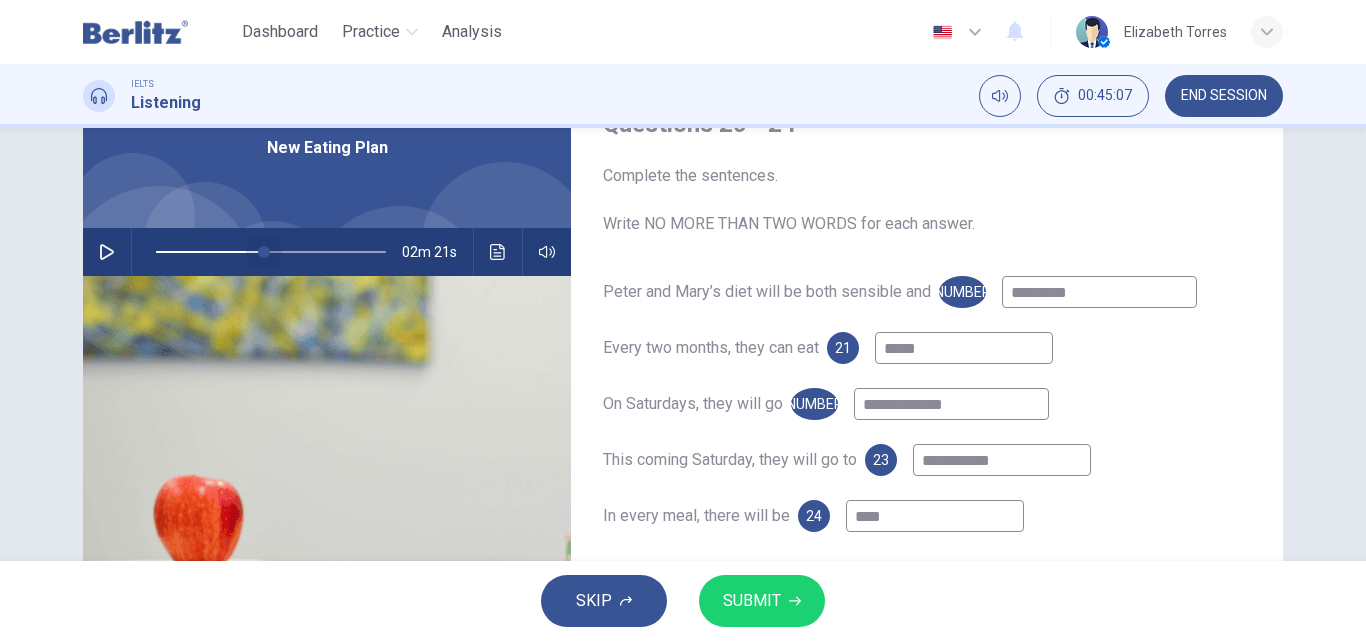 drag, startPoint x: 274, startPoint y: 254, endPoint x: 260, endPoint y: 254, distance: 14 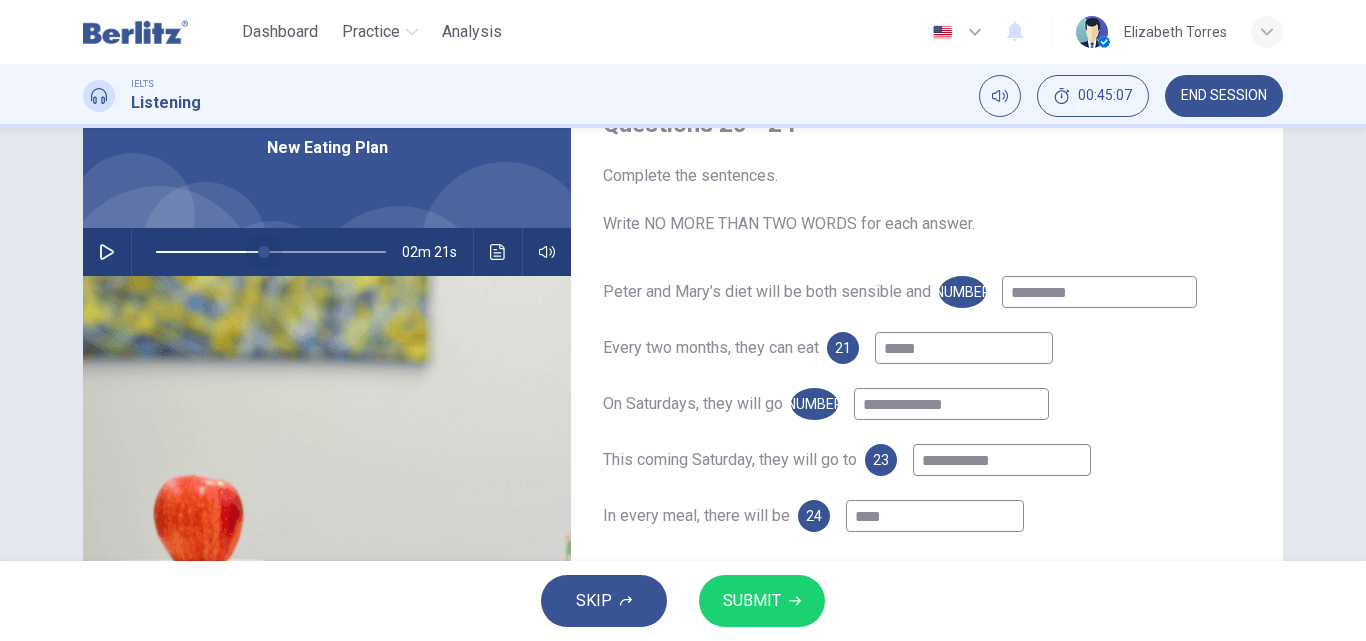 click at bounding box center (264, 252) 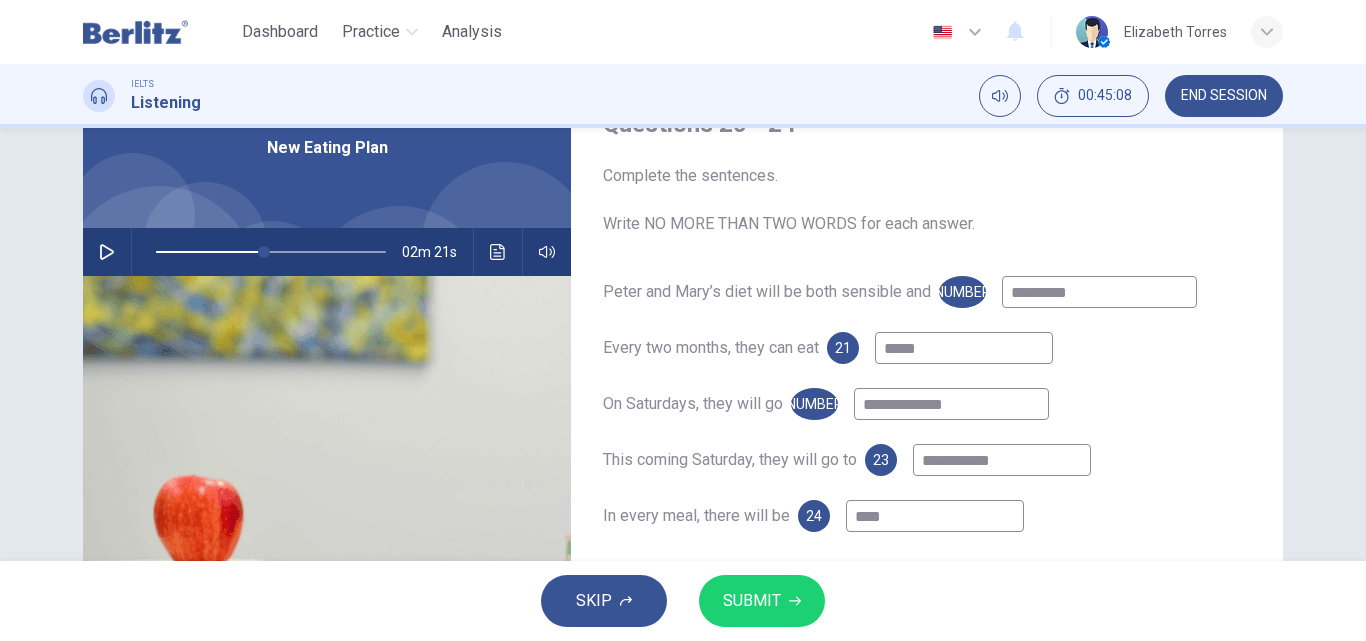 click at bounding box center [107, 252] 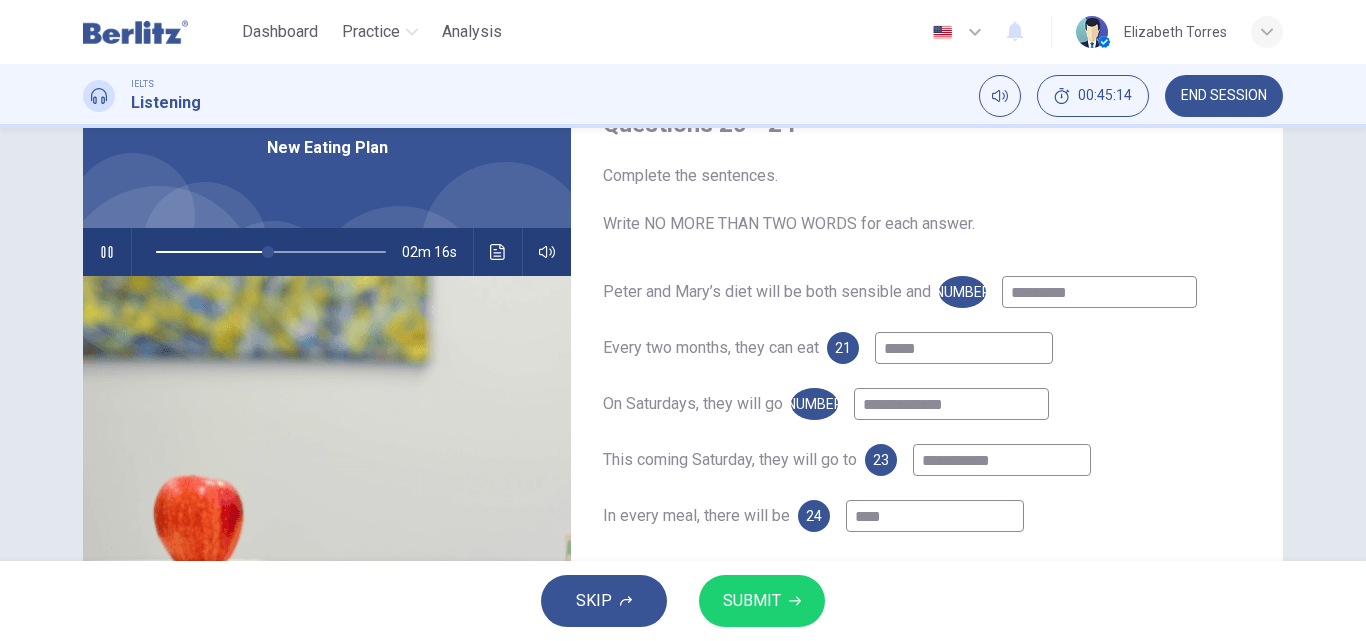 click at bounding box center (107, 252) 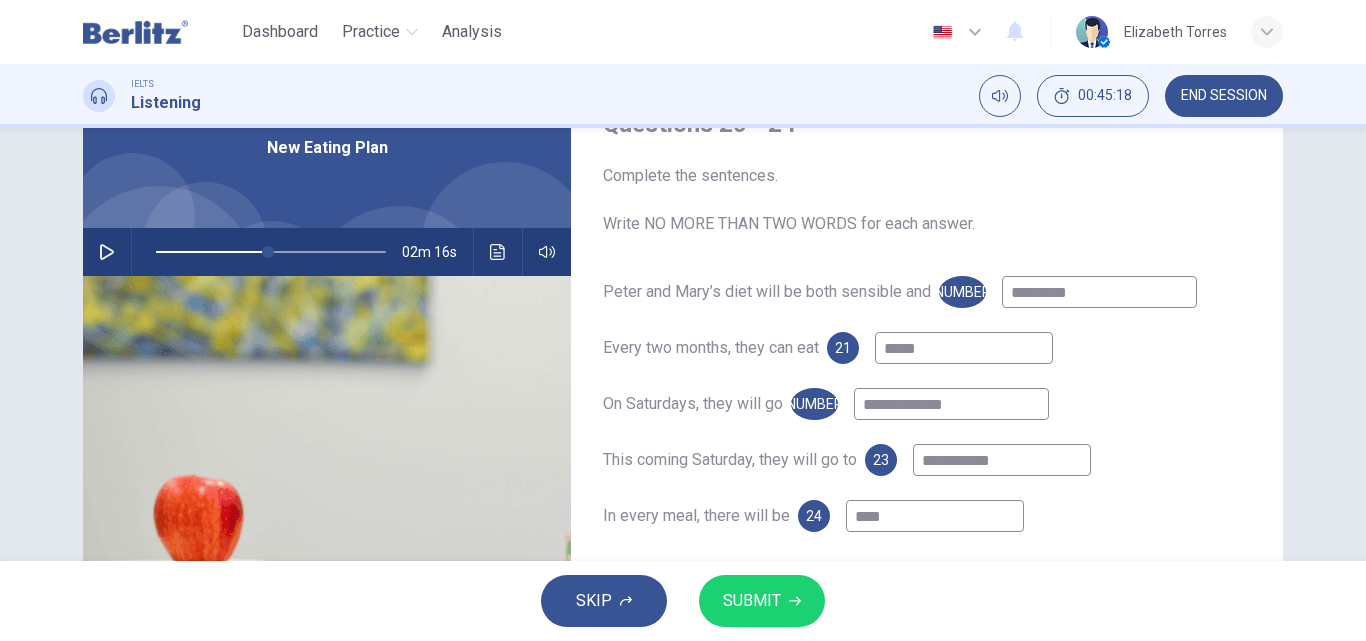 click on "****" at bounding box center (1099, 292) 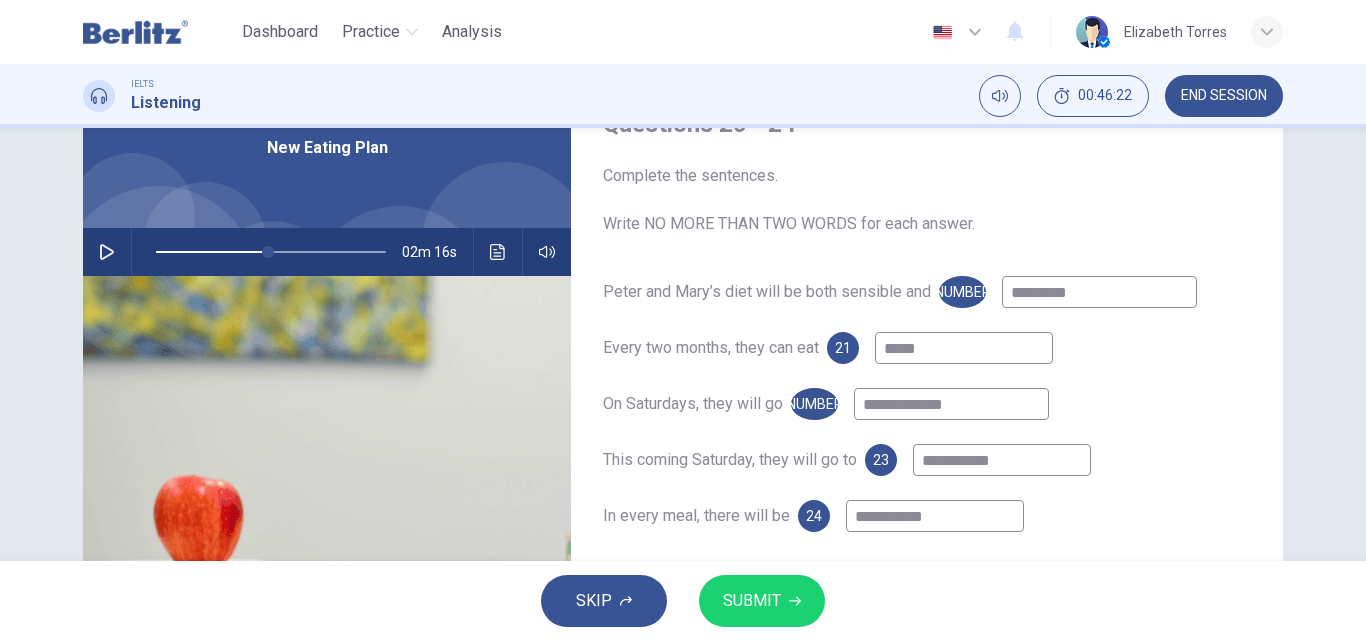 type on "**********" 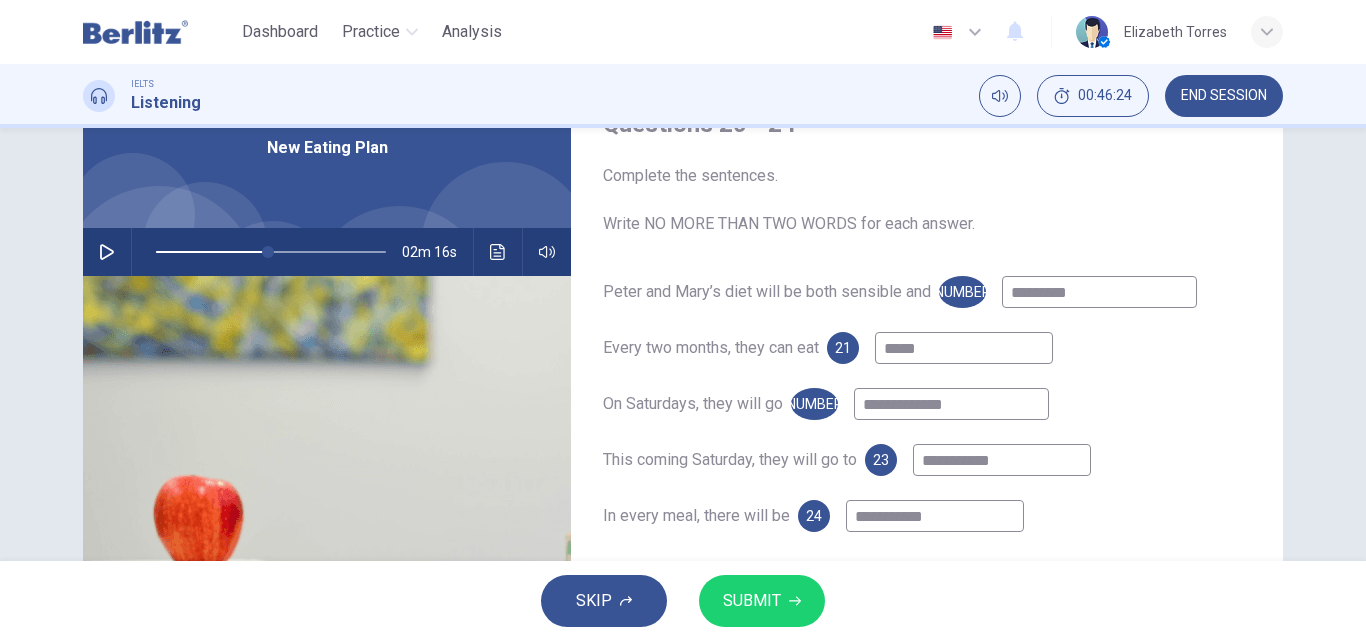drag, startPoint x: 925, startPoint y: 467, endPoint x: 975, endPoint y: 463, distance: 50.159744 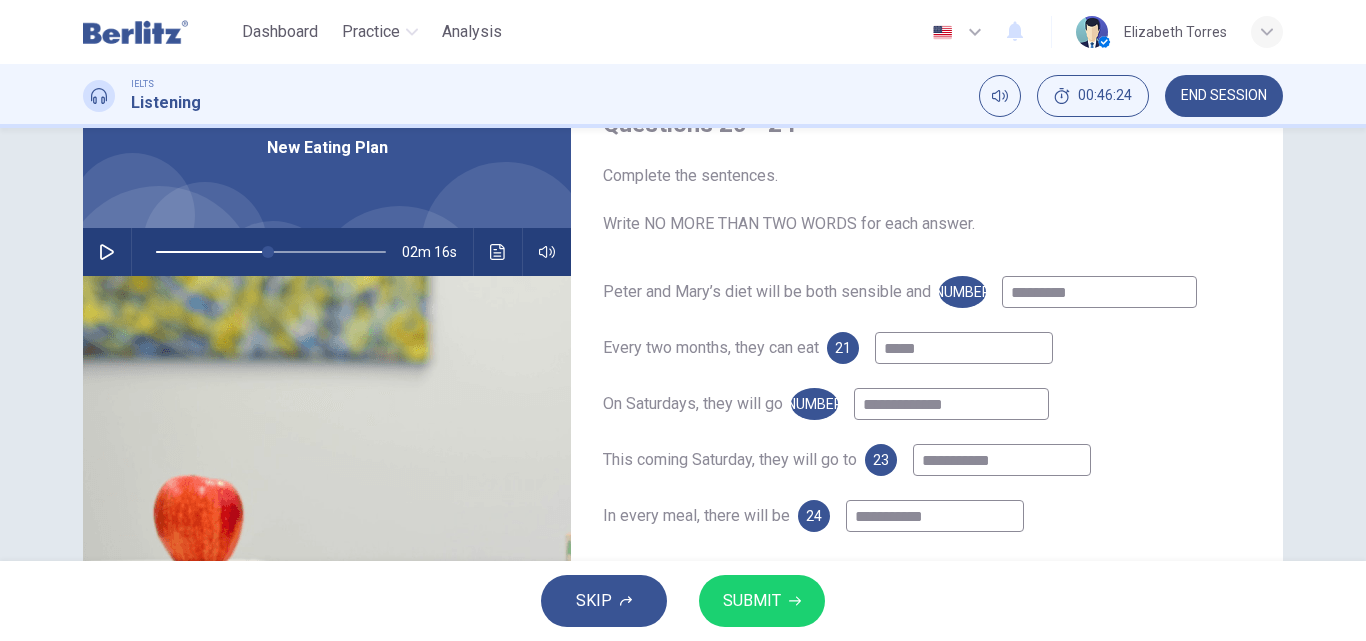 click on "**********" at bounding box center [1099, 292] 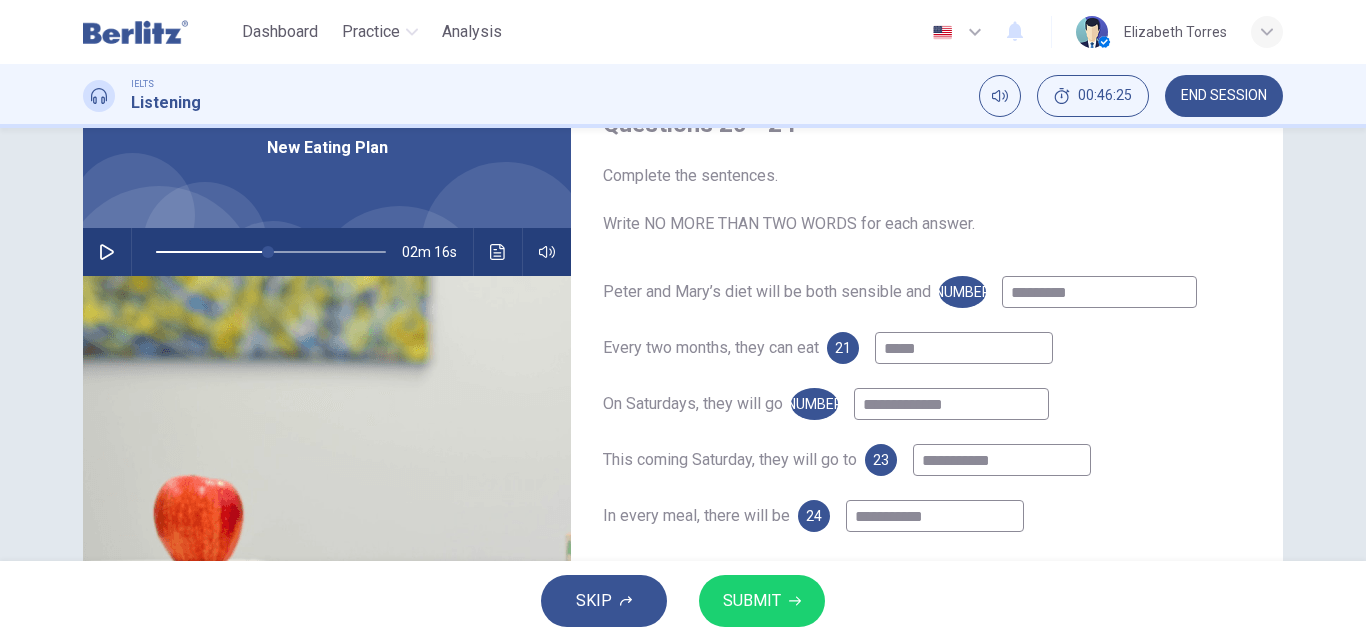 click on "**********" at bounding box center (1099, 292) 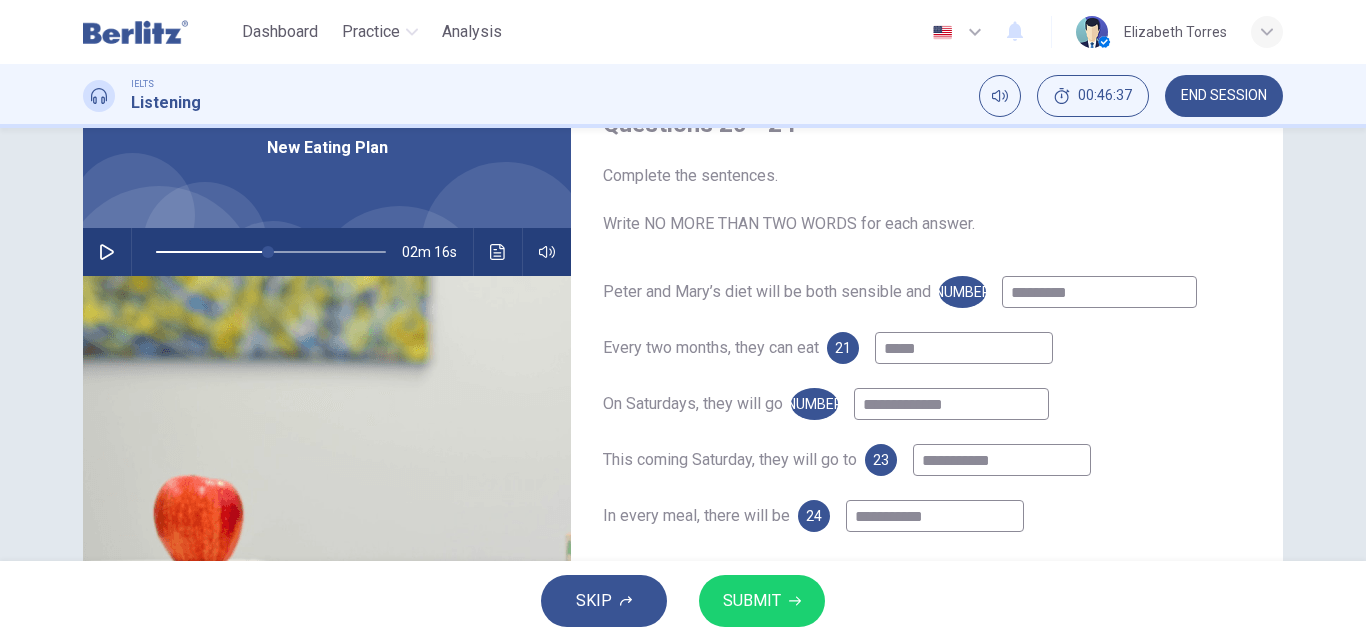 click on "**********" at bounding box center [1099, 292] 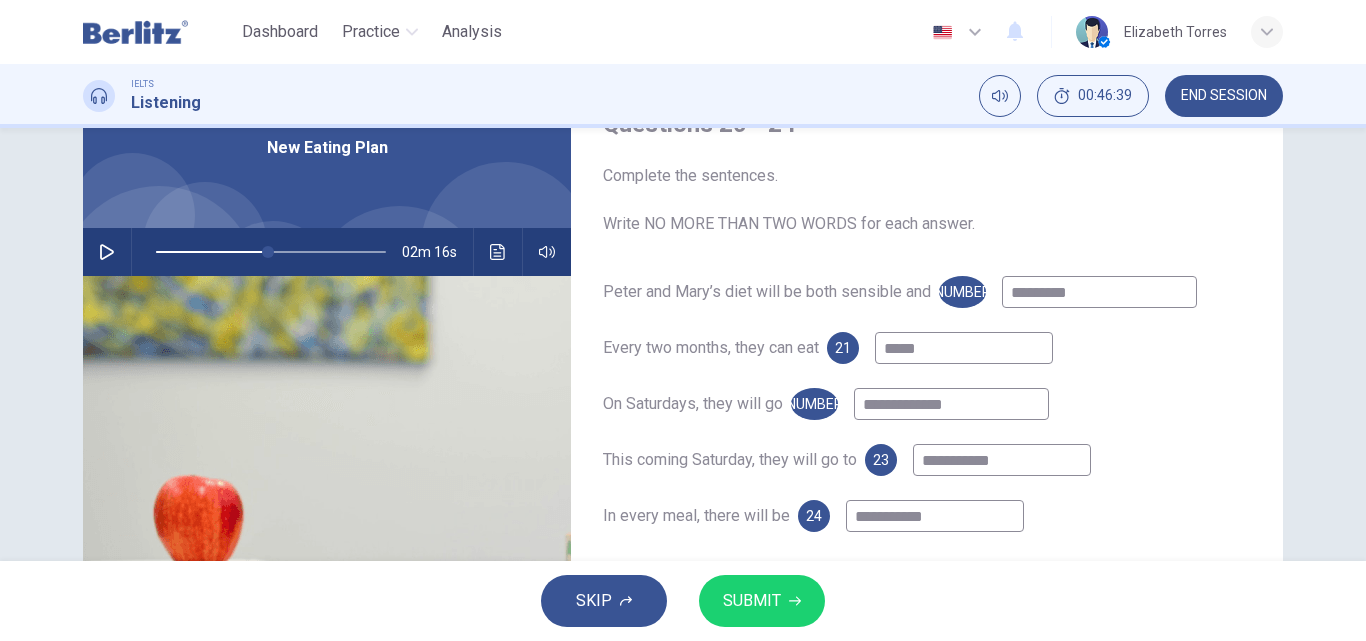 click on "**********" at bounding box center (1099, 292) 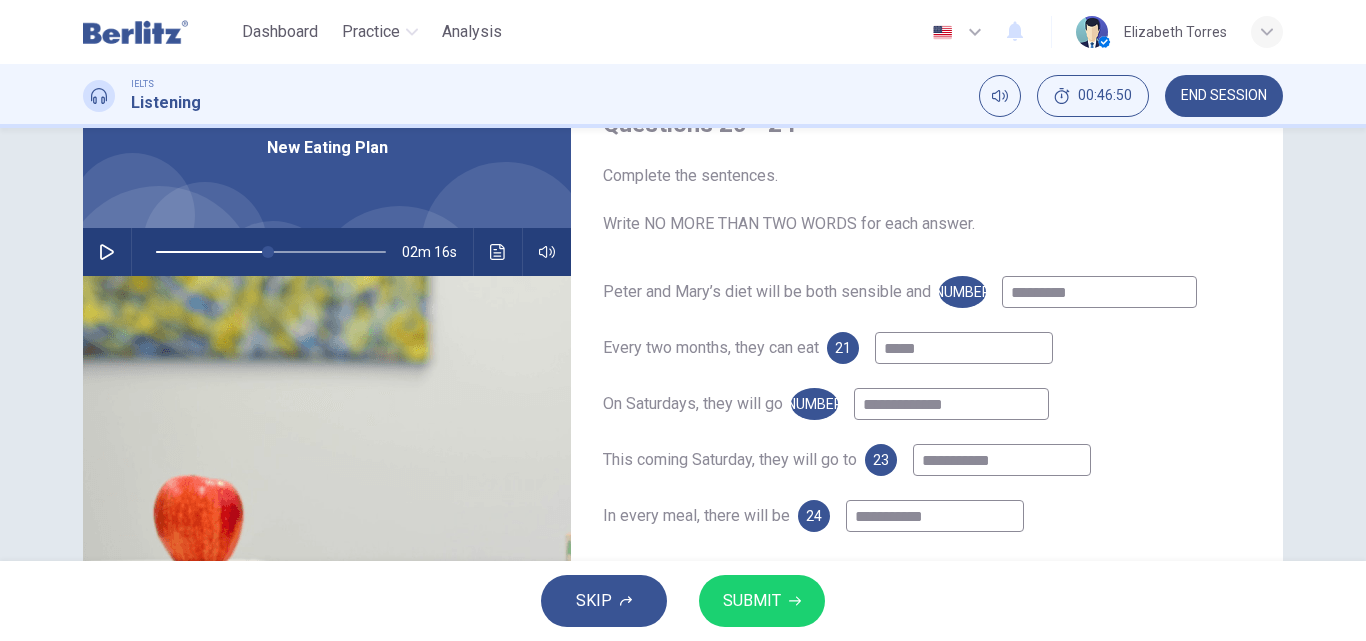 type on "**********" 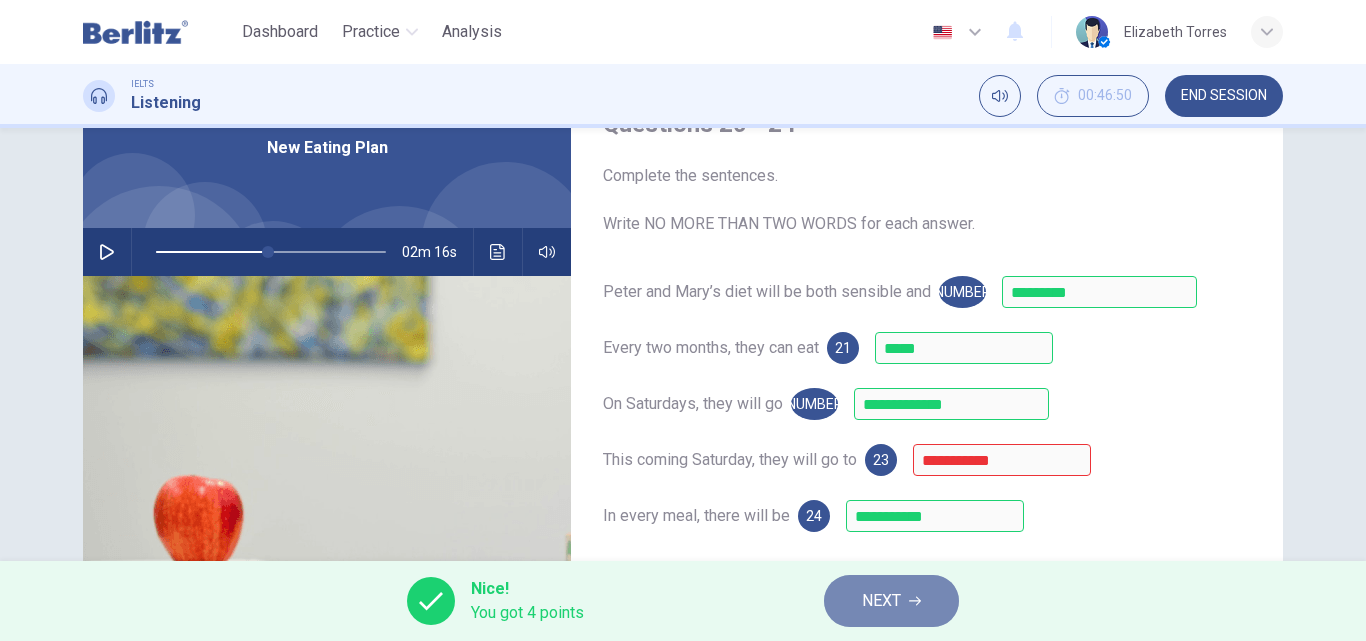 click at bounding box center [915, 601] 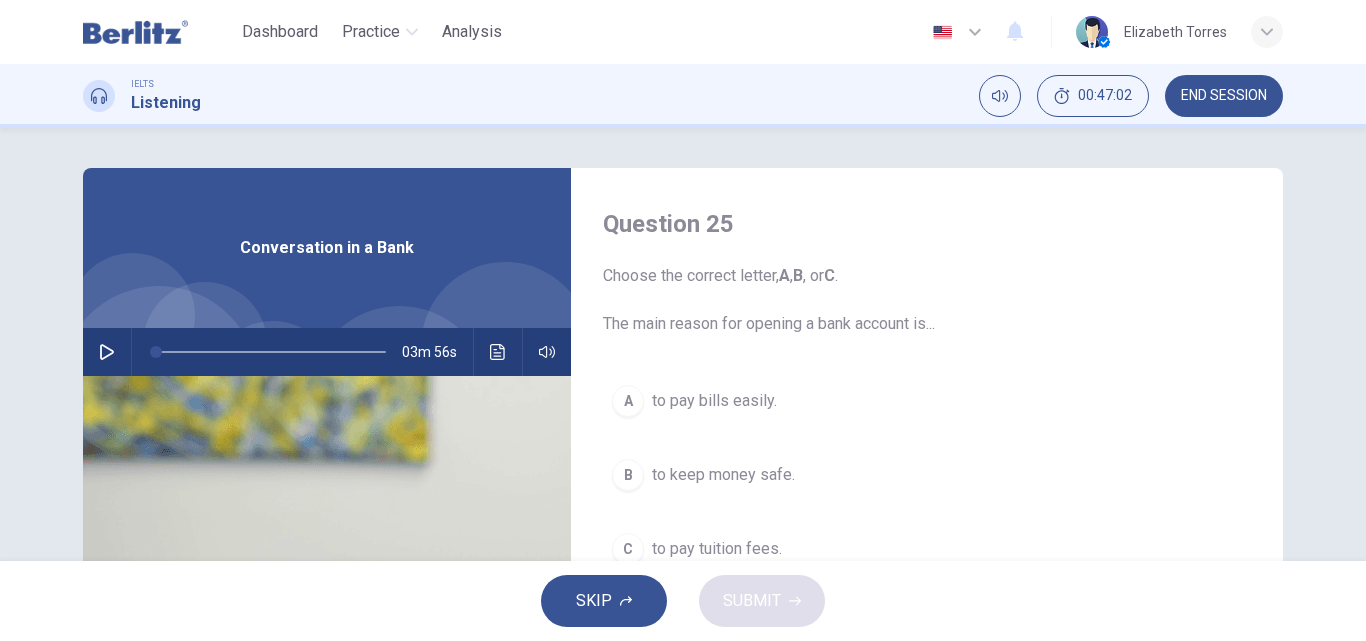 scroll, scrollTop: 100, scrollLeft: 0, axis: vertical 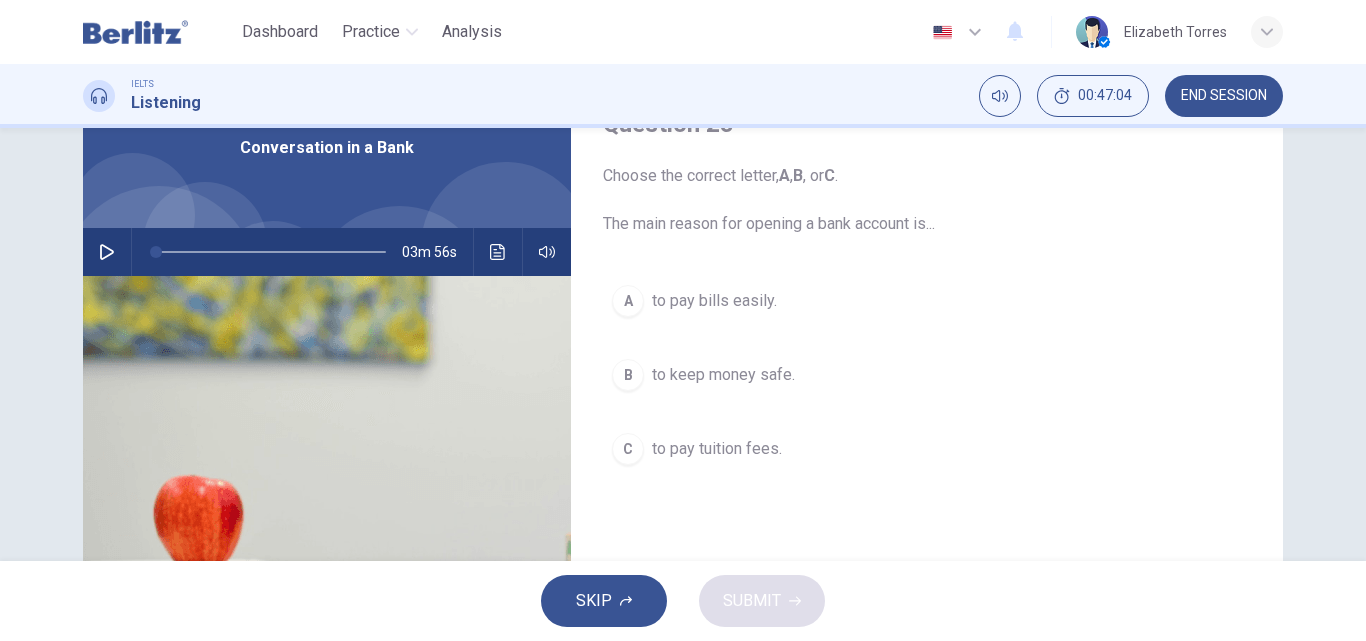 click at bounding box center [107, 252] 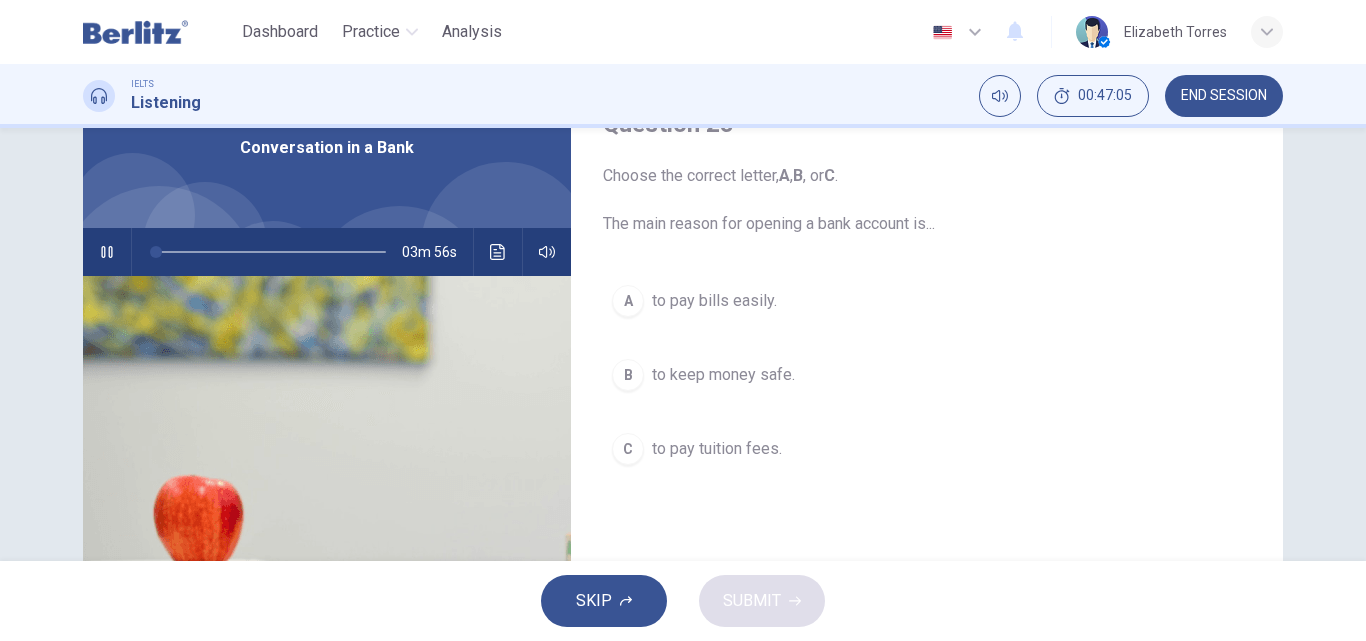 scroll, scrollTop: 0, scrollLeft: 0, axis: both 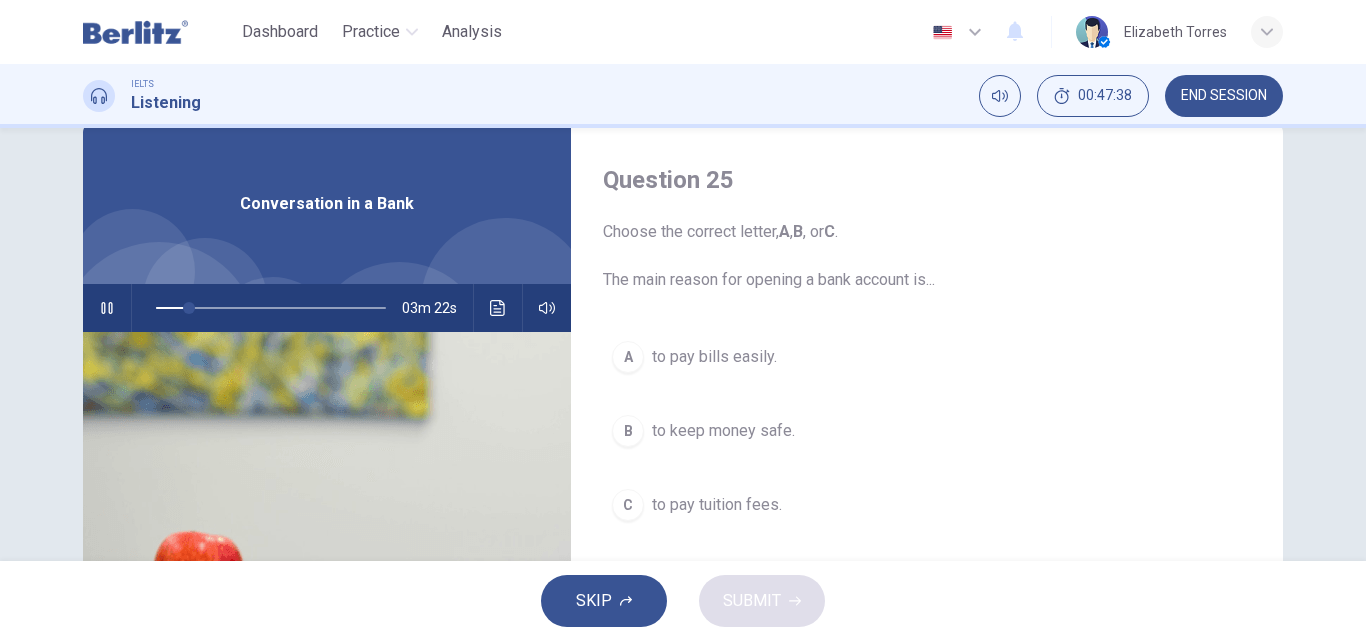 click on "to pay bills easily." at bounding box center (714, 357) 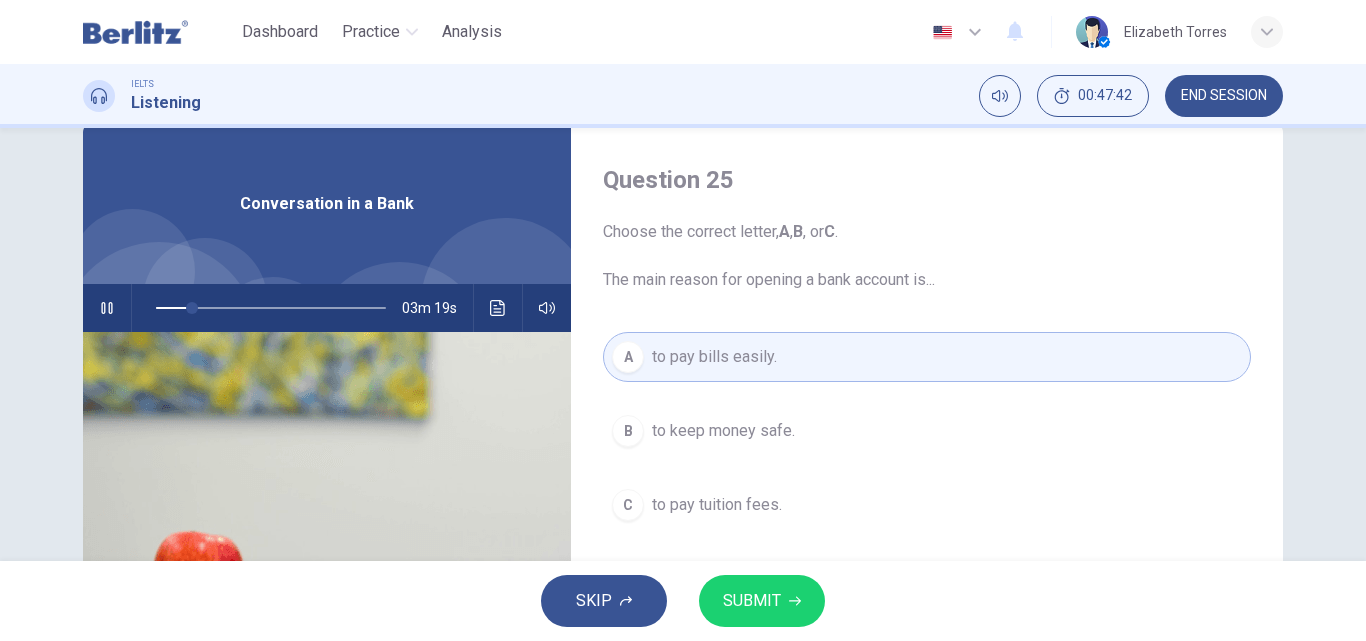 click on "SUBMIT" at bounding box center (752, 601) 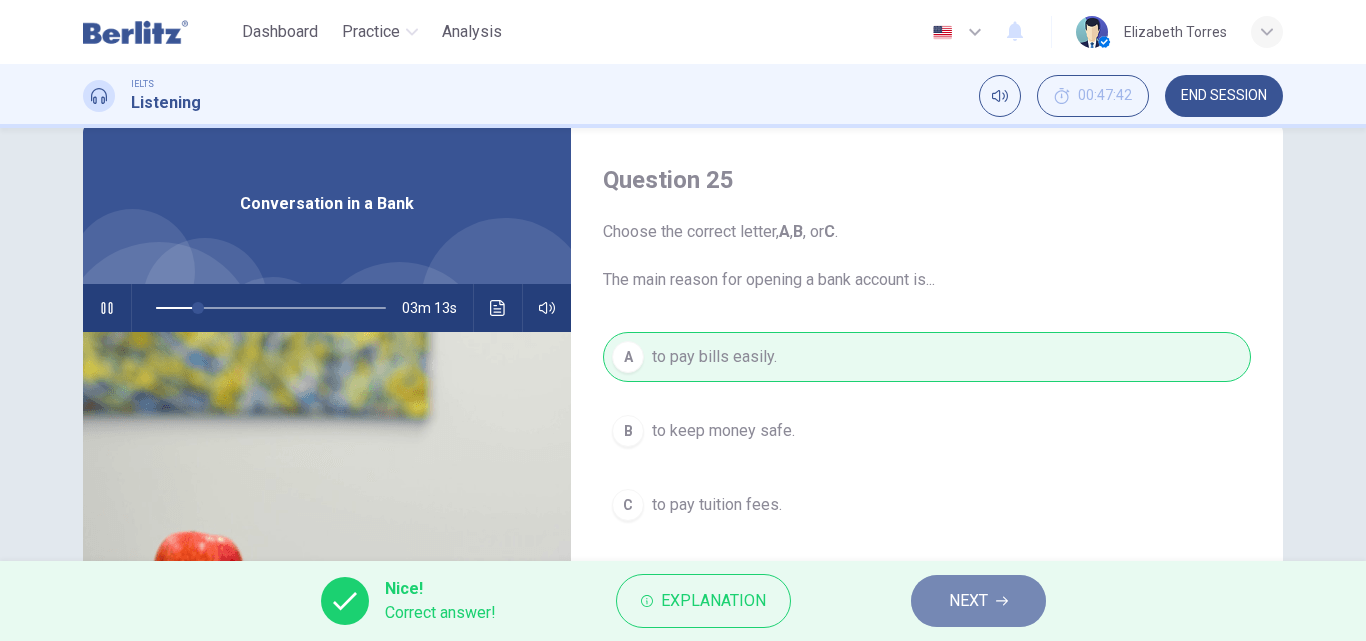 click on "NEXT" at bounding box center [968, 601] 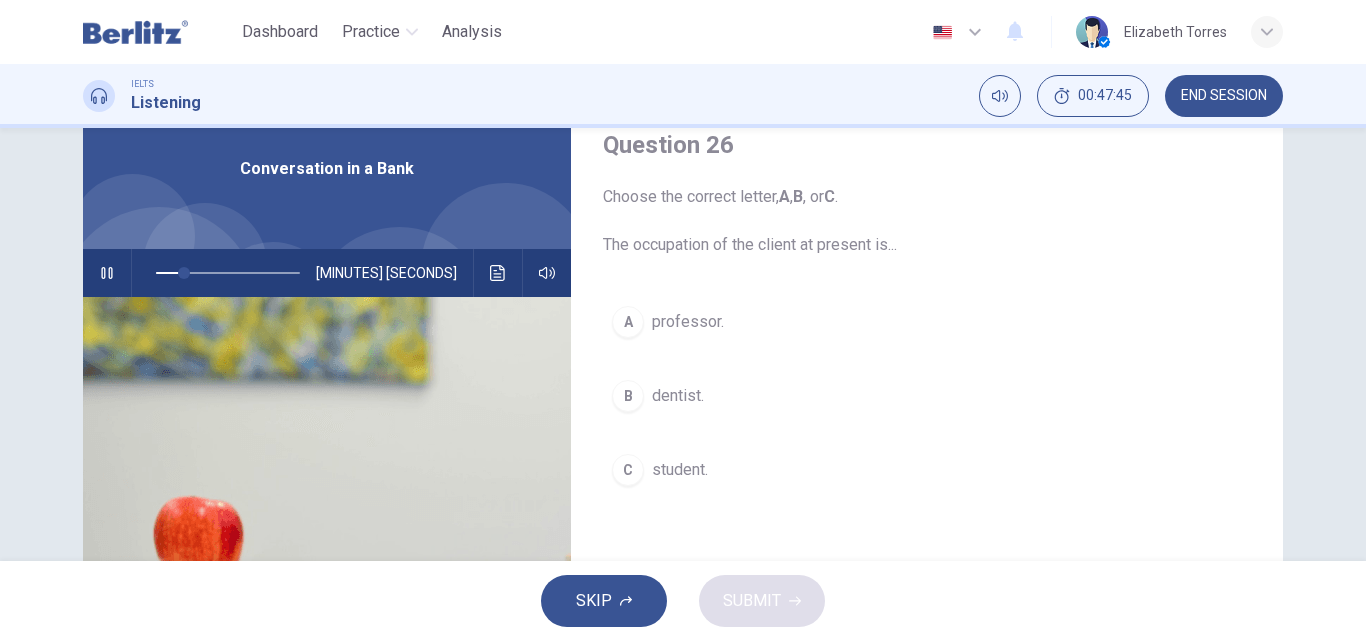 scroll, scrollTop: 44, scrollLeft: 0, axis: vertical 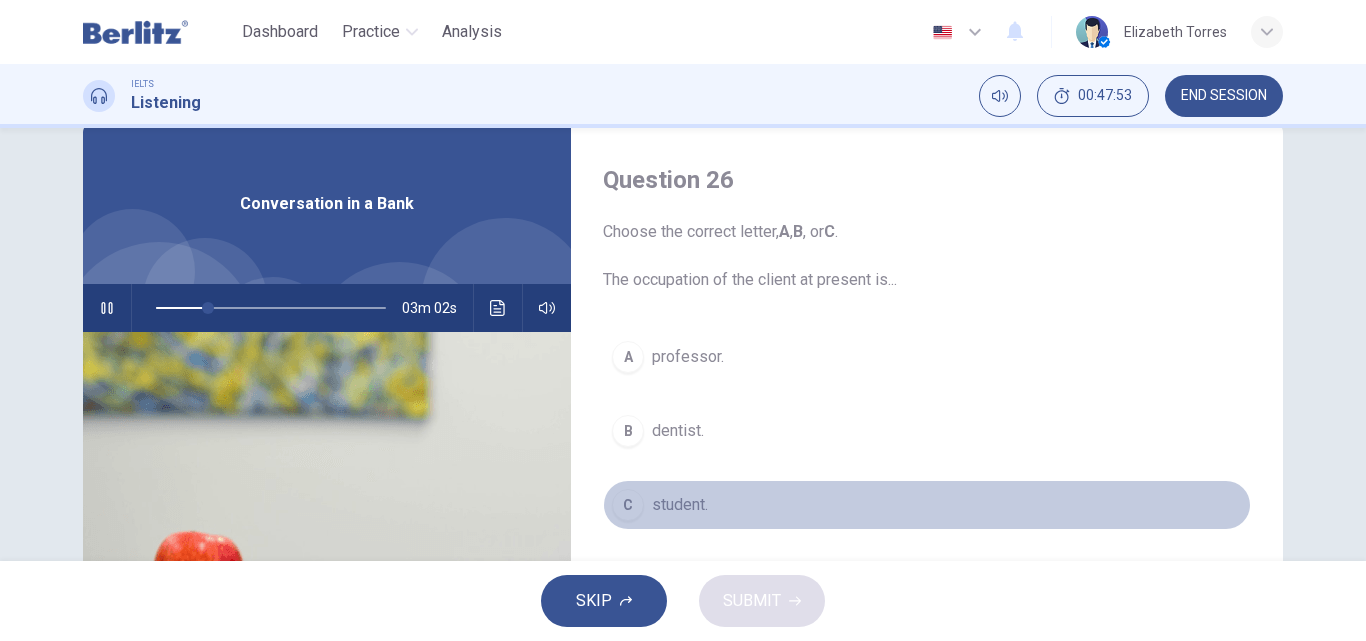click on "student." at bounding box center (688, 357) 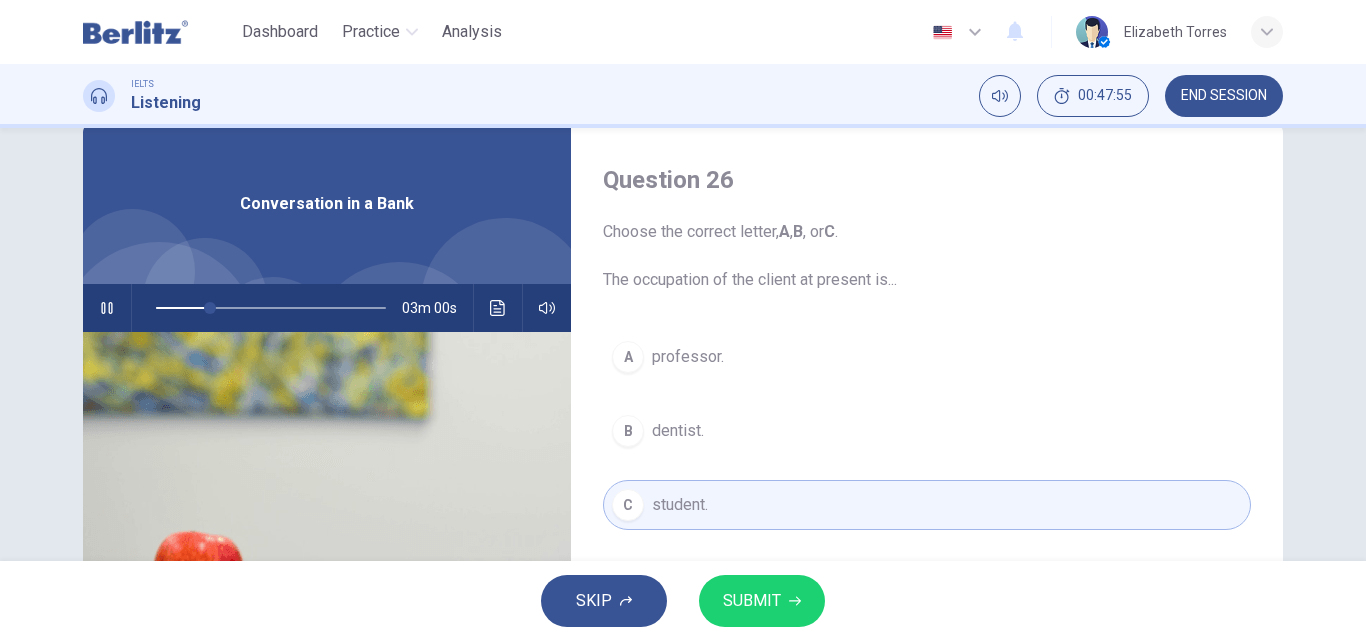 click on "SUBMIT" at bounding box center (752, 601) 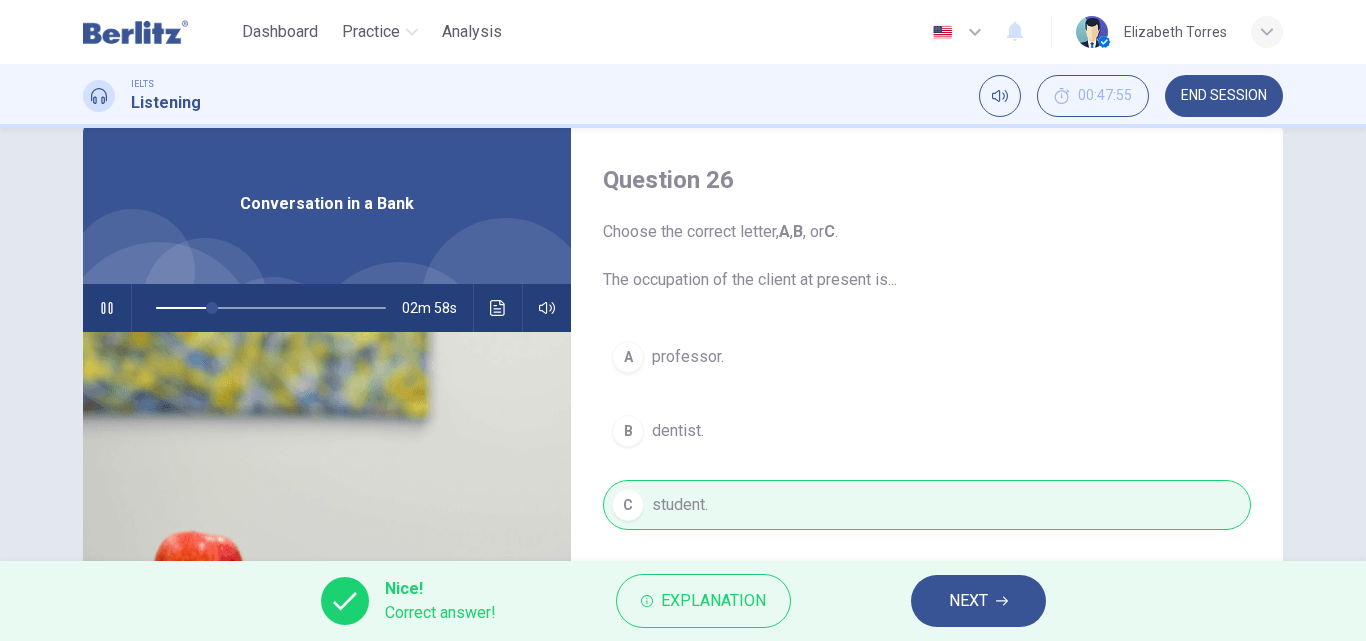click on "NEXT" at bounding box center [968, 601] 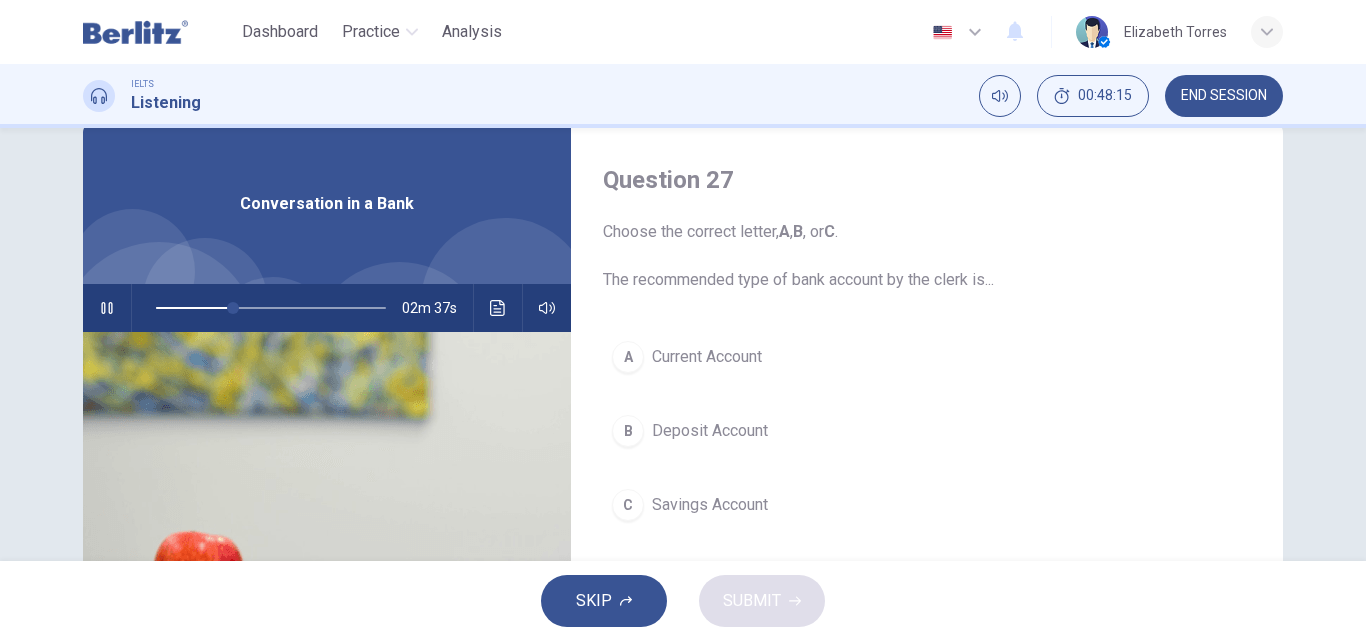 click on "Deposit Account" at bounding box center (707, 357) 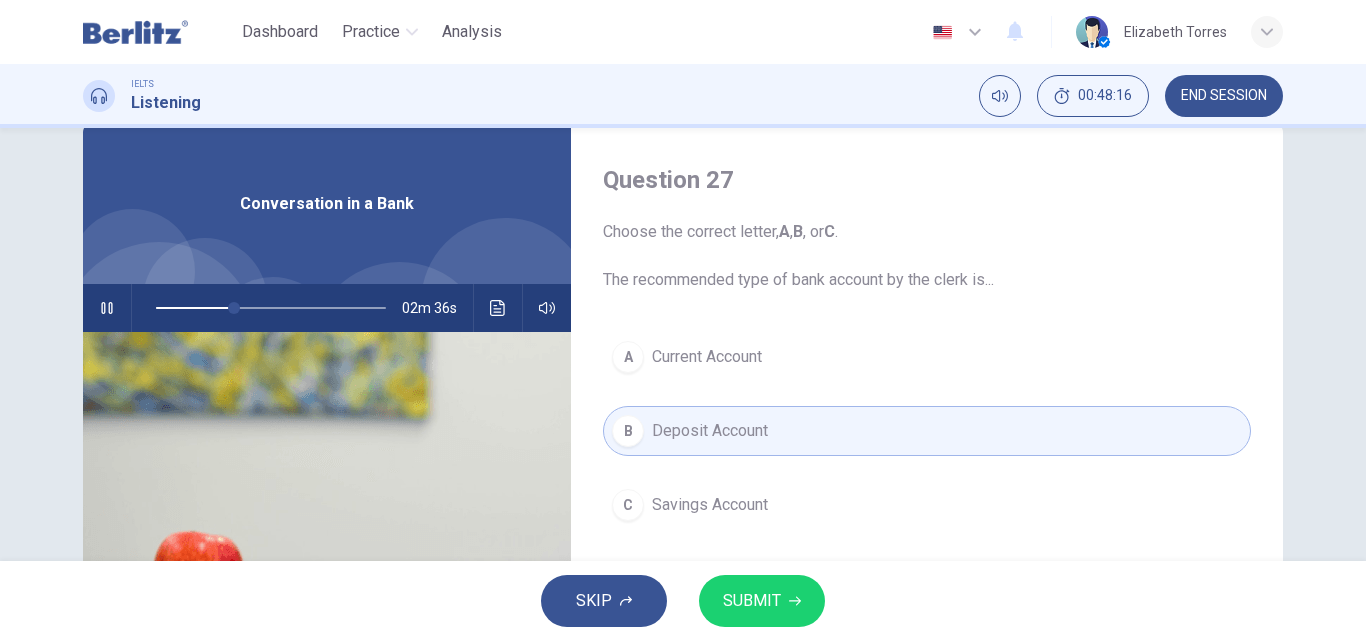 click on "SUBMIT" at bounding box center [752, 601] 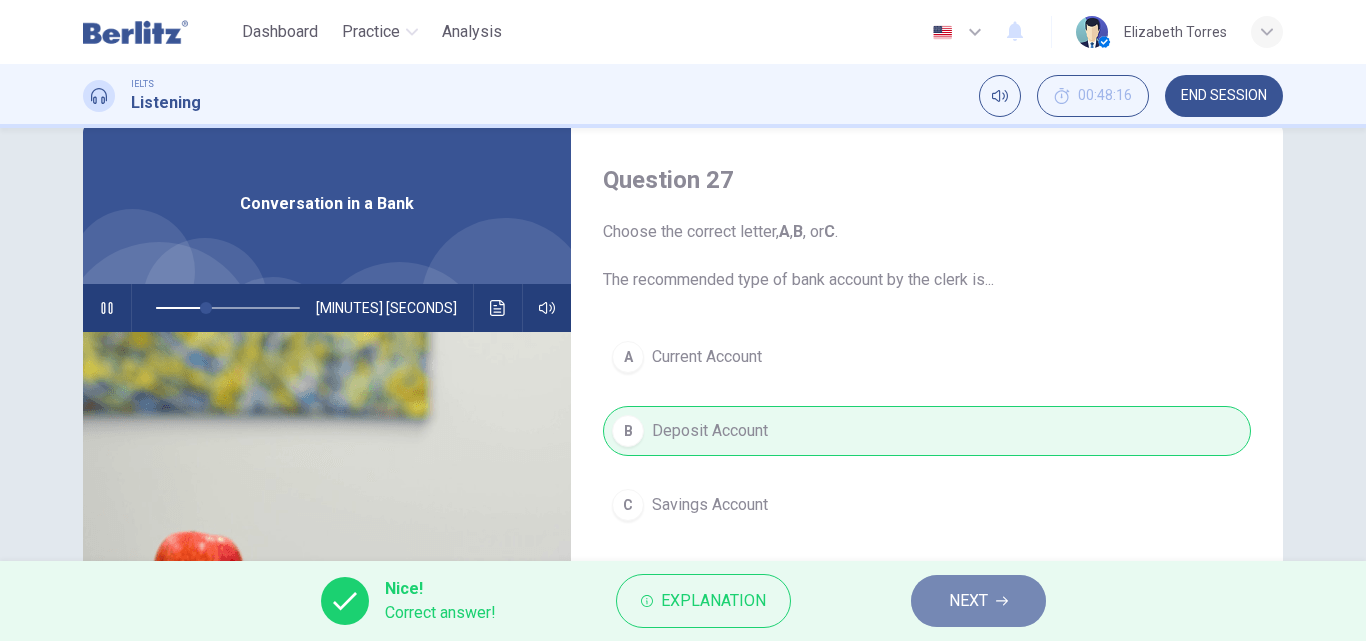 click on "NEXT" at bounding box center (968, 601) 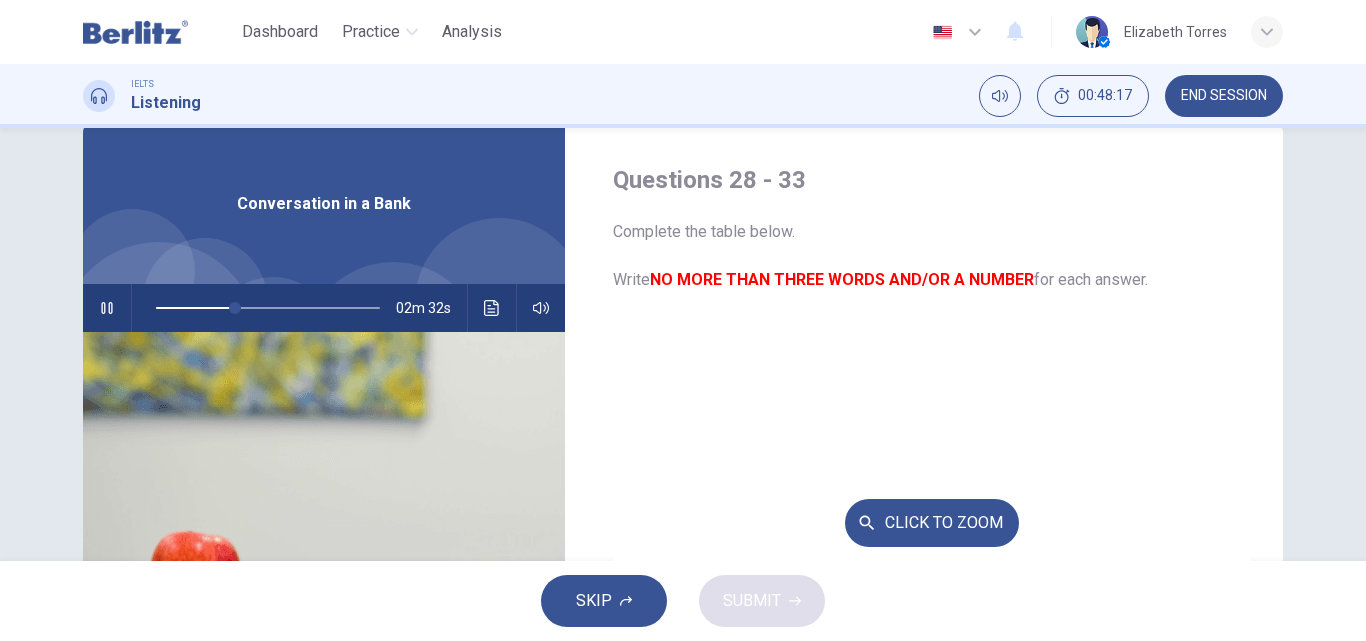scroll, scrollTop: 100, scrollLeft: 0, axis: vertical 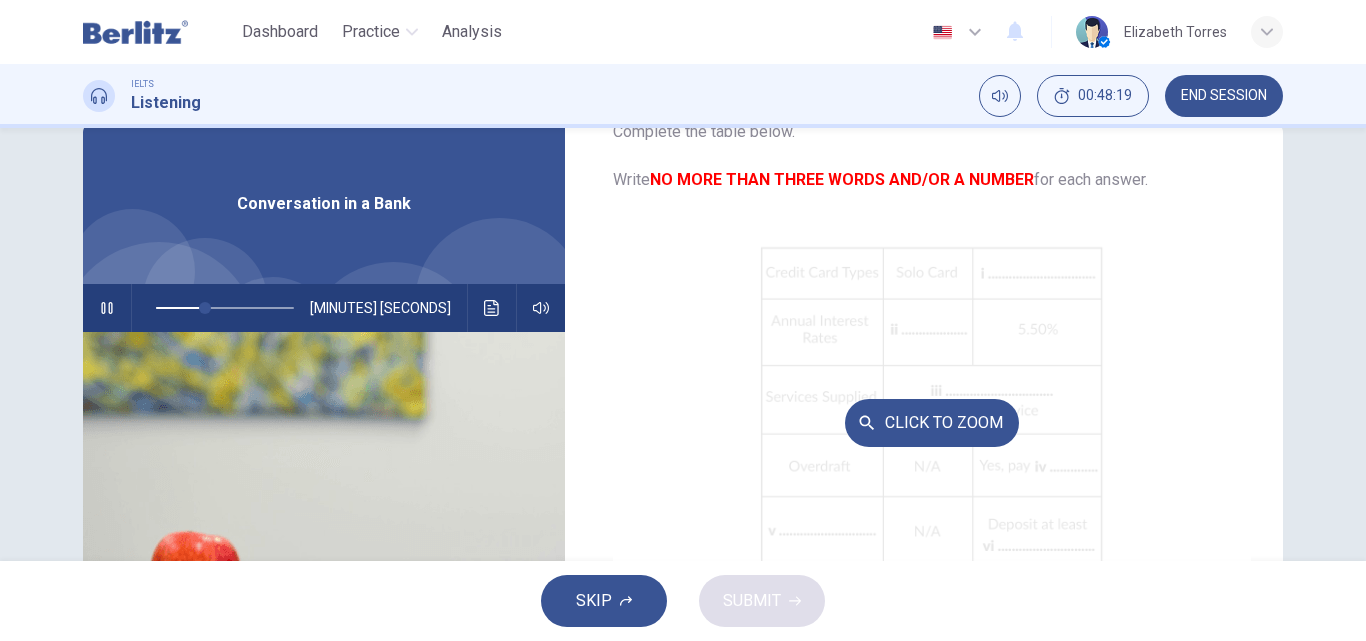 click on "Click to Zoom" at bounding box center (932, 423) 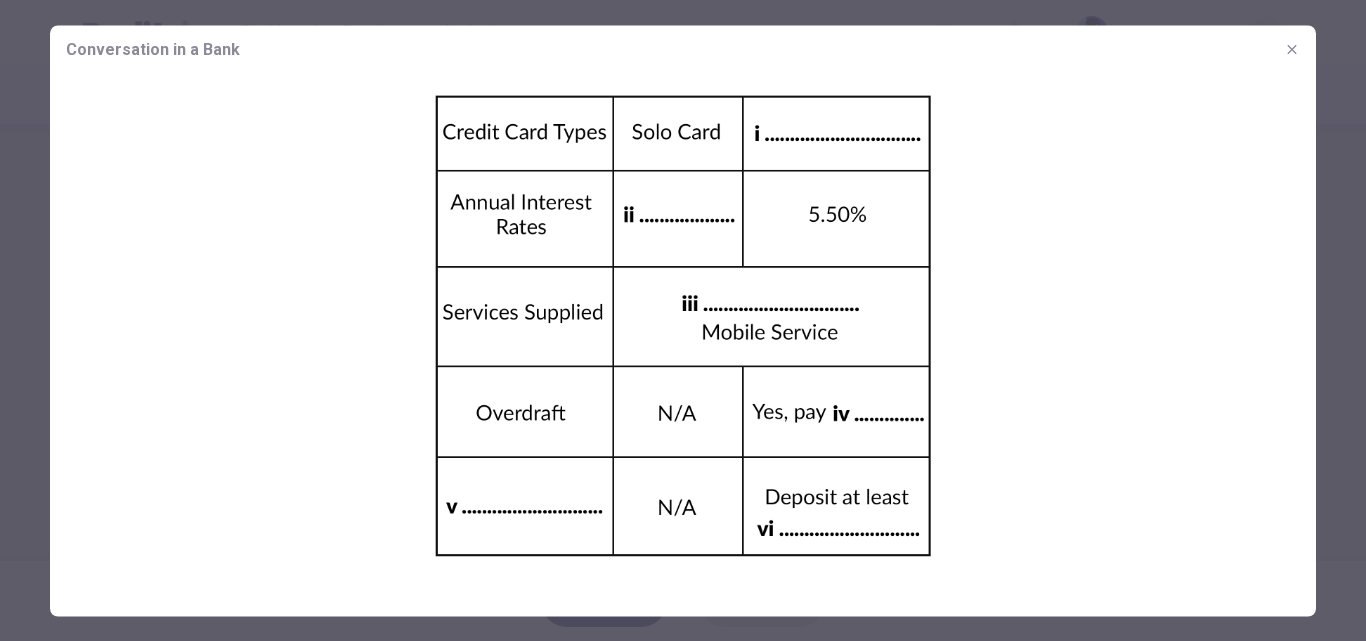 click at bounding box center (683, 326) 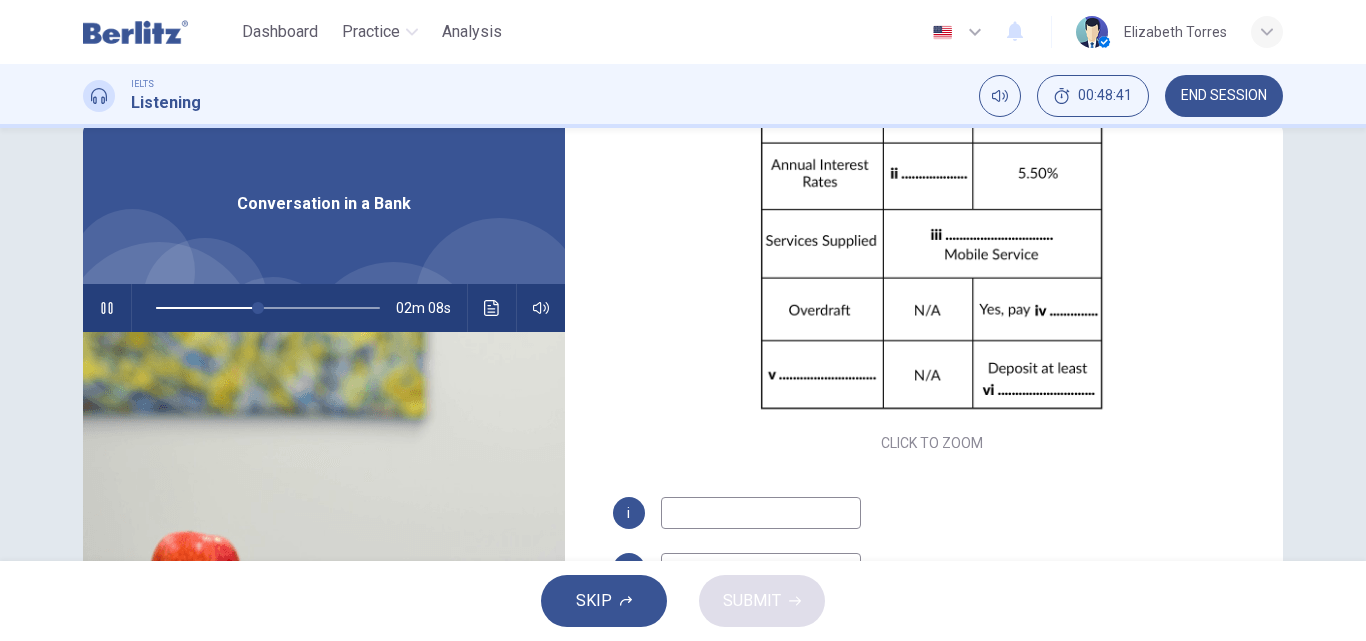 scroll, scrollTop: 286, scrollLeft: 0, axis: vertical 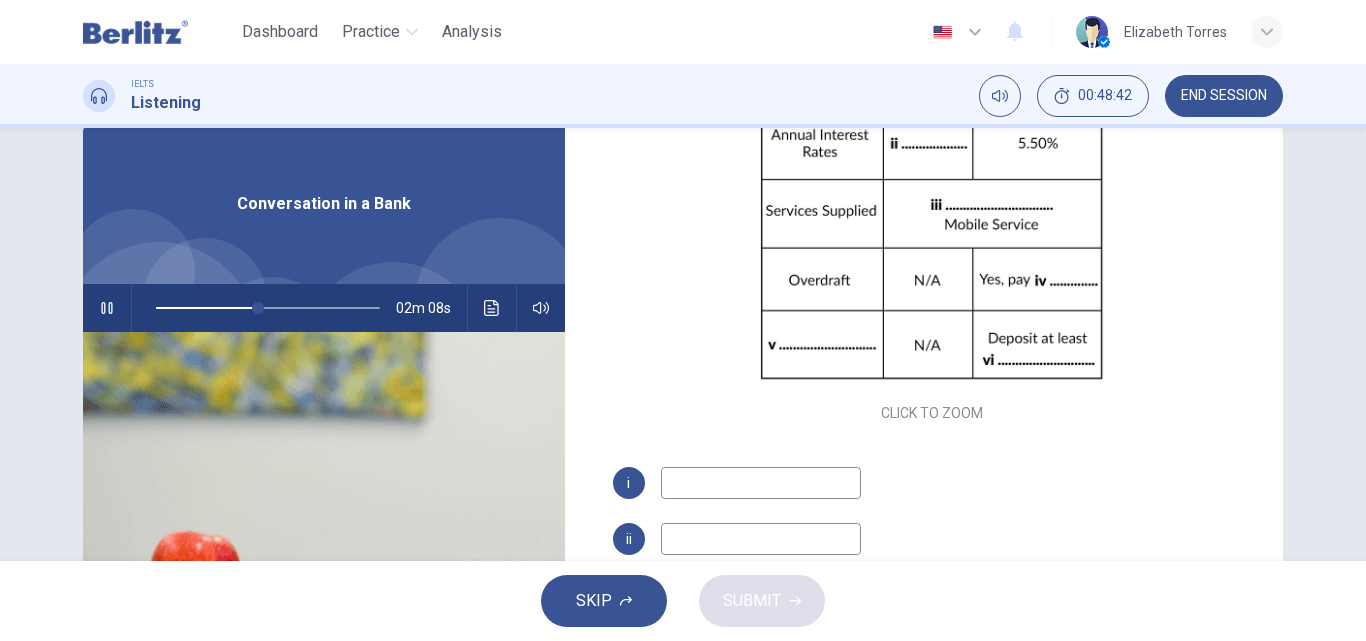 click at bounding box center [761, 483] 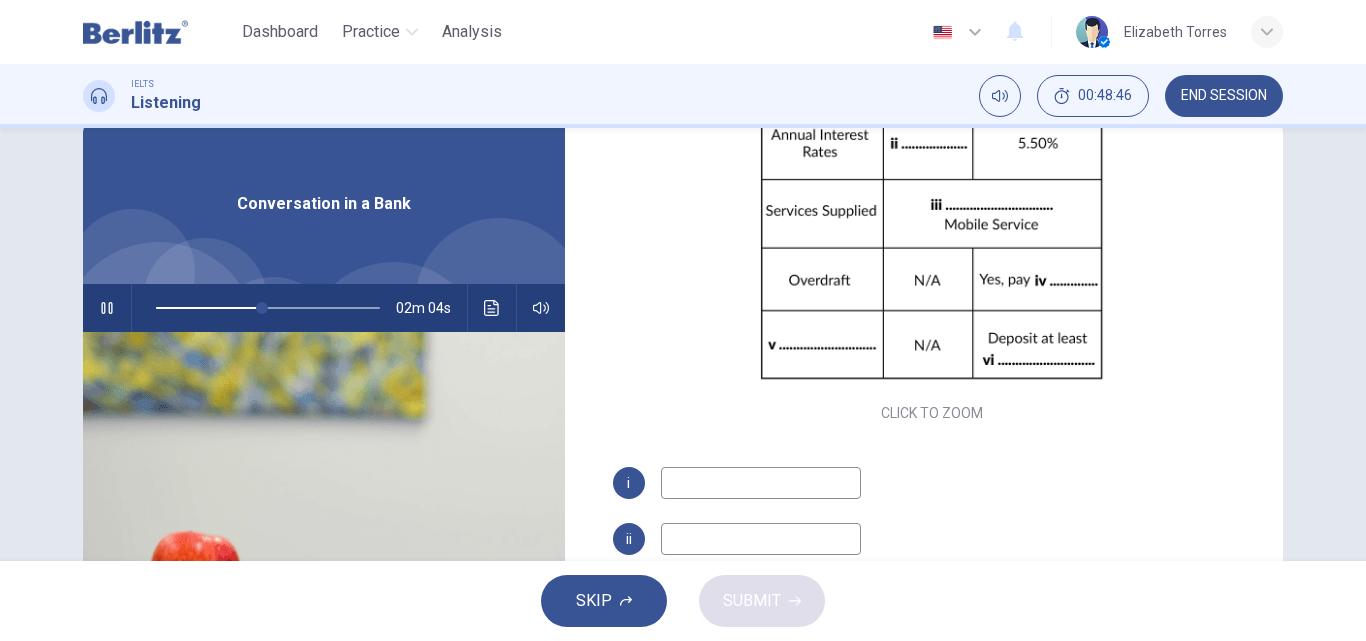click at bounding box center (761, 483) 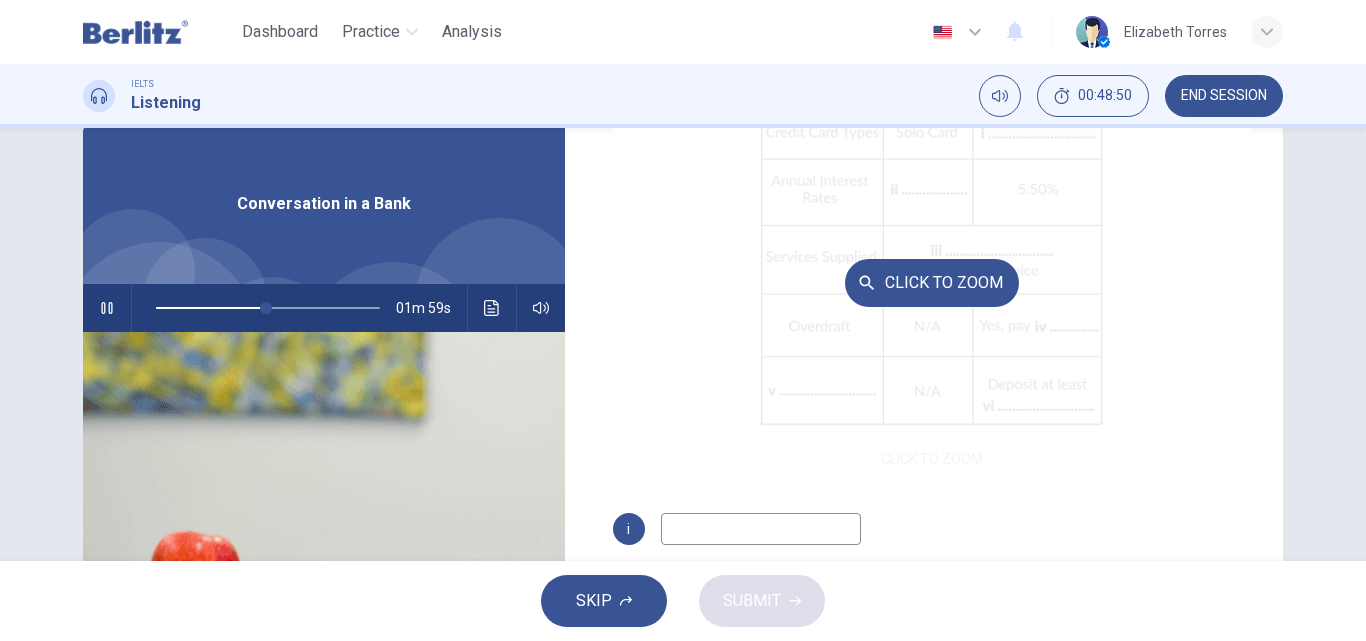 scroll, scrollTop: 286, scrollLeft: 0, axis: vertical 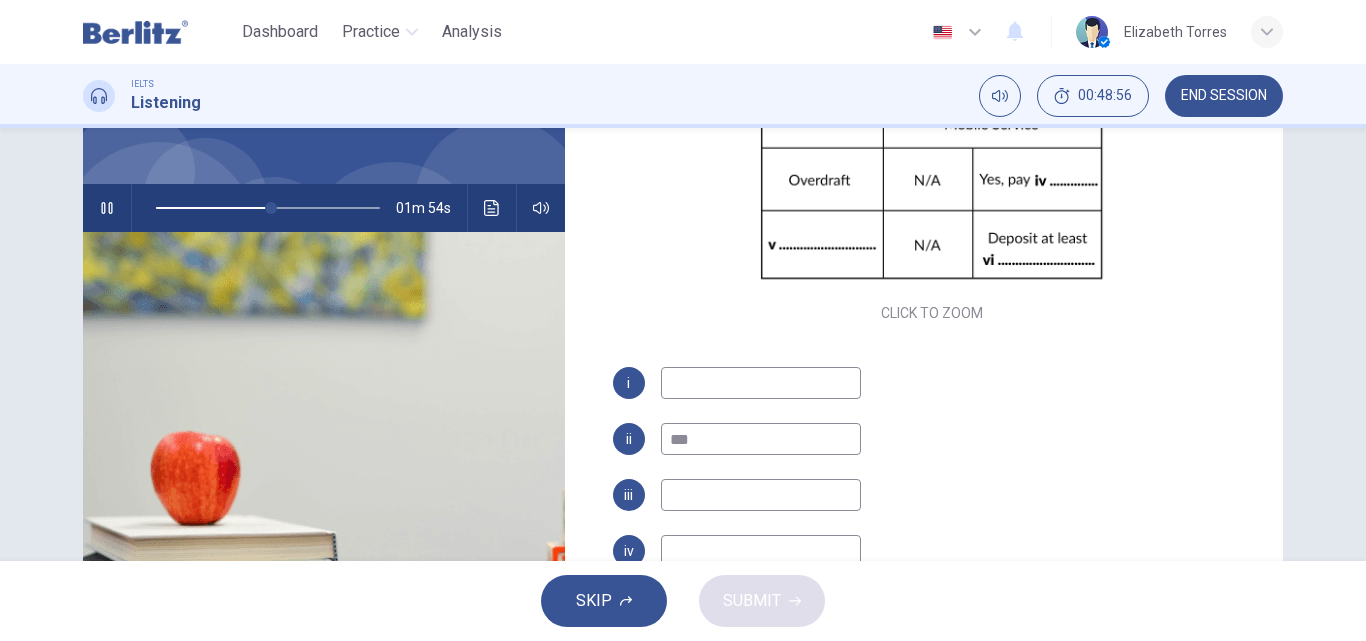 type on "***" 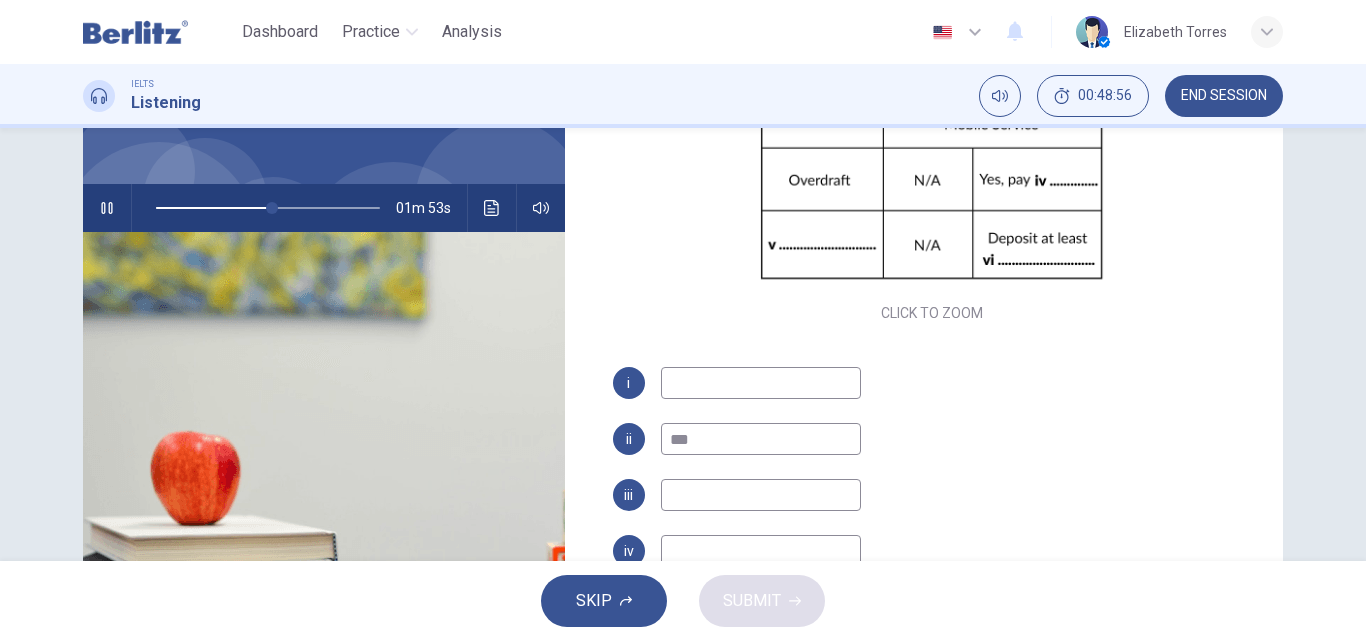 click at bounding box center (761, 383) 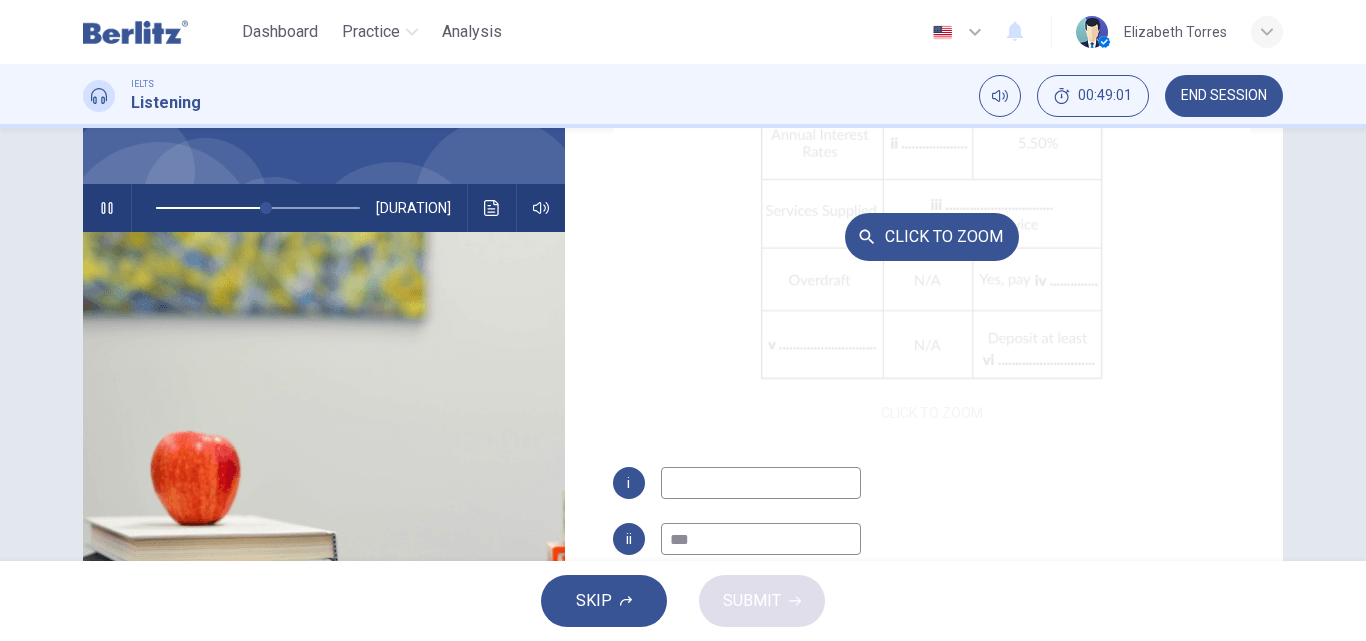 scroll, scrollTop: 0, scrollLeft: 0, axis: both 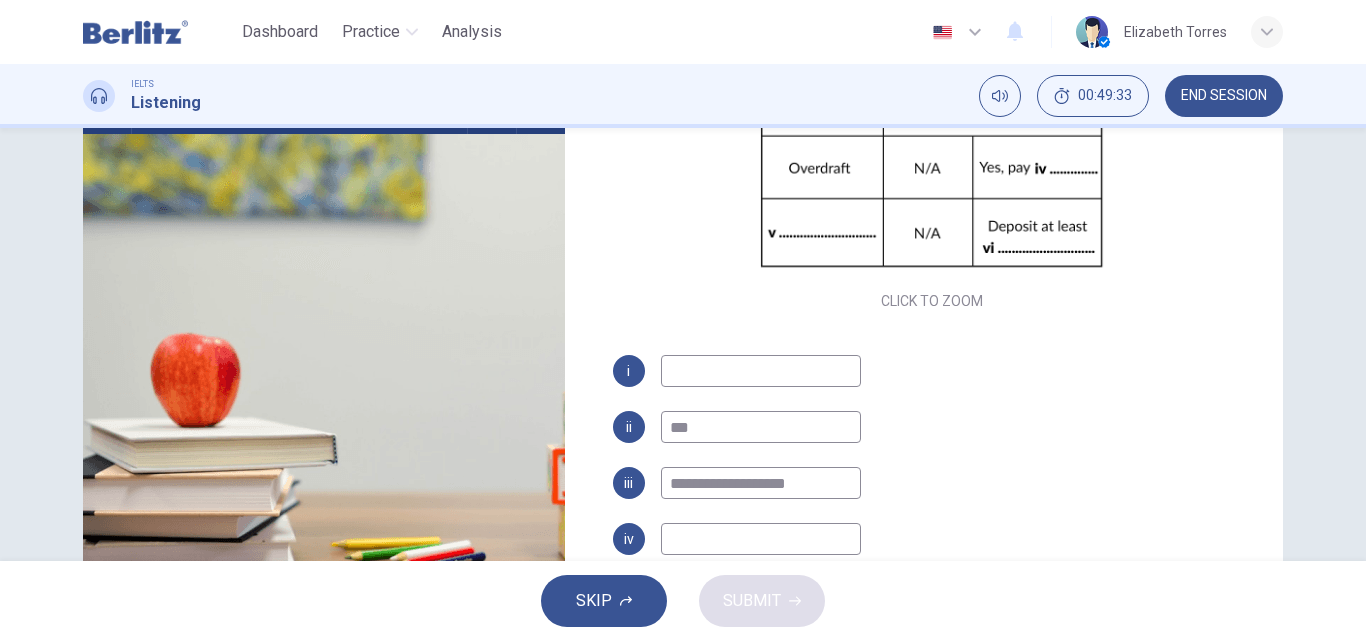 type on "**********" 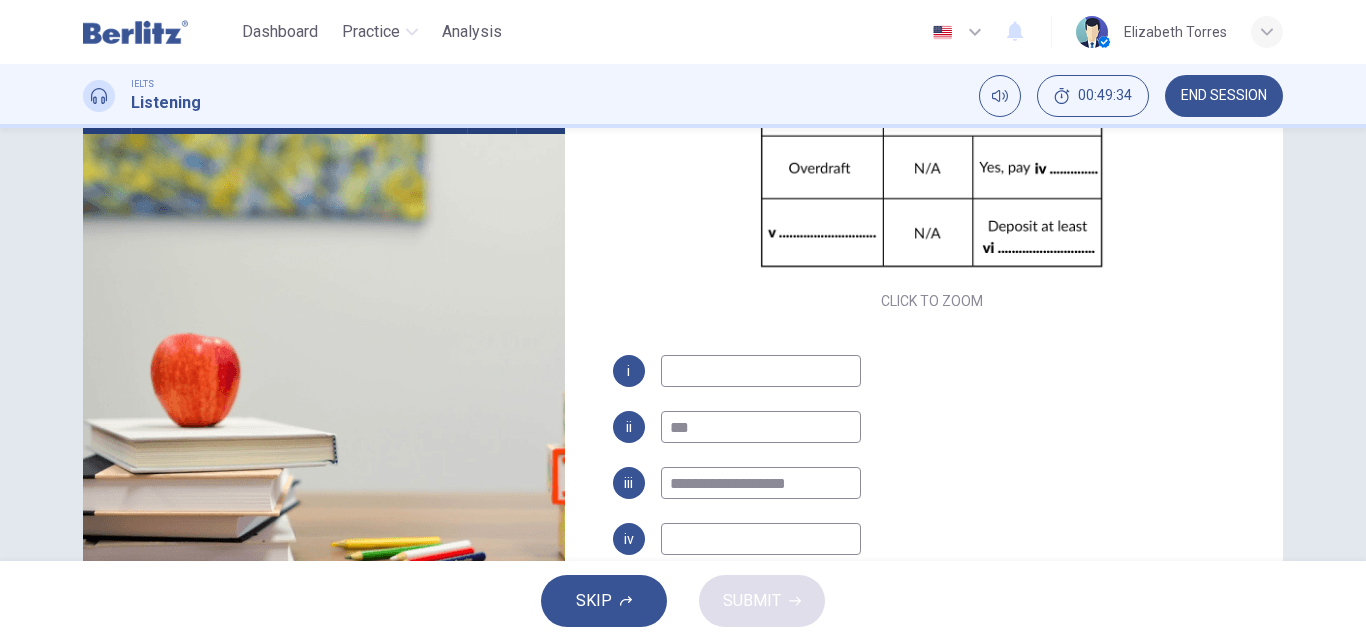 click at bounding box center [761, 371] 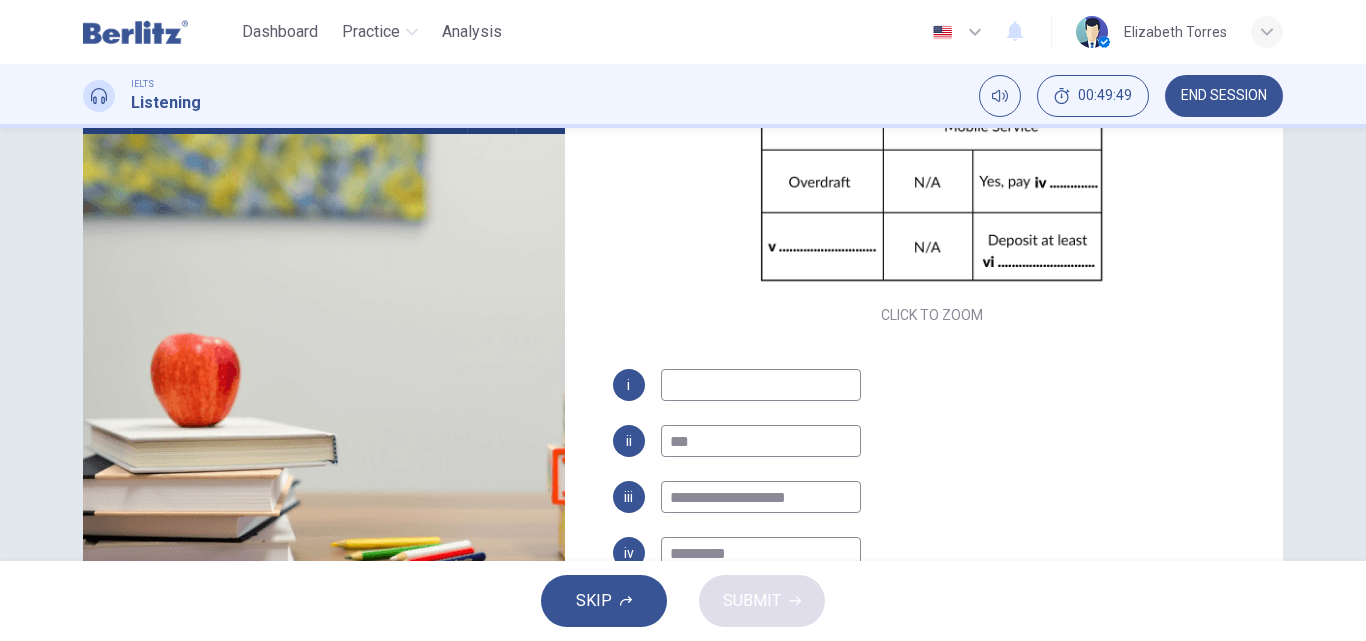 scroll, scrollTop: 286, scrollLeft: 0, axis: vertical 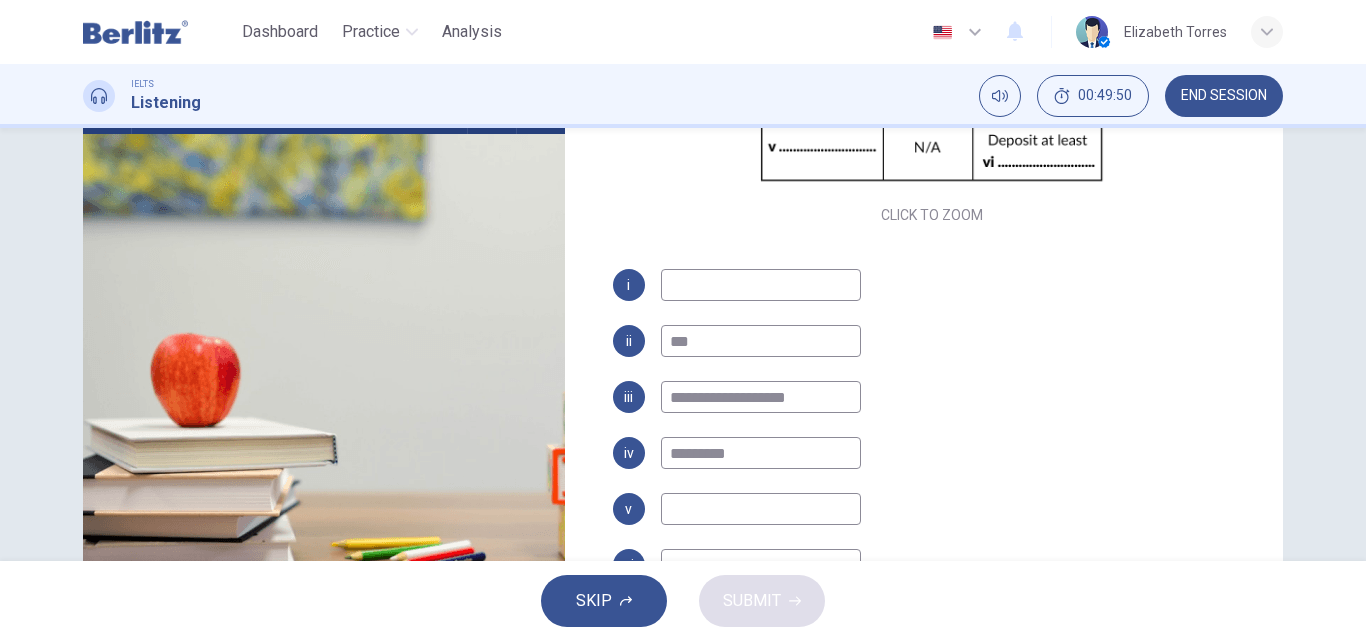 type on "*********" 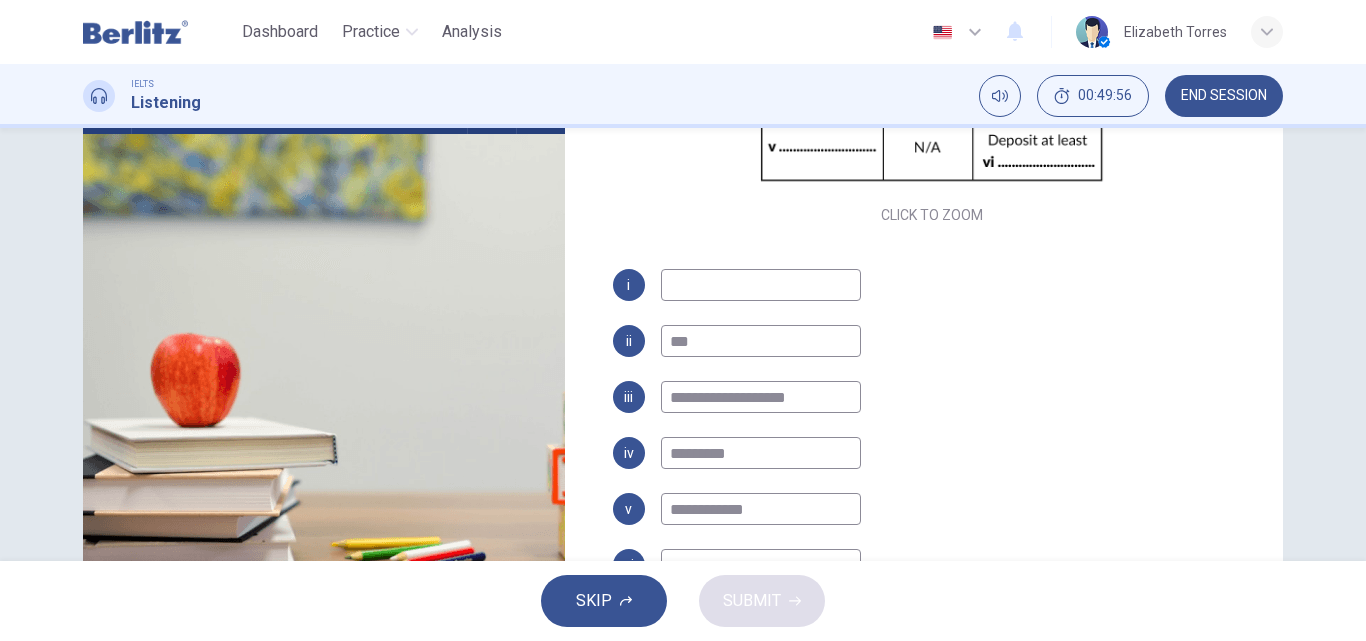 scroll, scrollTop: 342, scrollLeft: 0, axis: vertical 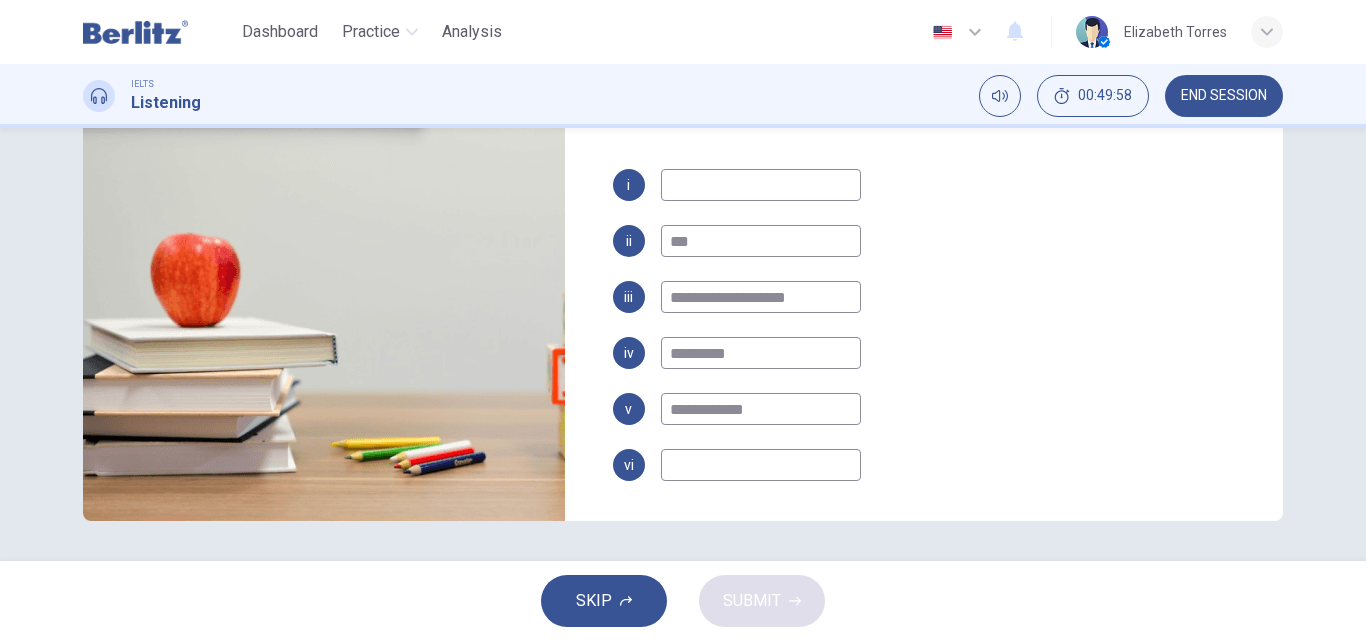 type on "**********" 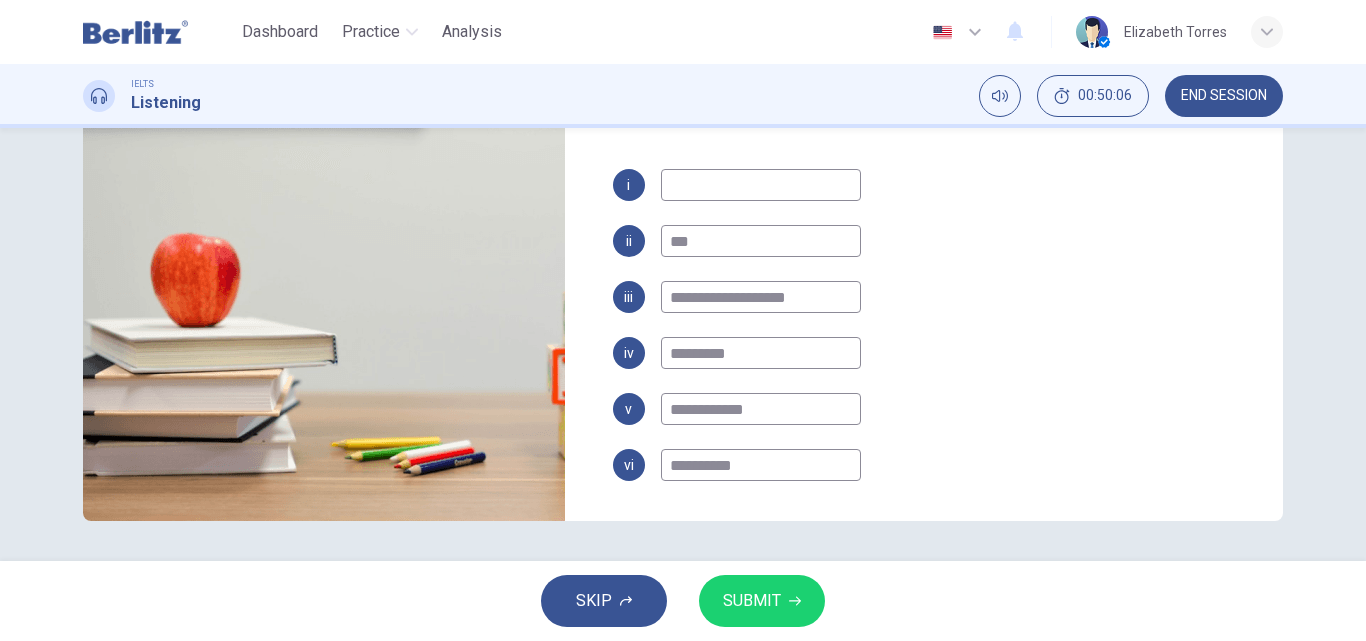 scroll, scrollTop: 186, scrollLeft: 0, axis: vertical 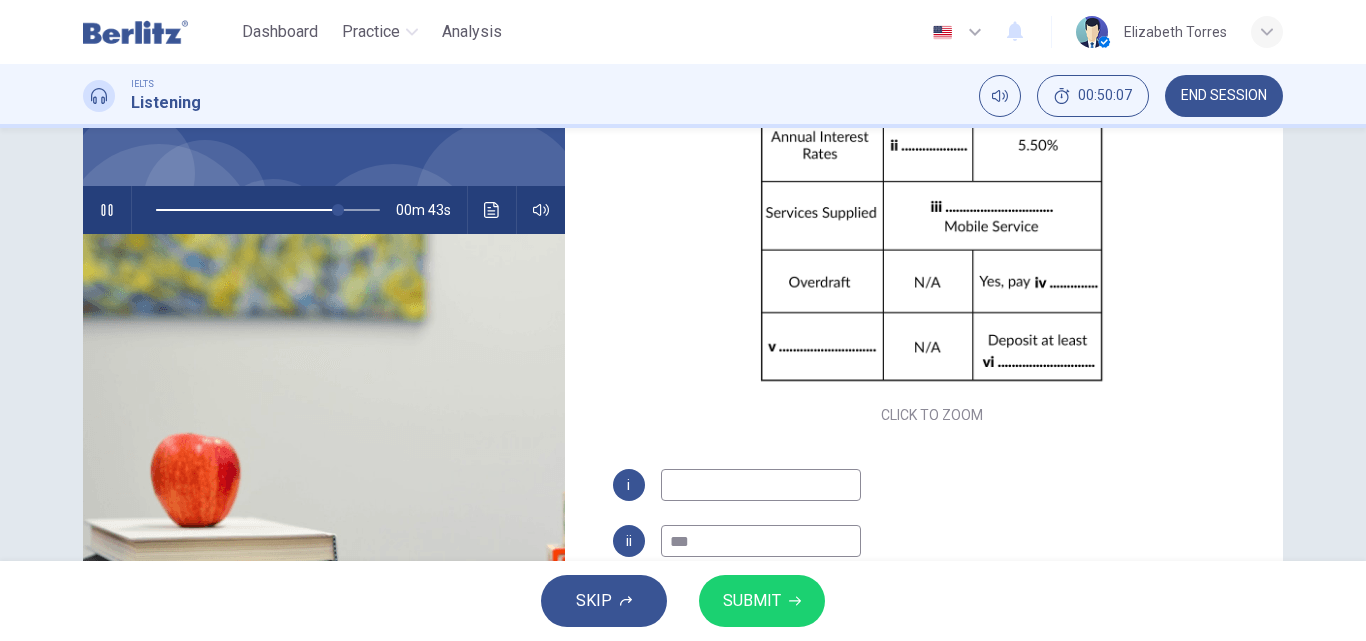type on "******" 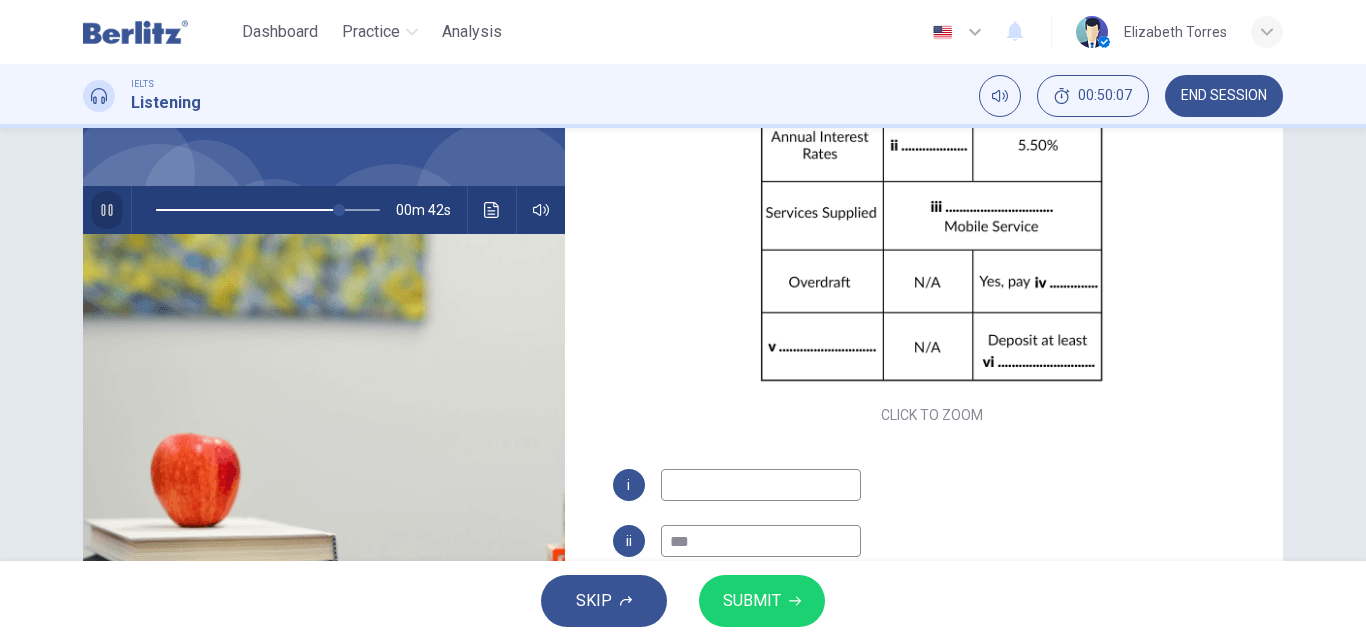 click at bounding box center [107, 210] 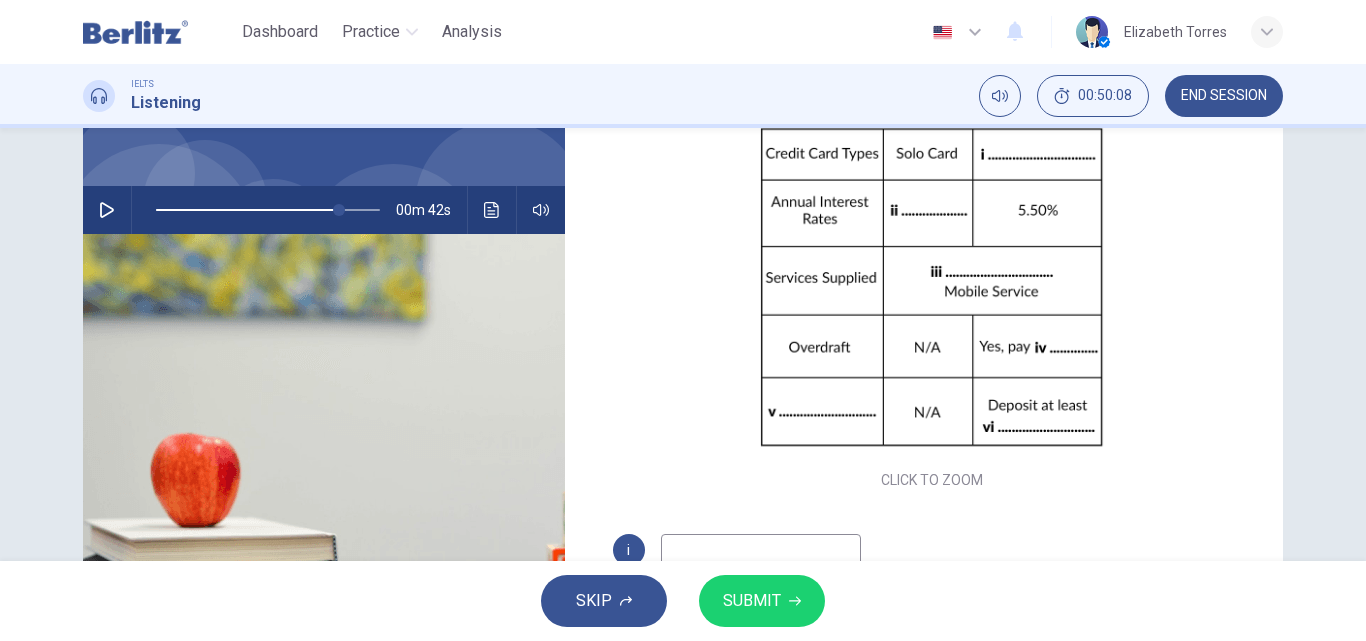 scroll, scrollTop: 86, scrollLeft: 0, axis: vertical 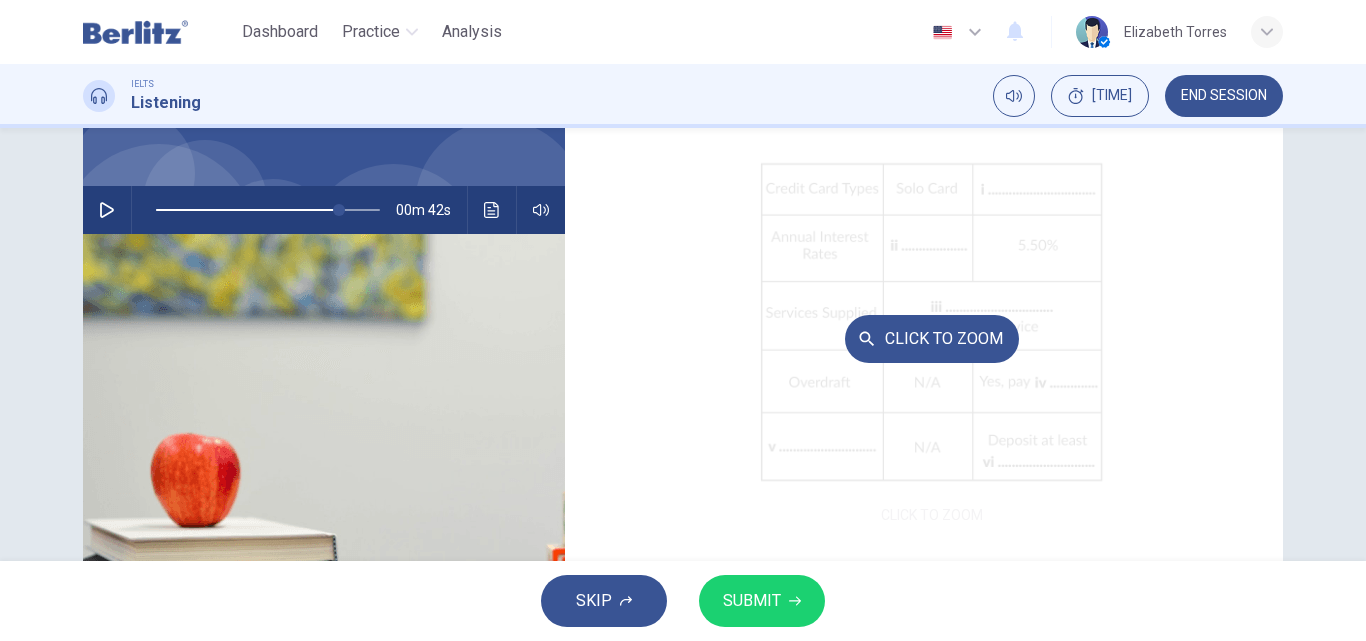 click on "Click to Zoom" at bounding box center (932, 338) 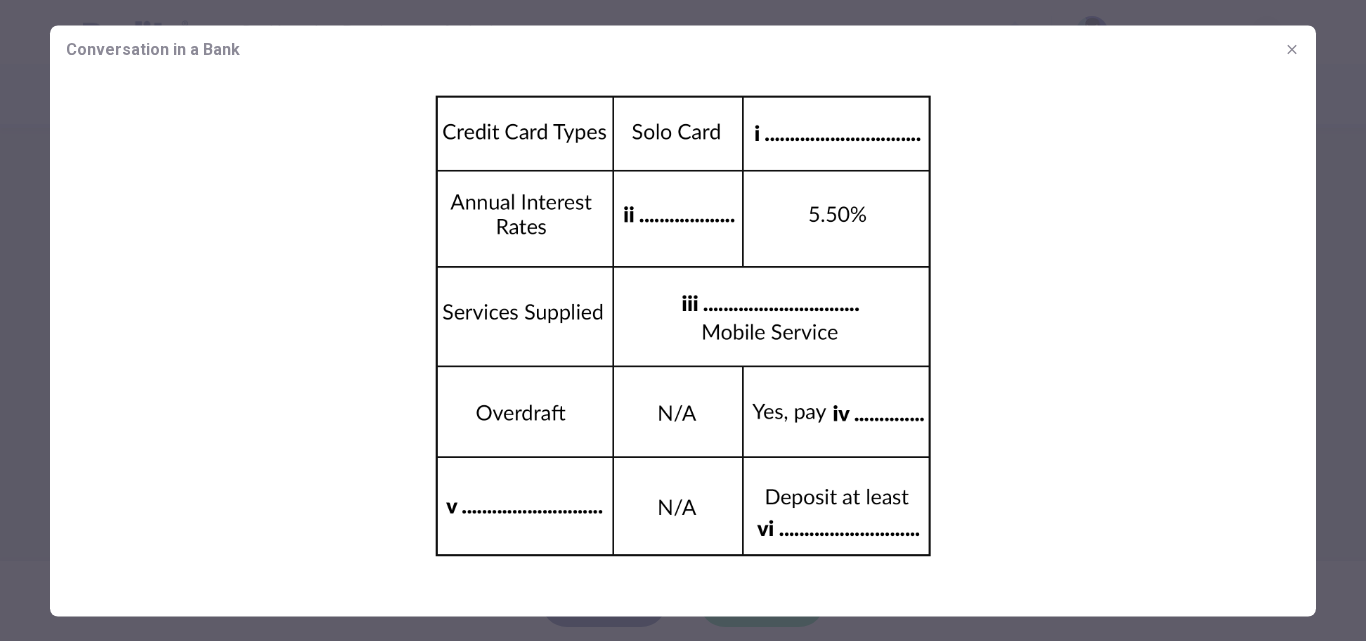 click at bounding box center (683, 320) 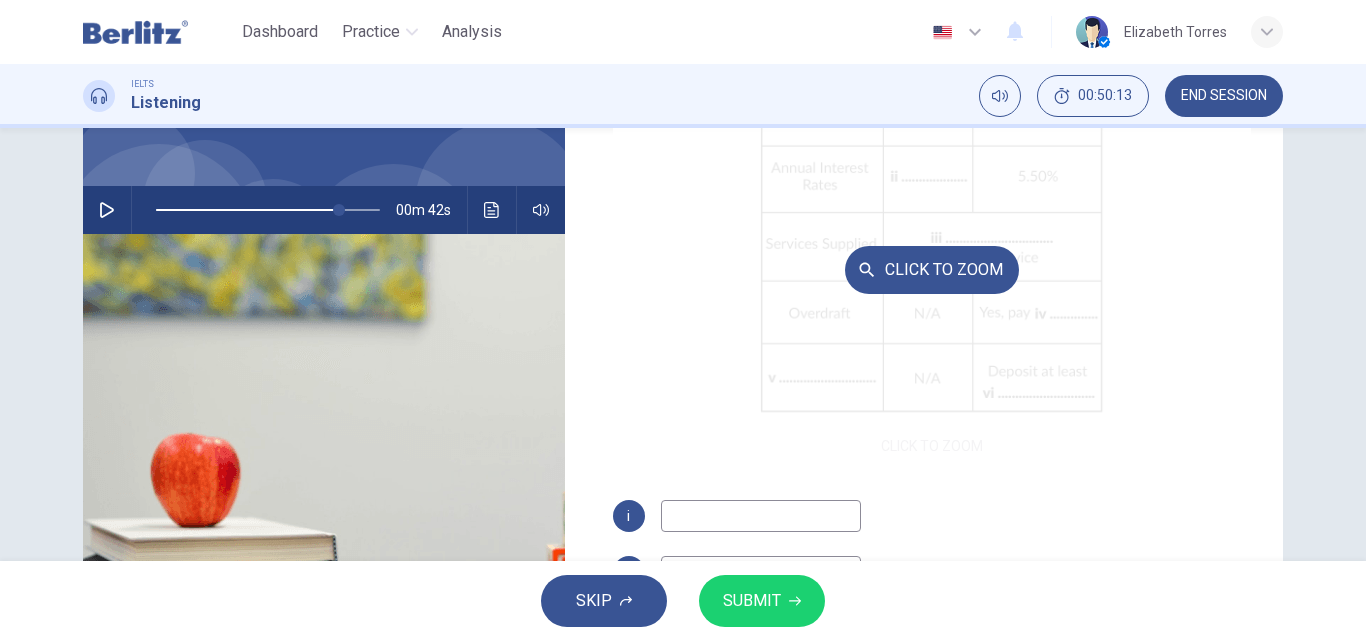 scroll, scrollTop: 186, scrollLeft: 0, axis: vertical 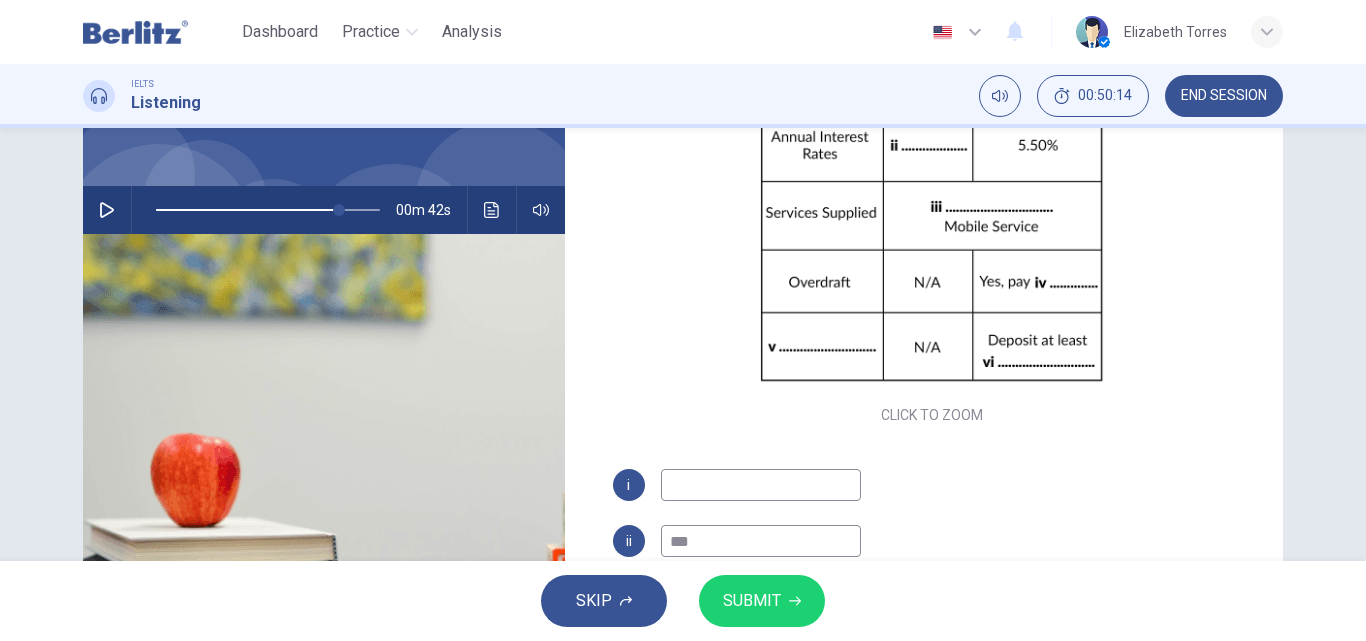 click at bounding box center [761, 485] 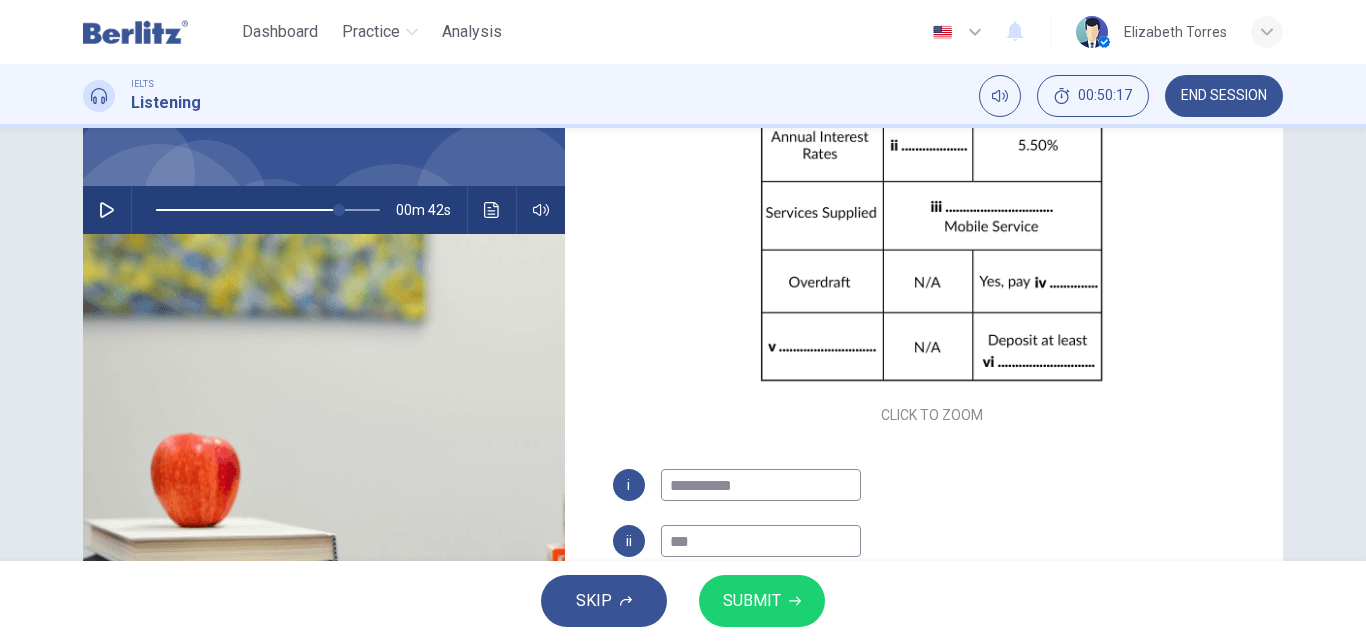 type on "******" 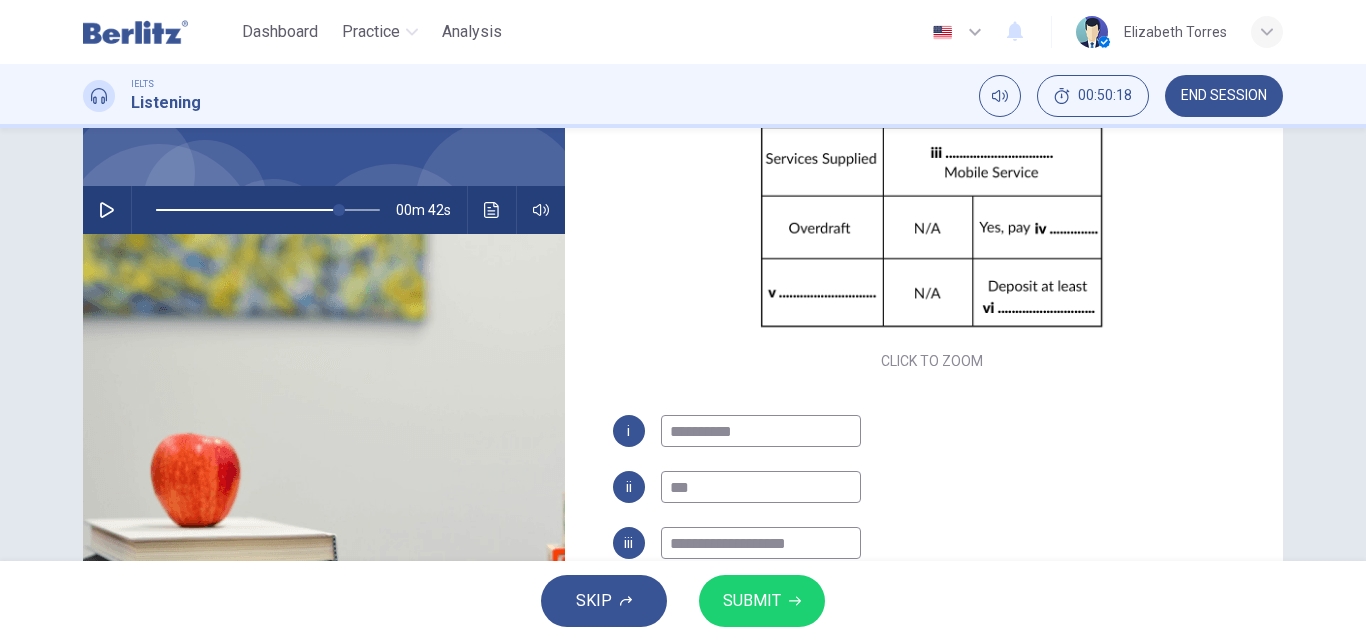 scroll, scrollTop: 286, scrollLeft: 0, axis: vertical 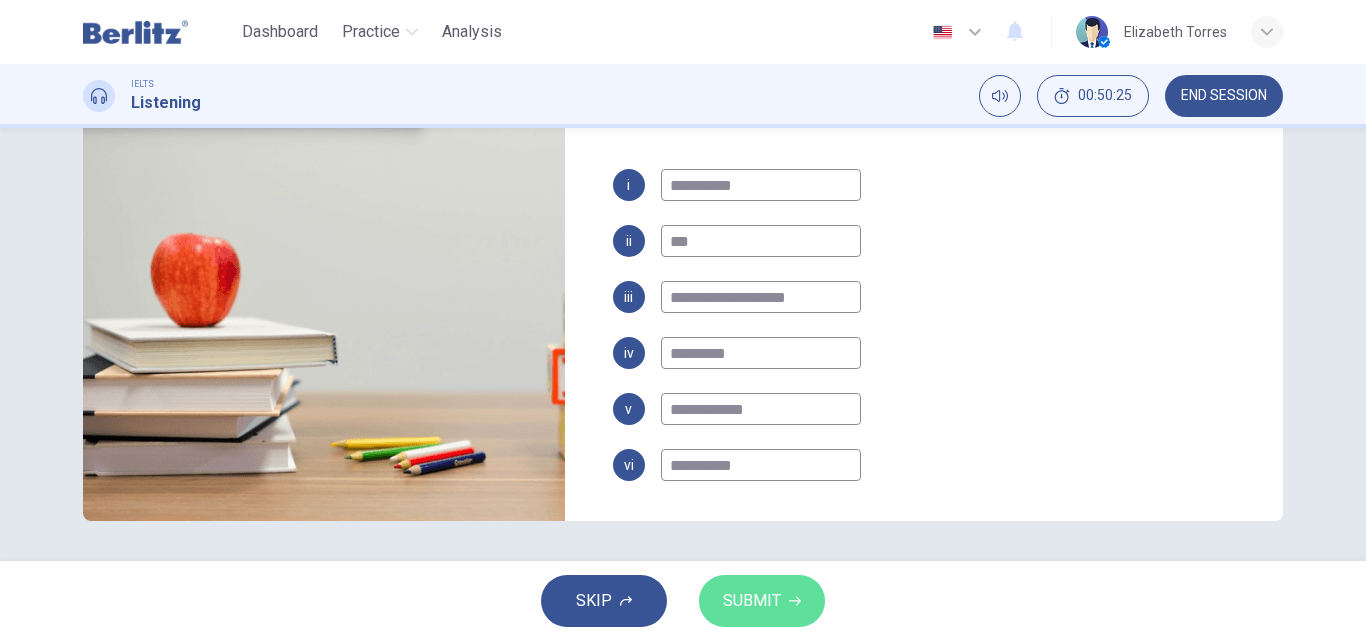 click on "SUBMIT" at bounding box center (752, 601) 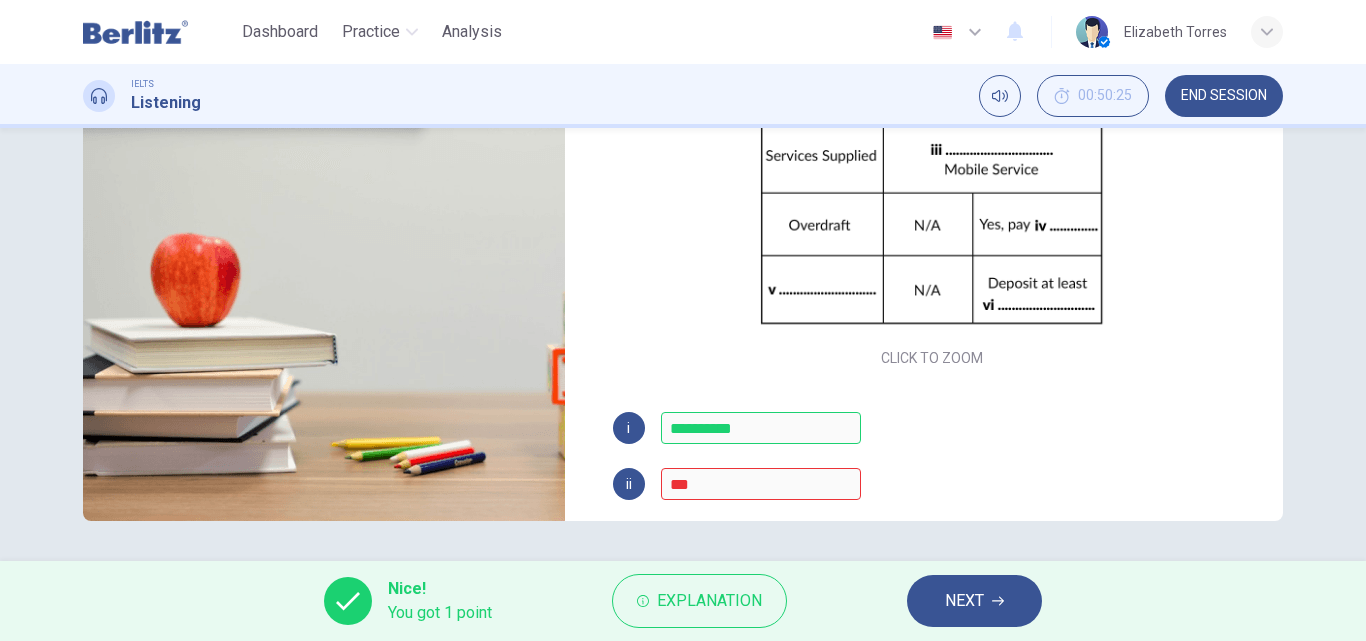 scroll, scrollTop: 0, scrollLeft: 0, axis: both 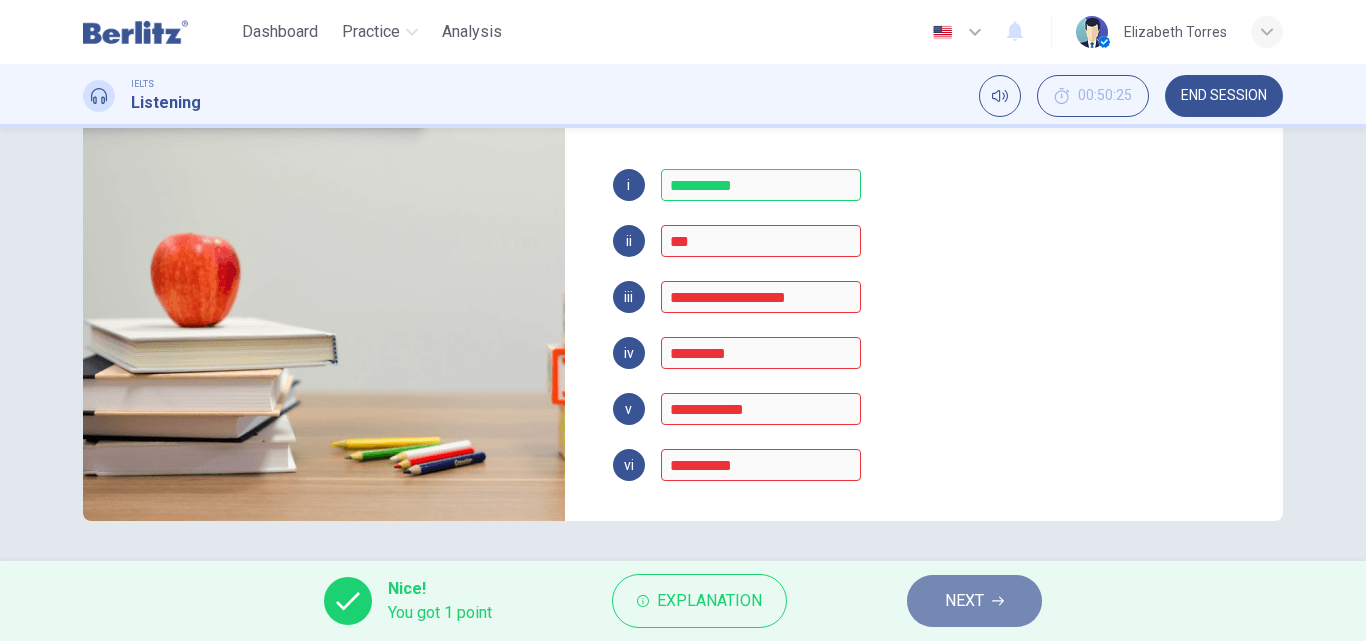 click on "NEXT" at bounding box center (964, 601) 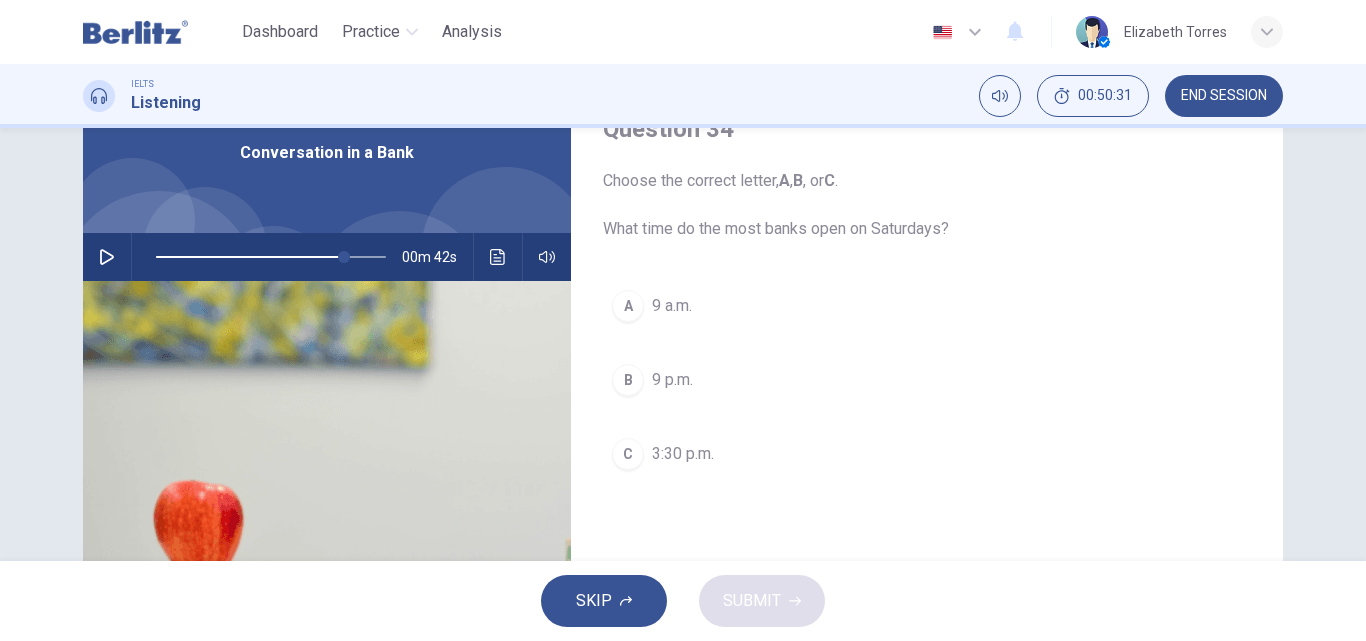 scroll, scrollTop: 142, scrollLeft: 0, axis: vertical 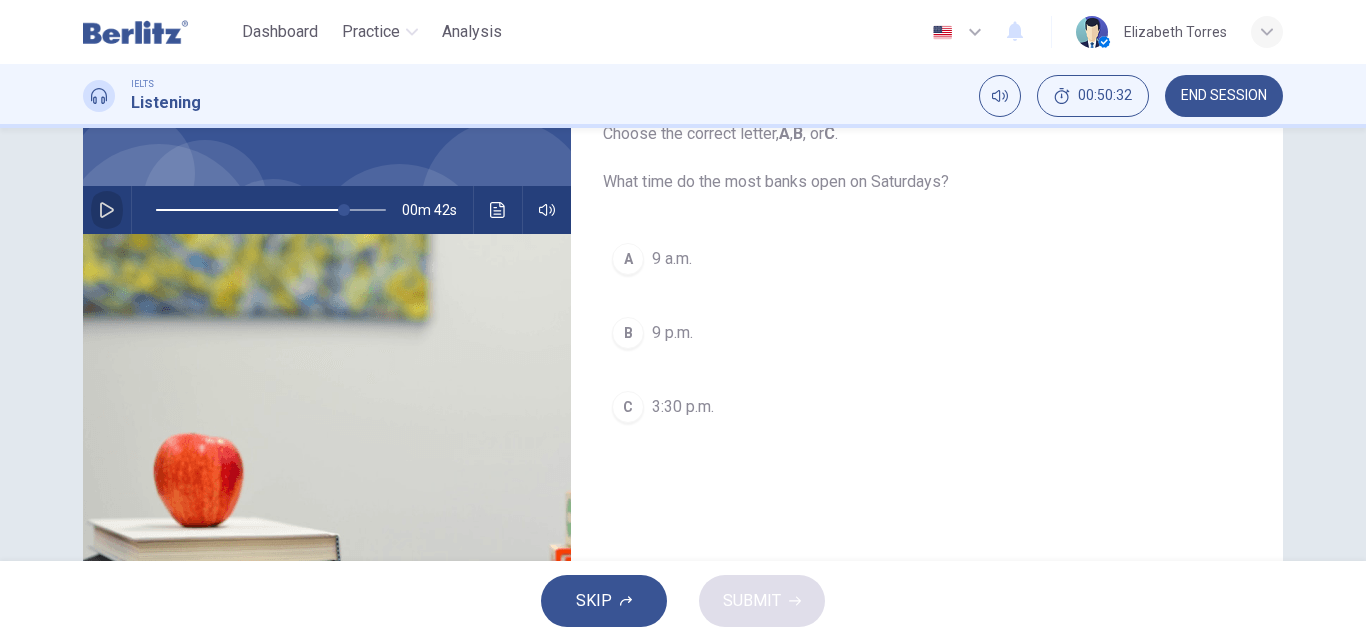 click at bounding box center [107, 210] 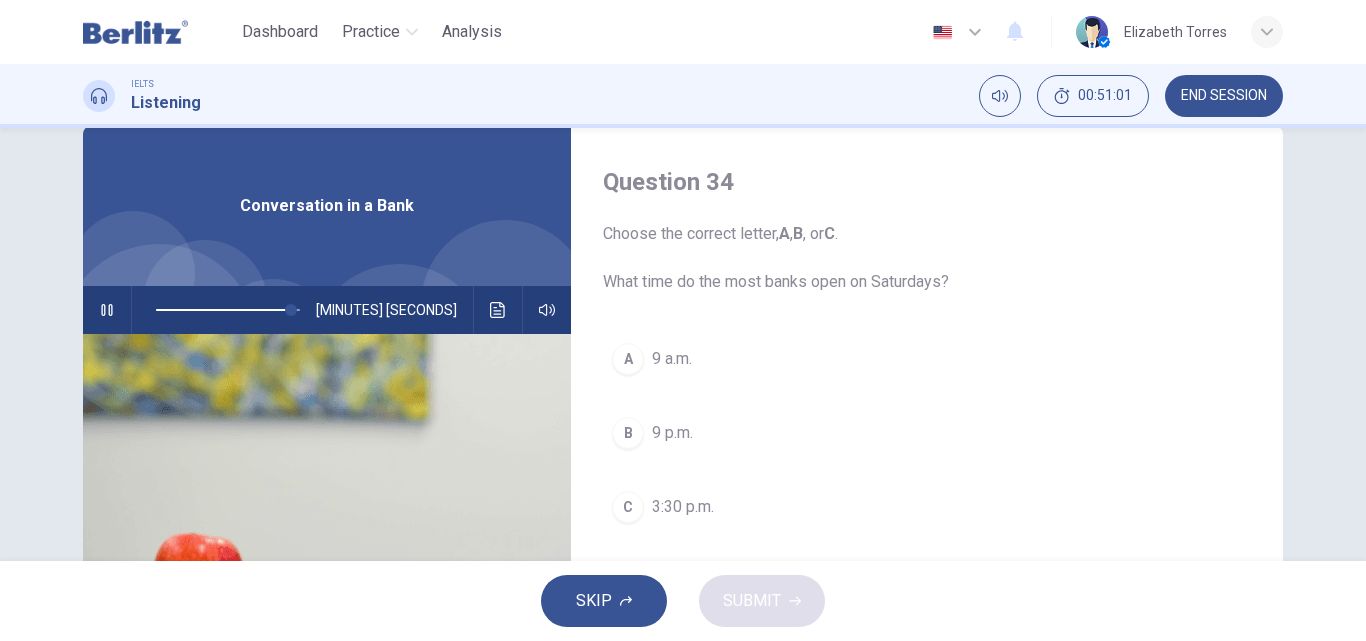 scroll, scrollTop: 142, scrollLeft: 0, axis: vertical 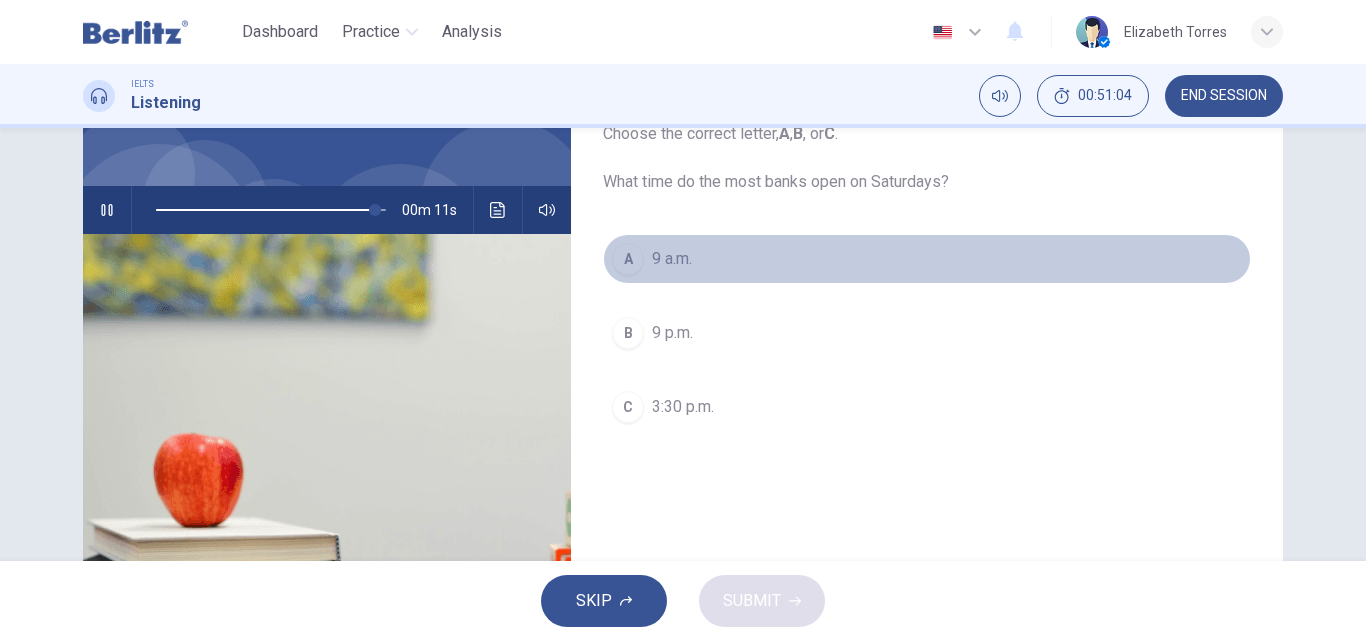 click on "9 a.m." at bounding box center (672, 259) 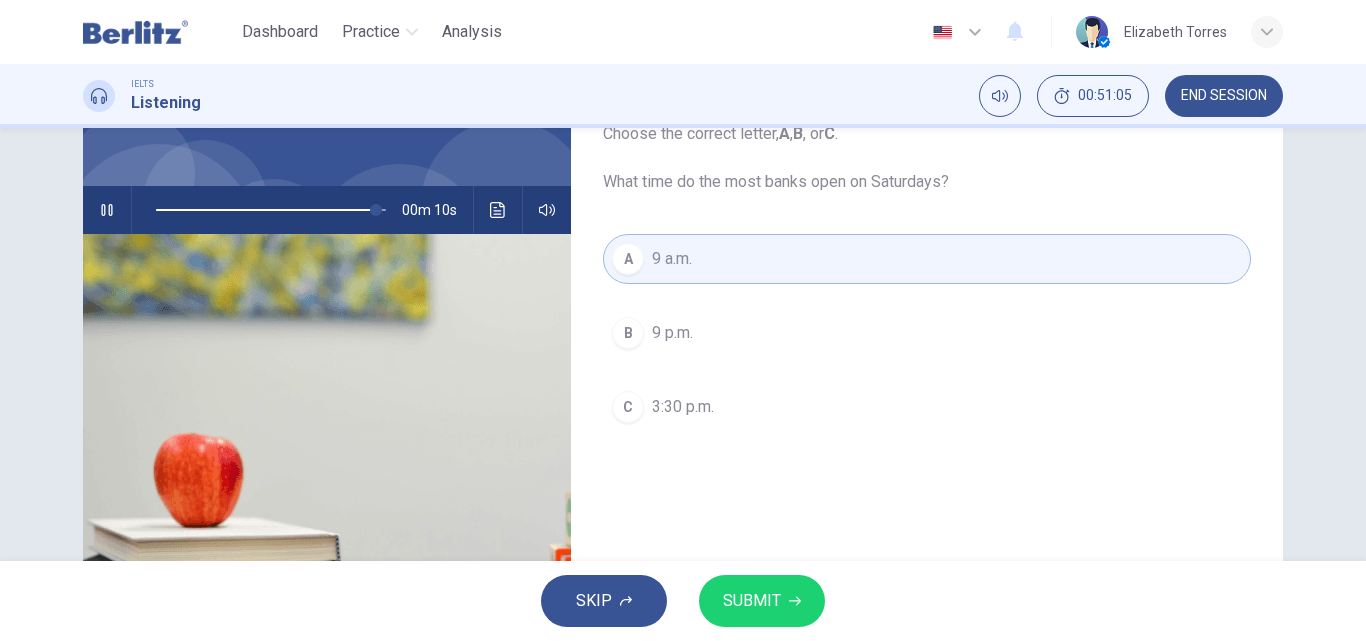 click on "9 a.m." at bounding box center [672, 259] 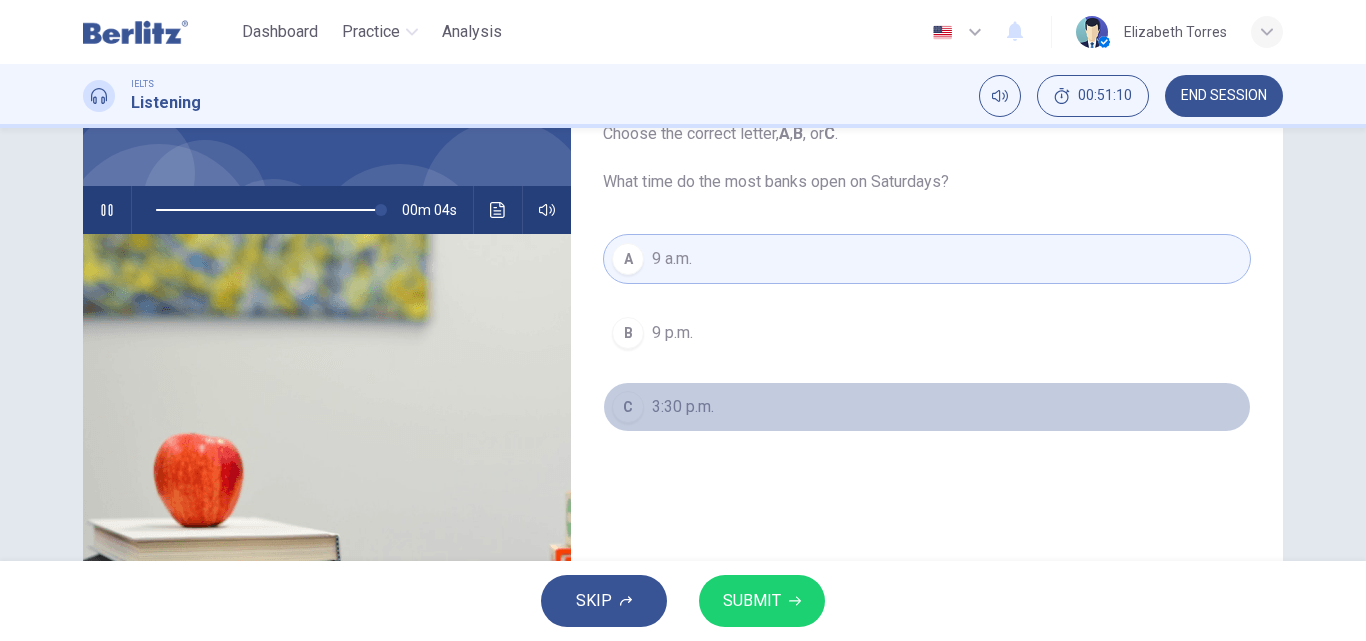 click on "3:30 p.m." at bounding box center (672, 333) 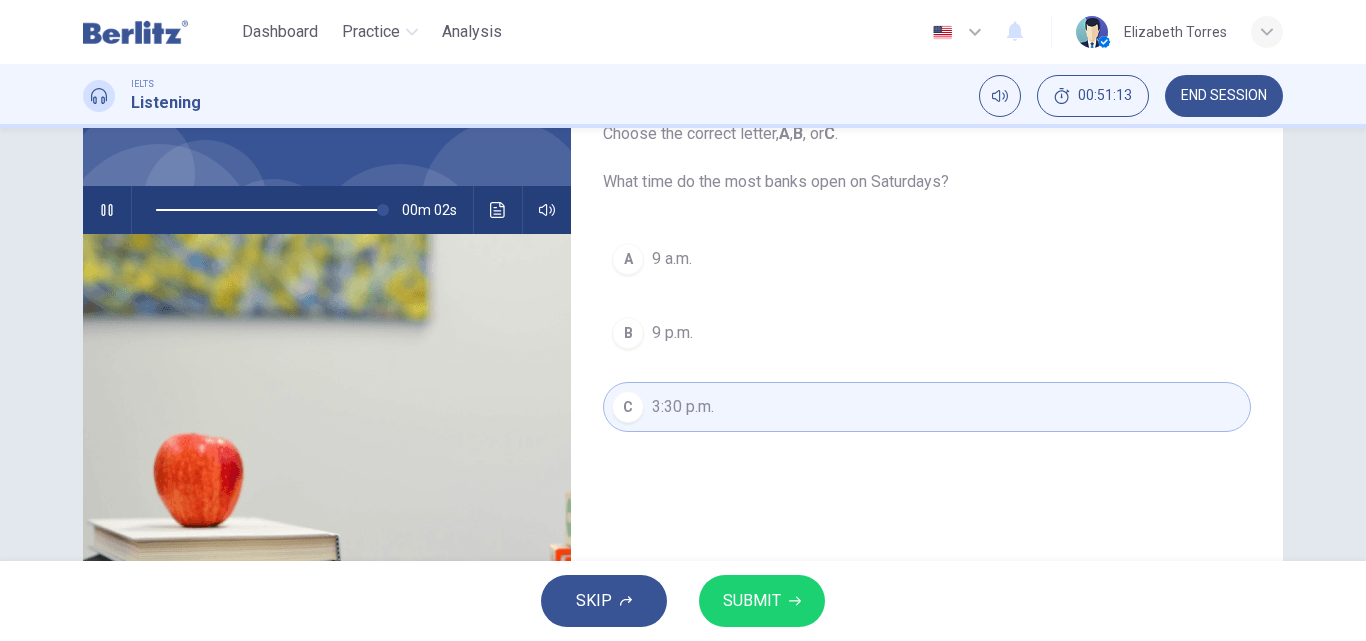 click on "SUBMIT" at bounding box center [752, 601] 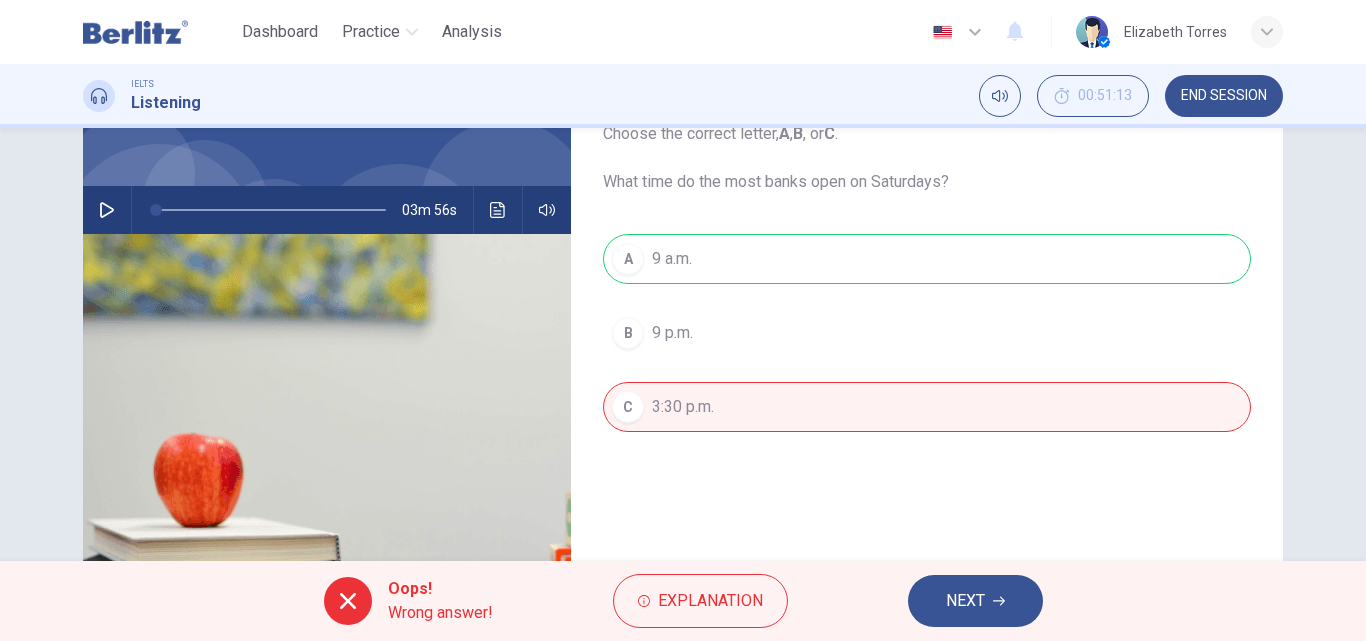 click on "END SESSION" at bounding box center (1224, 96) 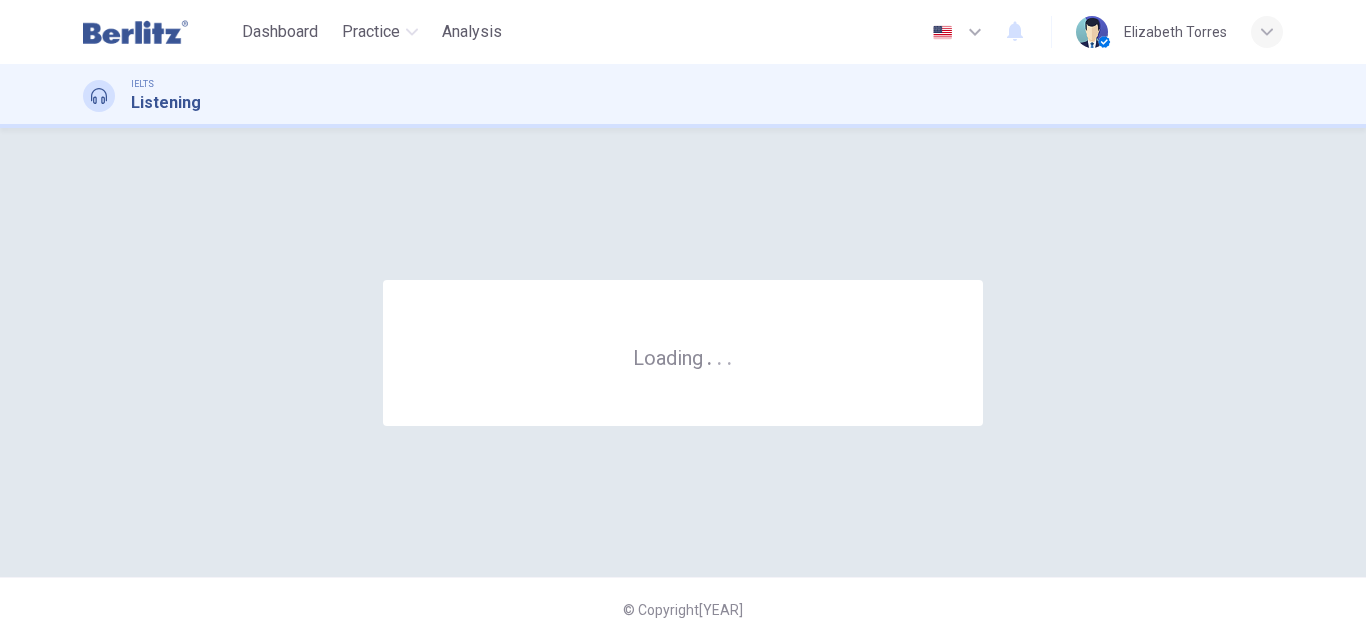 scroll, scrollTop: 0, scrollLeft: 0, axis: both 